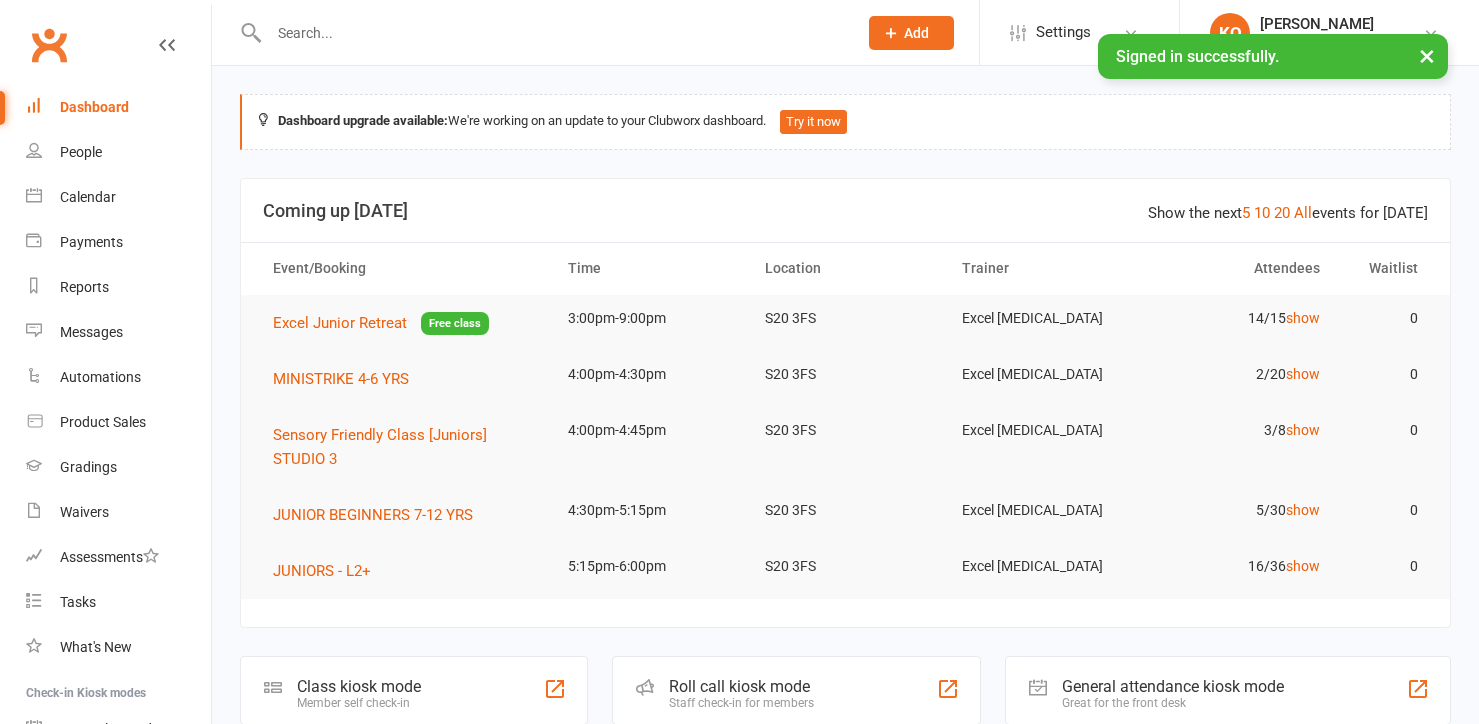 scroll, scrollTop: 0, scrollLeft: 0, axis: both 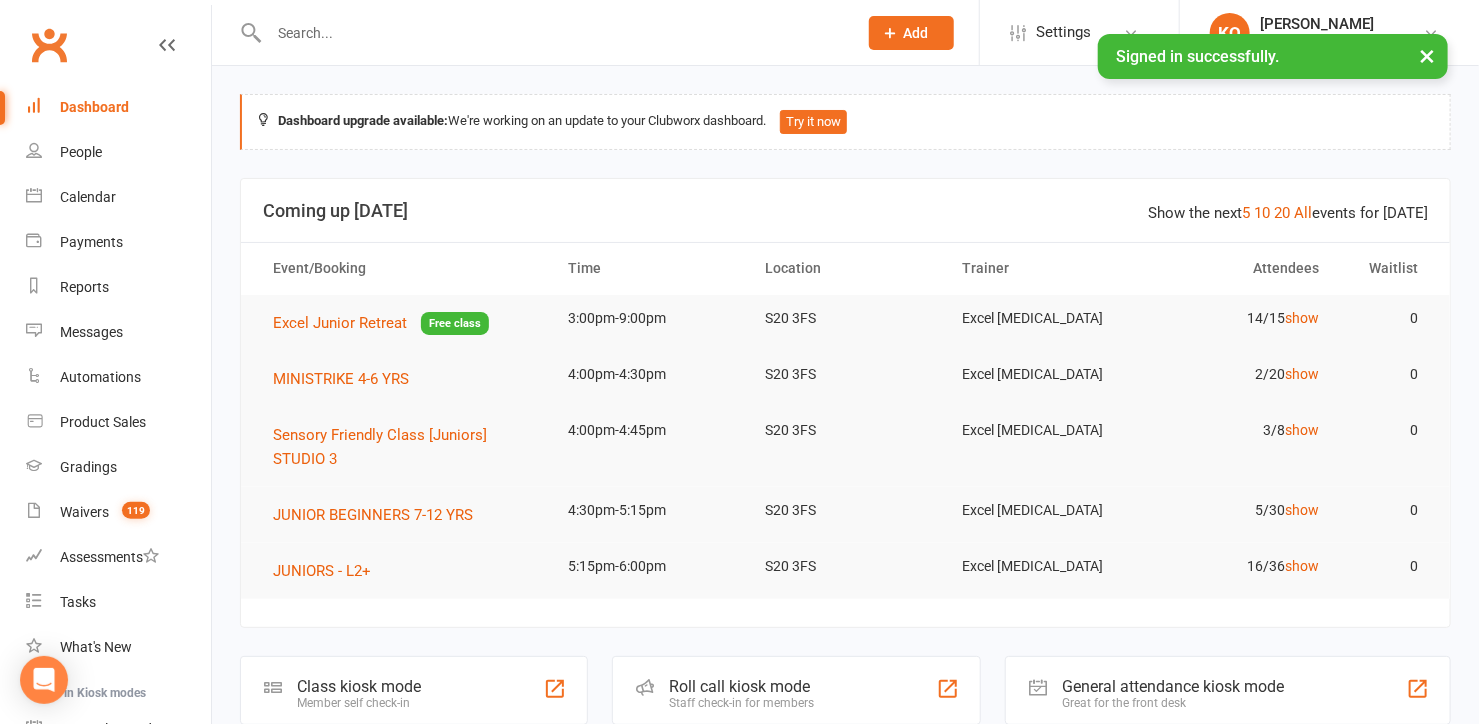 click on "×" at bounding box center (1427, 55) 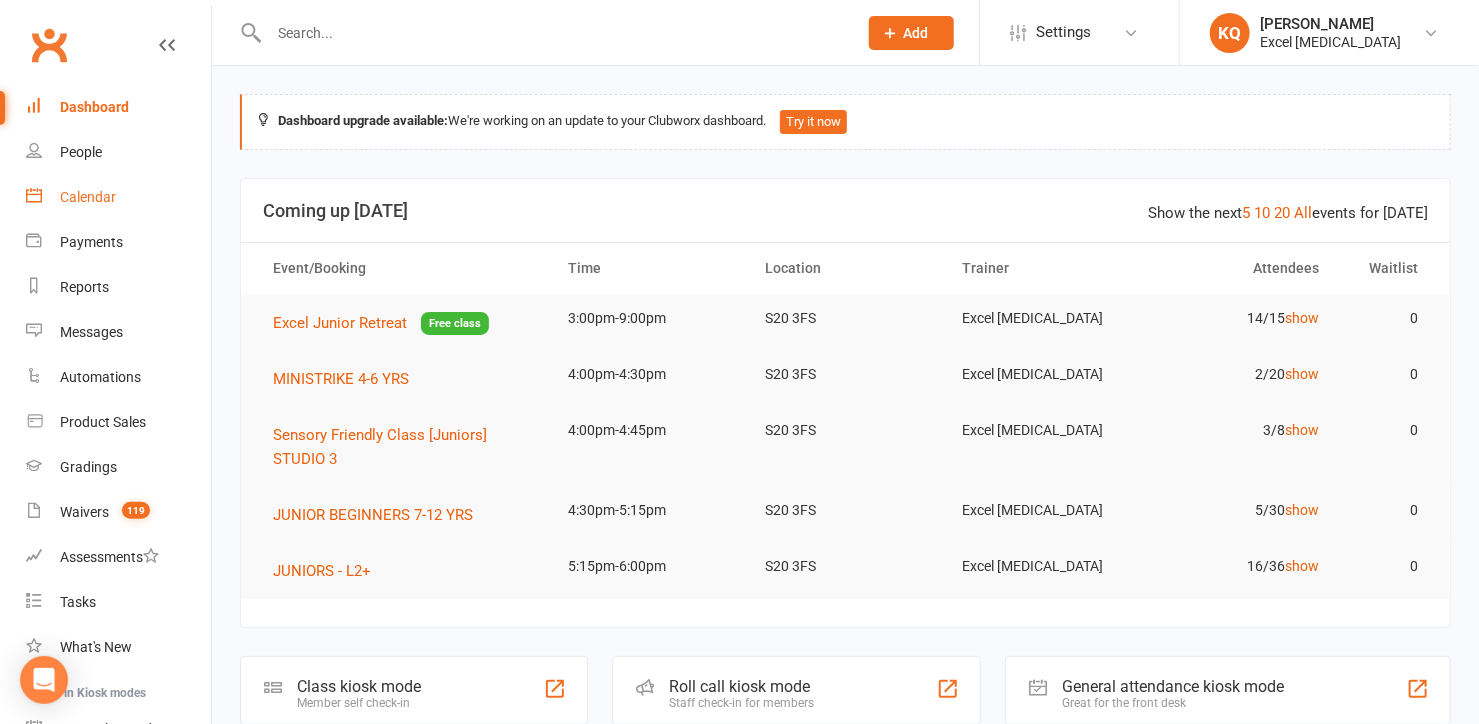click on "Calendar" at bounding box center [88, 197] 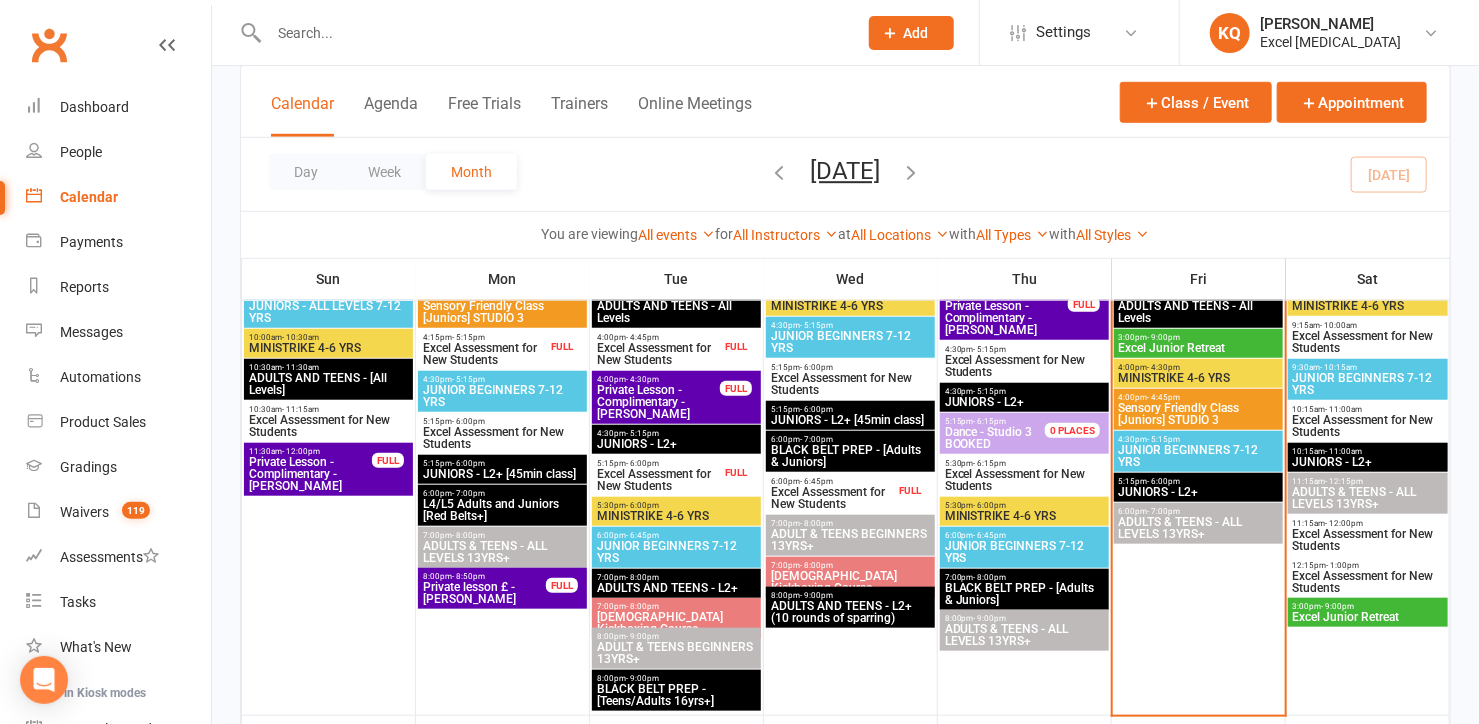 scroll, scrollTop: 545, scrollLeft: 0, axis: vertical 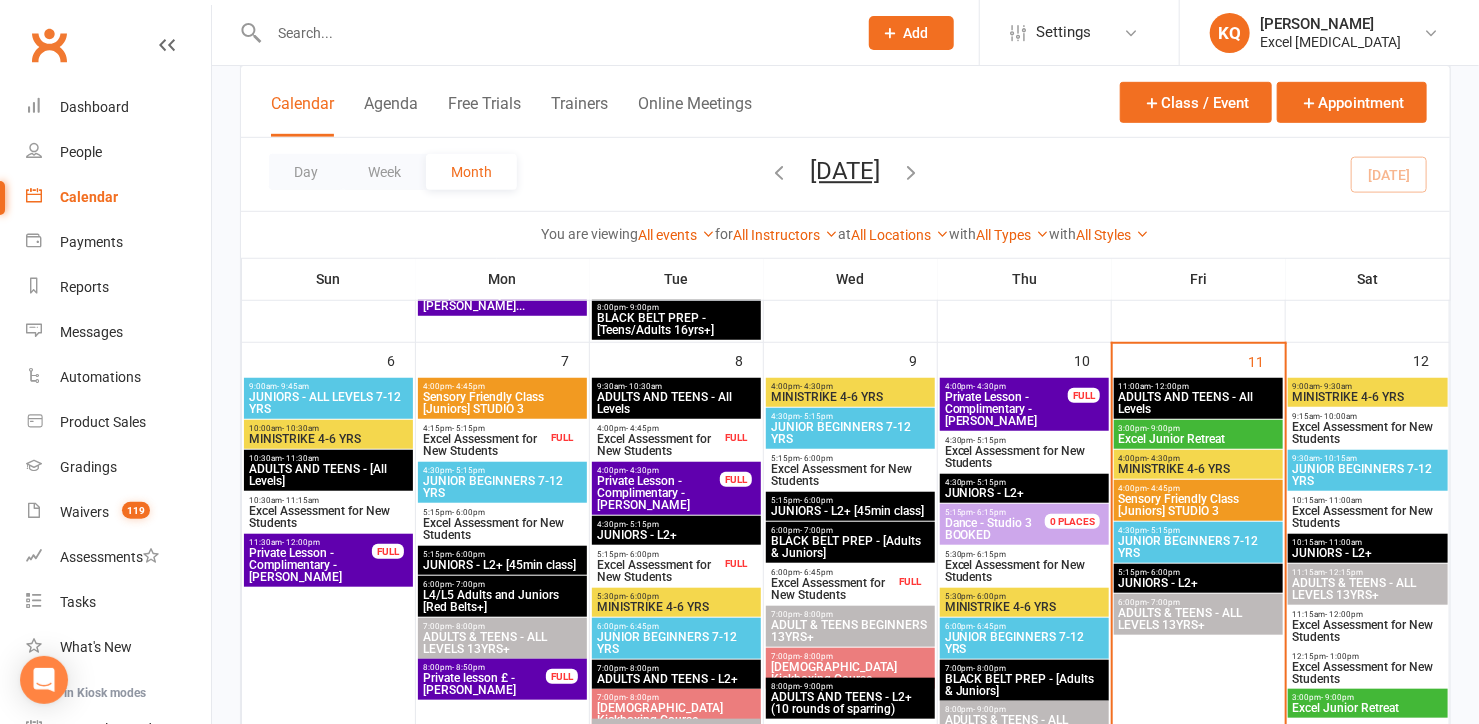 click on "MINISTRIKE 4-6 YRS" at bounding box center [1198, 469] 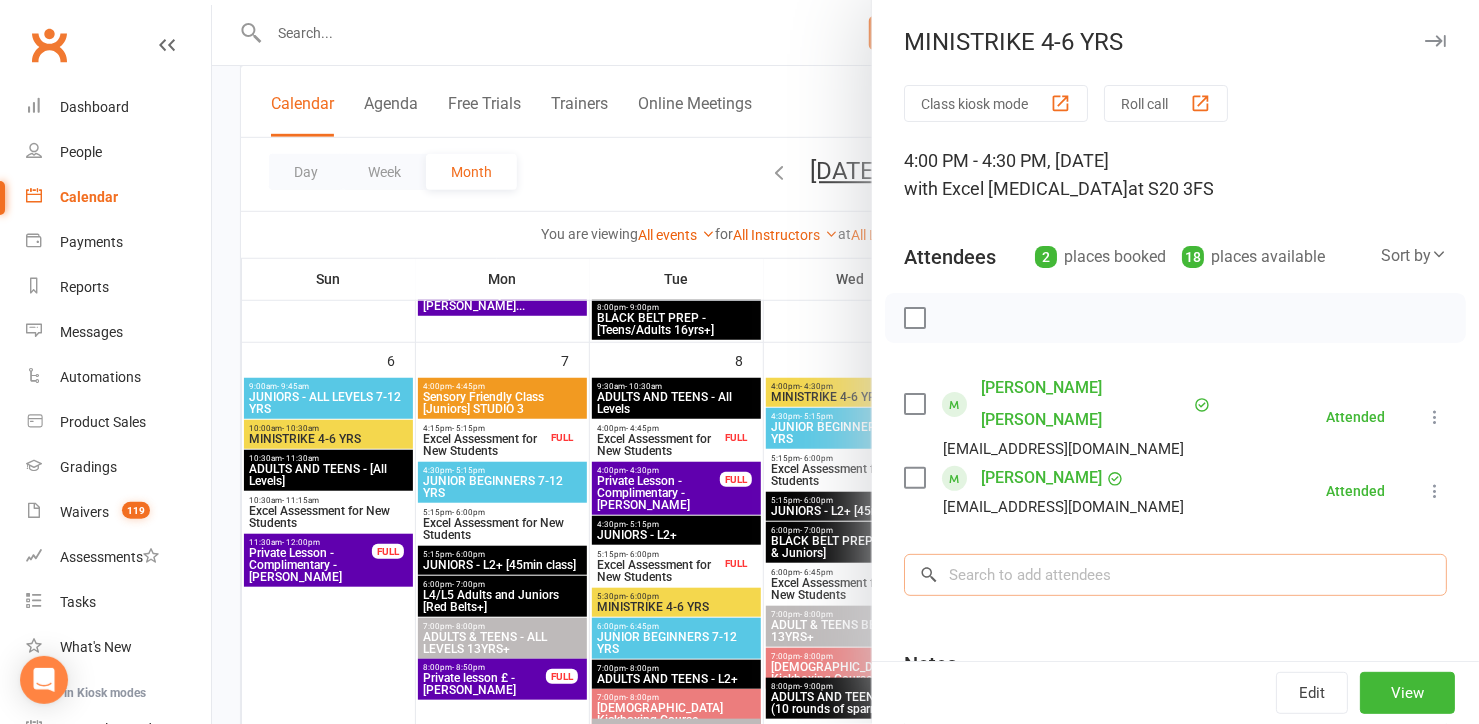 drag, startPoint x: 1085, startPoint y: 553, endPoint x: 1094, endPoint y: 532, distance: 22.847319 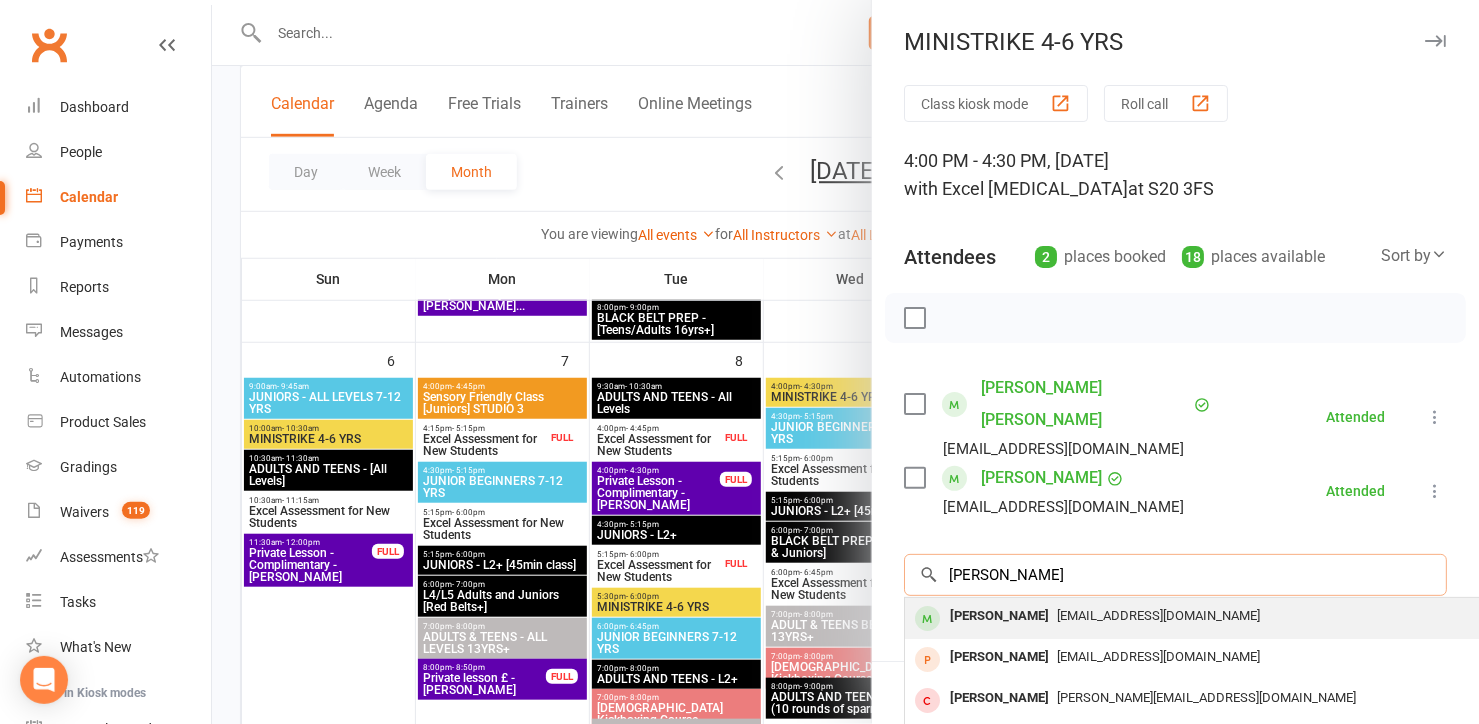 type on "[PERSON_NAME]" 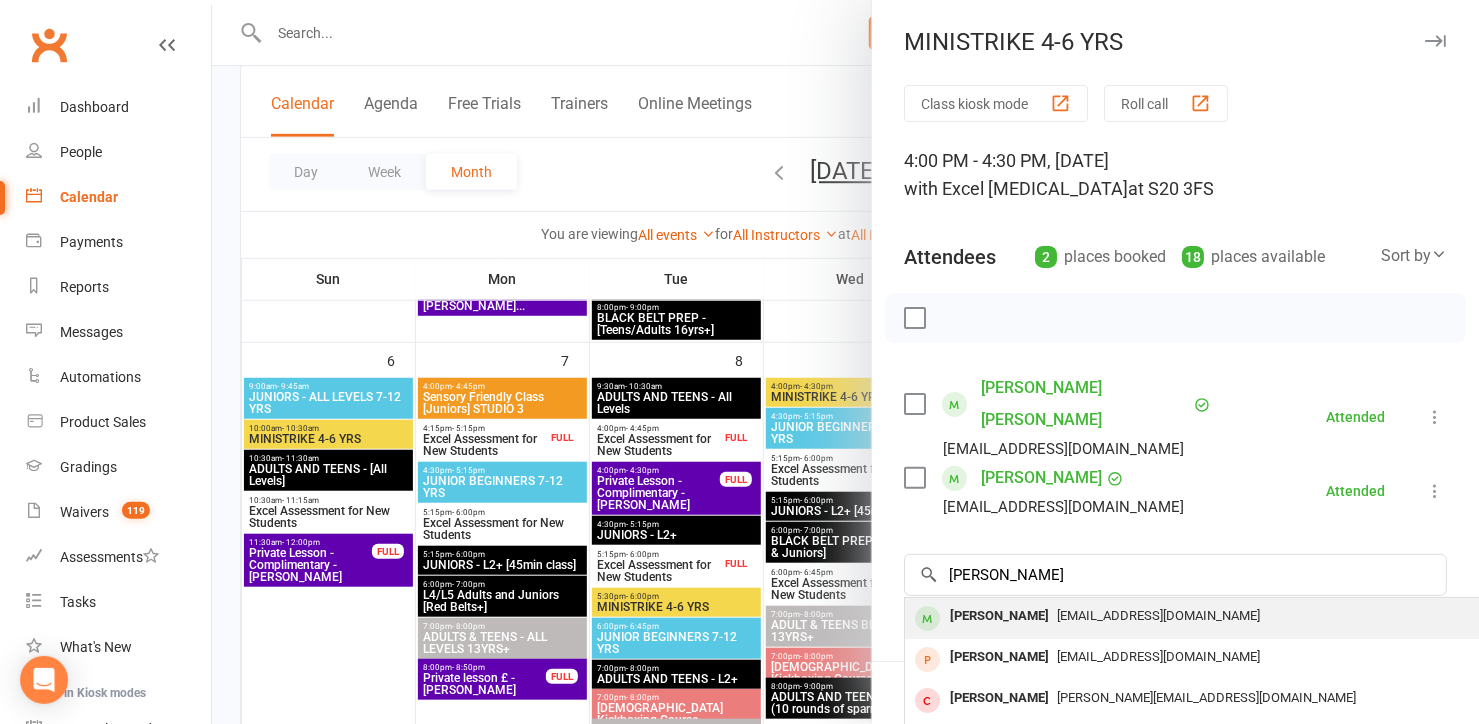 click on "[EMAIL_ADDRESS][DOMAIN_NAME]" at bounding box center (1158, 615) 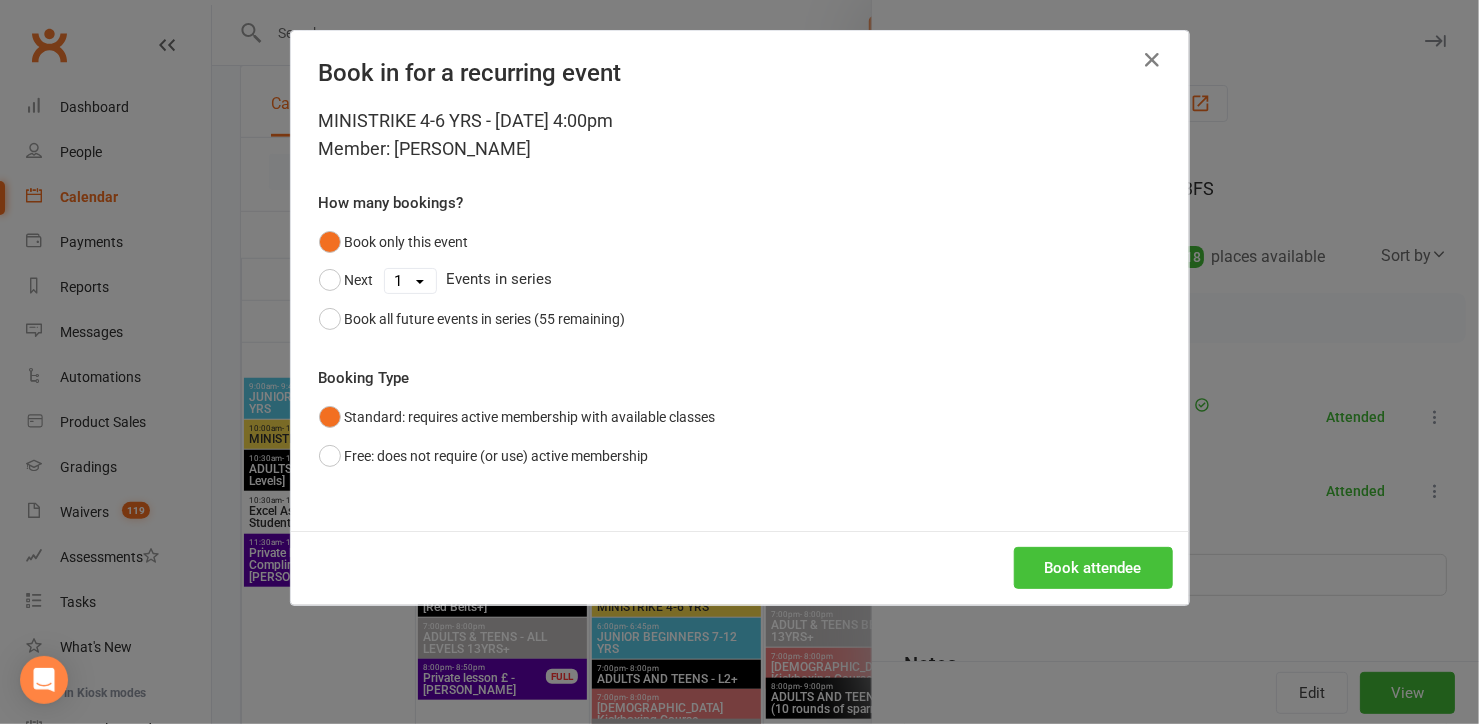 click on "Book attendee" at bounding box center (1093, 568) 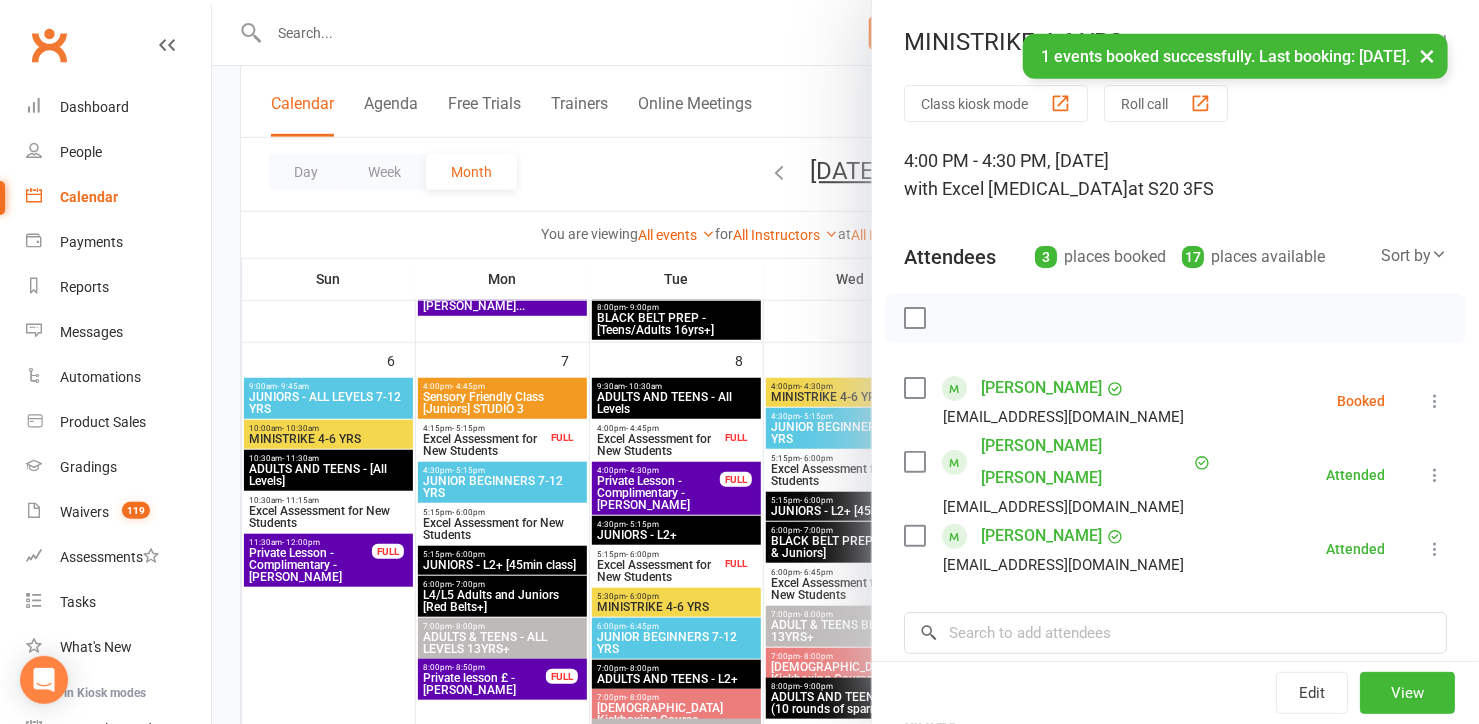 click at bounding box center (1435, 401) 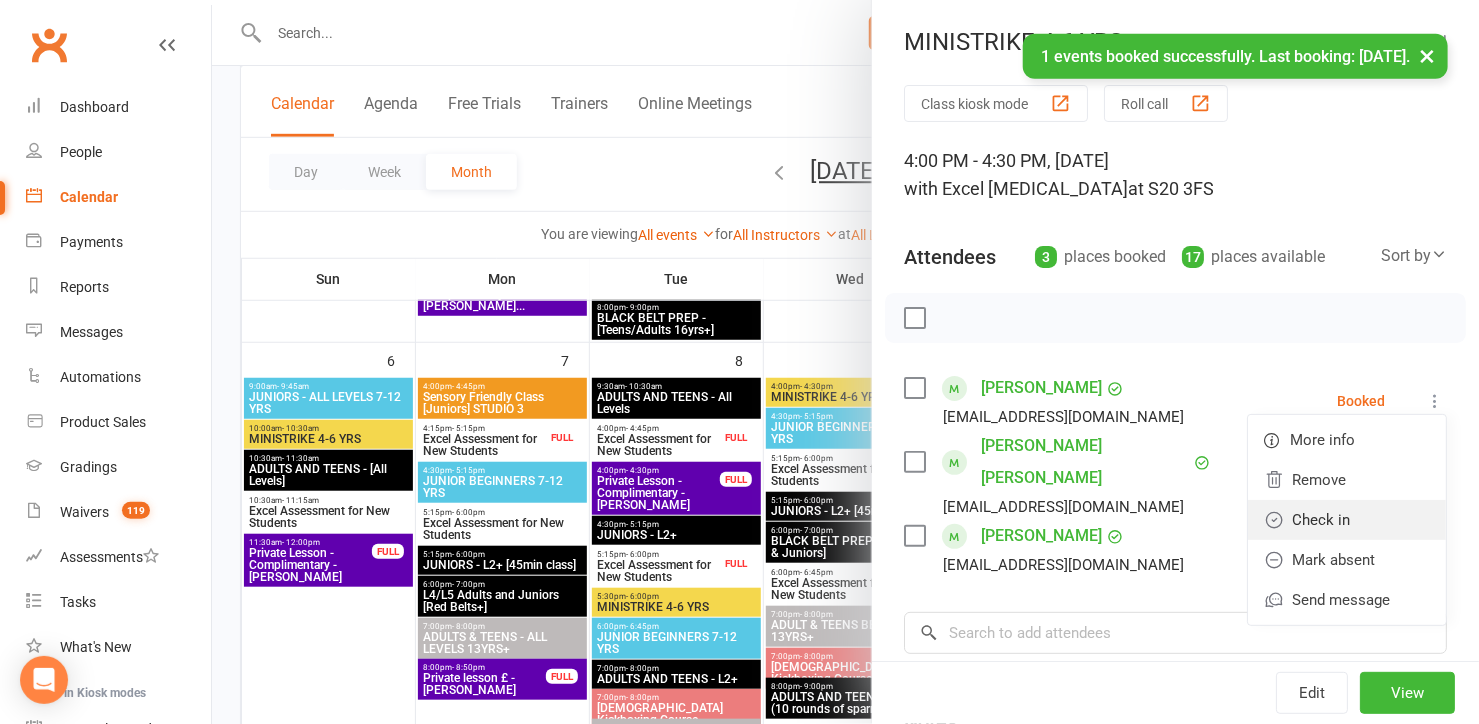 click on "Check in" at bounding box center [1347, 520] 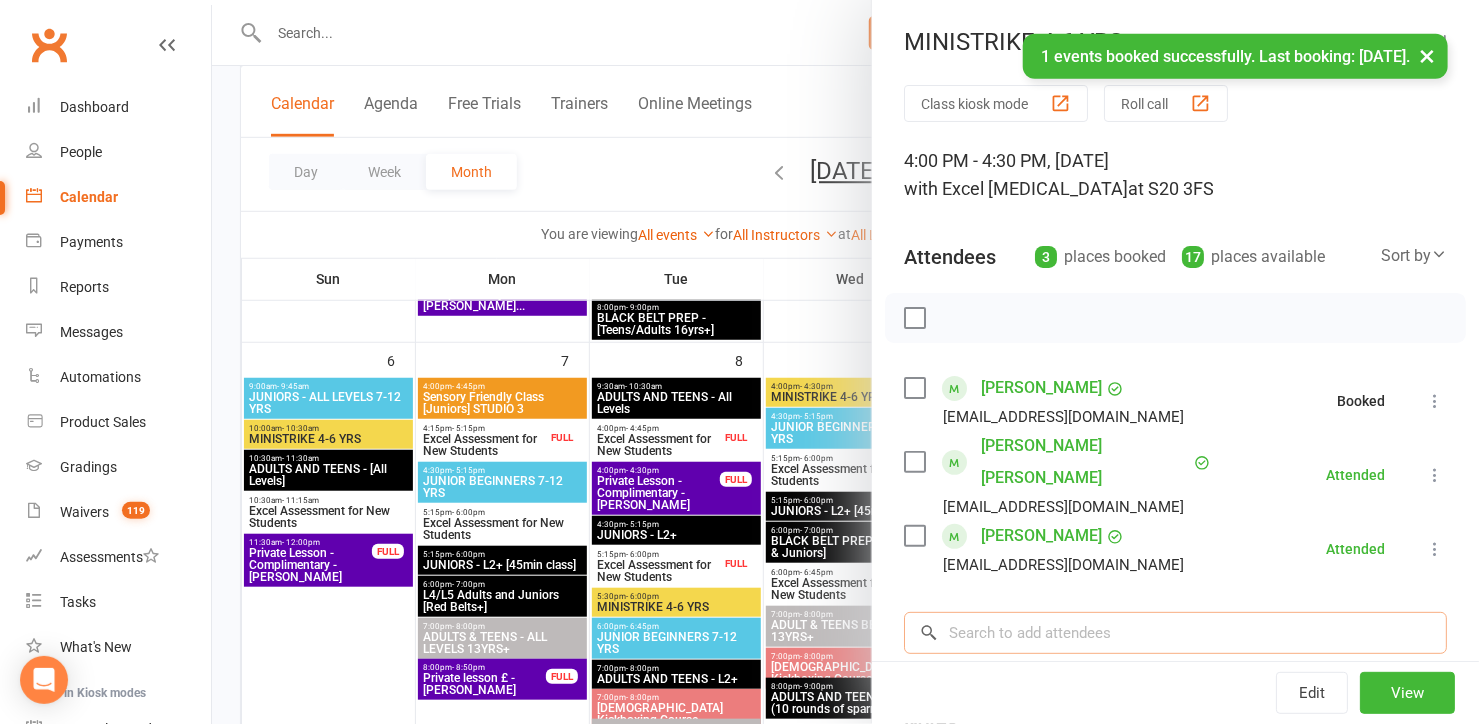 click at bounding box center (1175, 633) 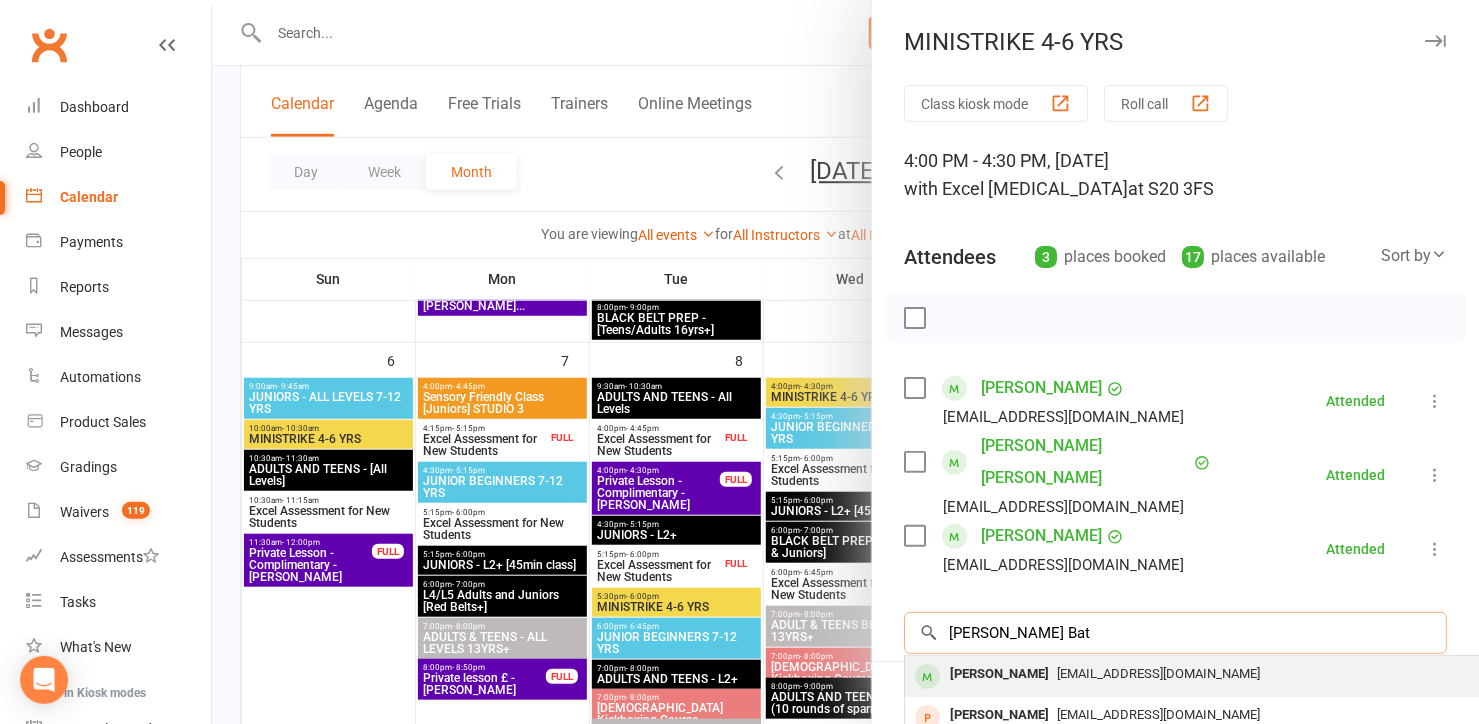 type on "[PERSON_NAME] Bat" 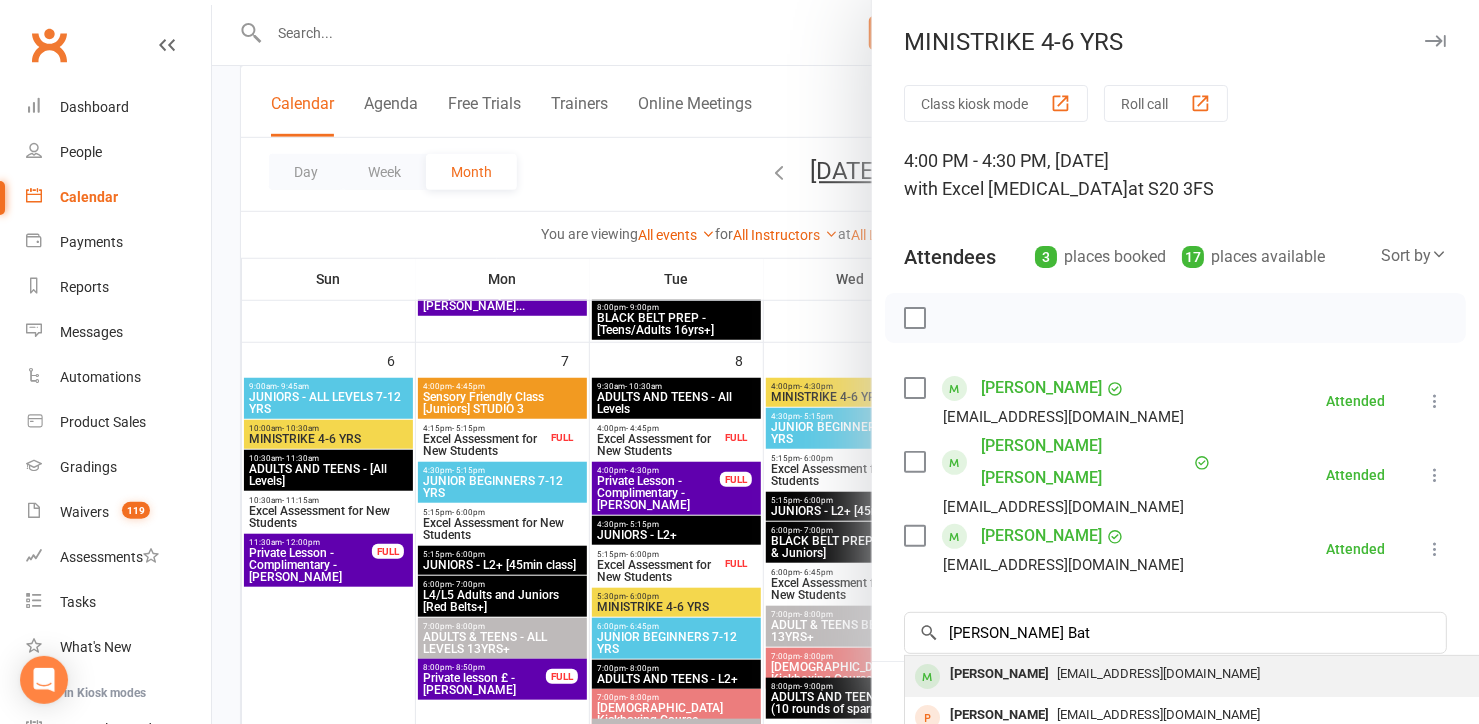 click on "[EMAIL_ADDRESS][DOMAIN_NAME]" at bounding box center [1158, 673] 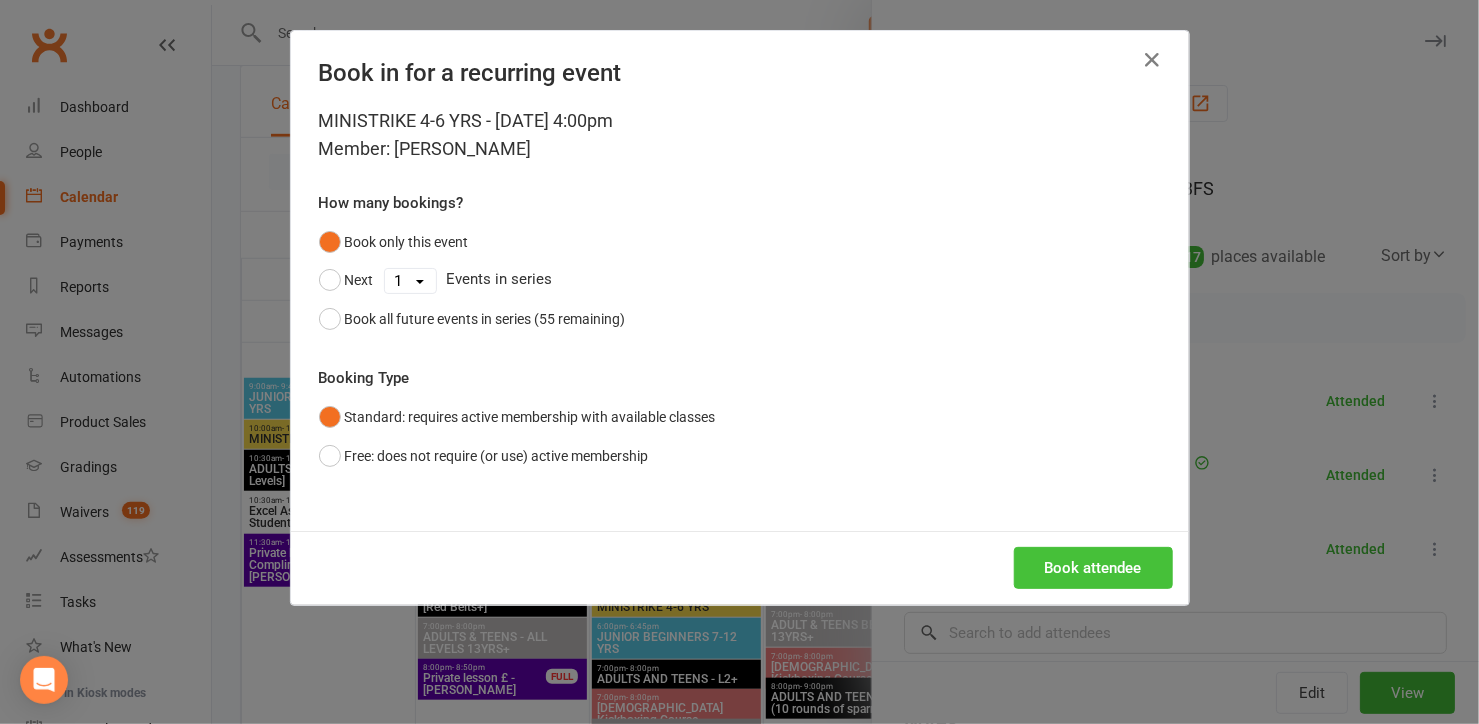 click on "Book attendee" at bounding box center [1093, 568] 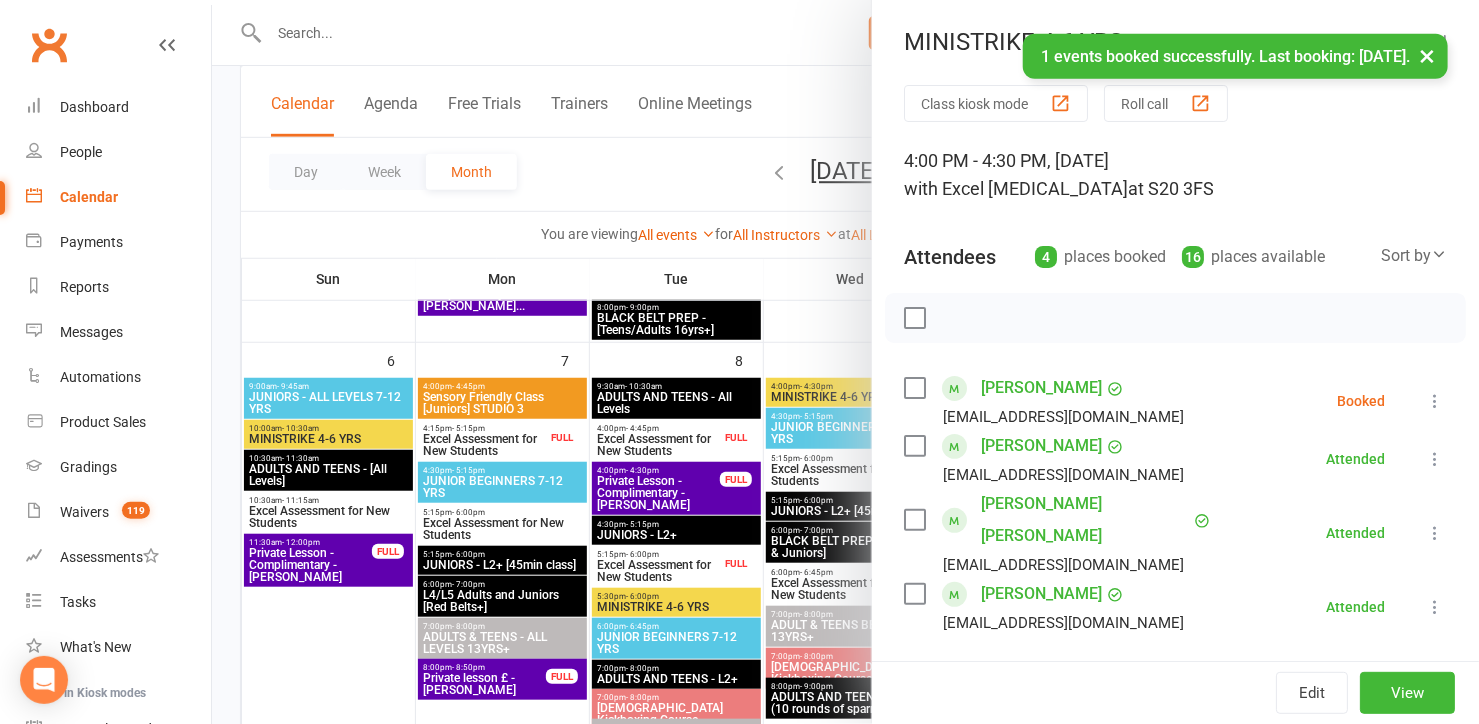 click at bounding box center (1435, 401) 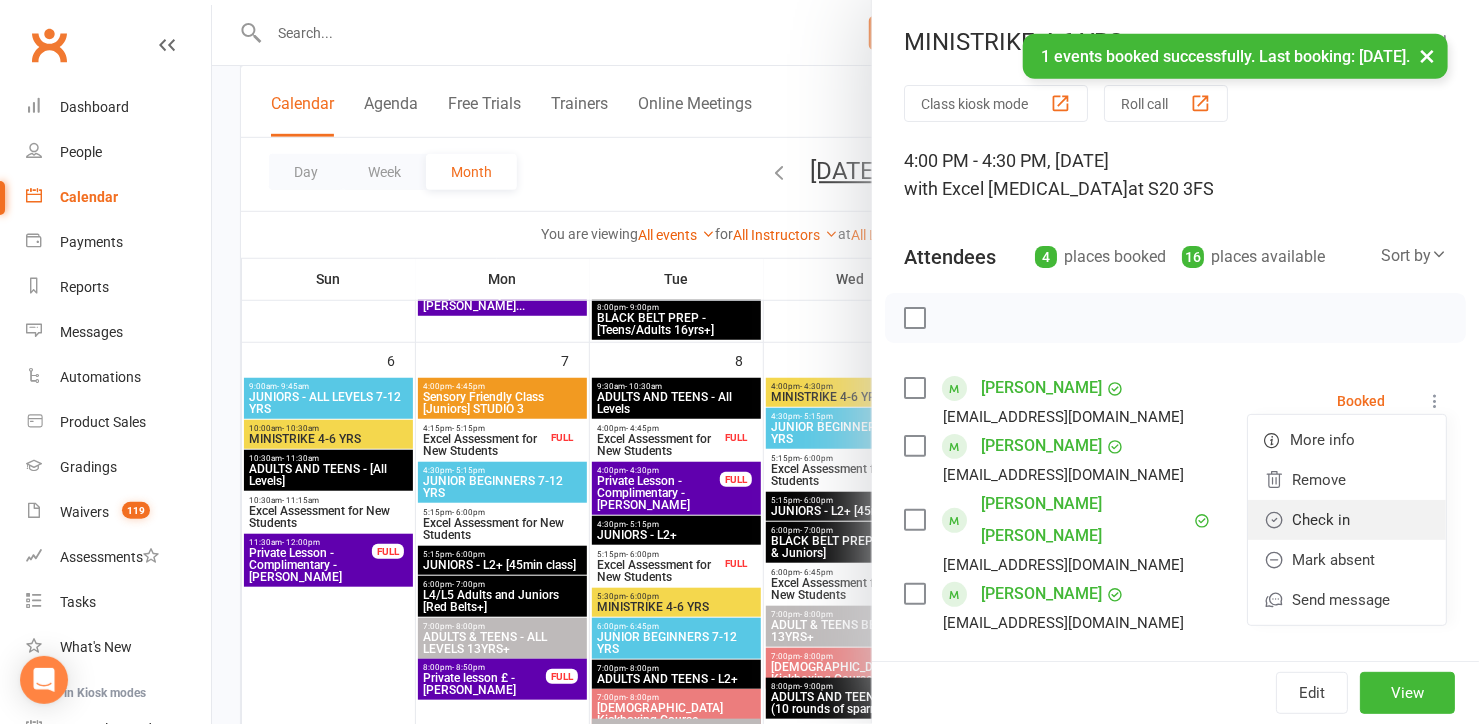 click on "Check in" at bounding box center (1347, 520) 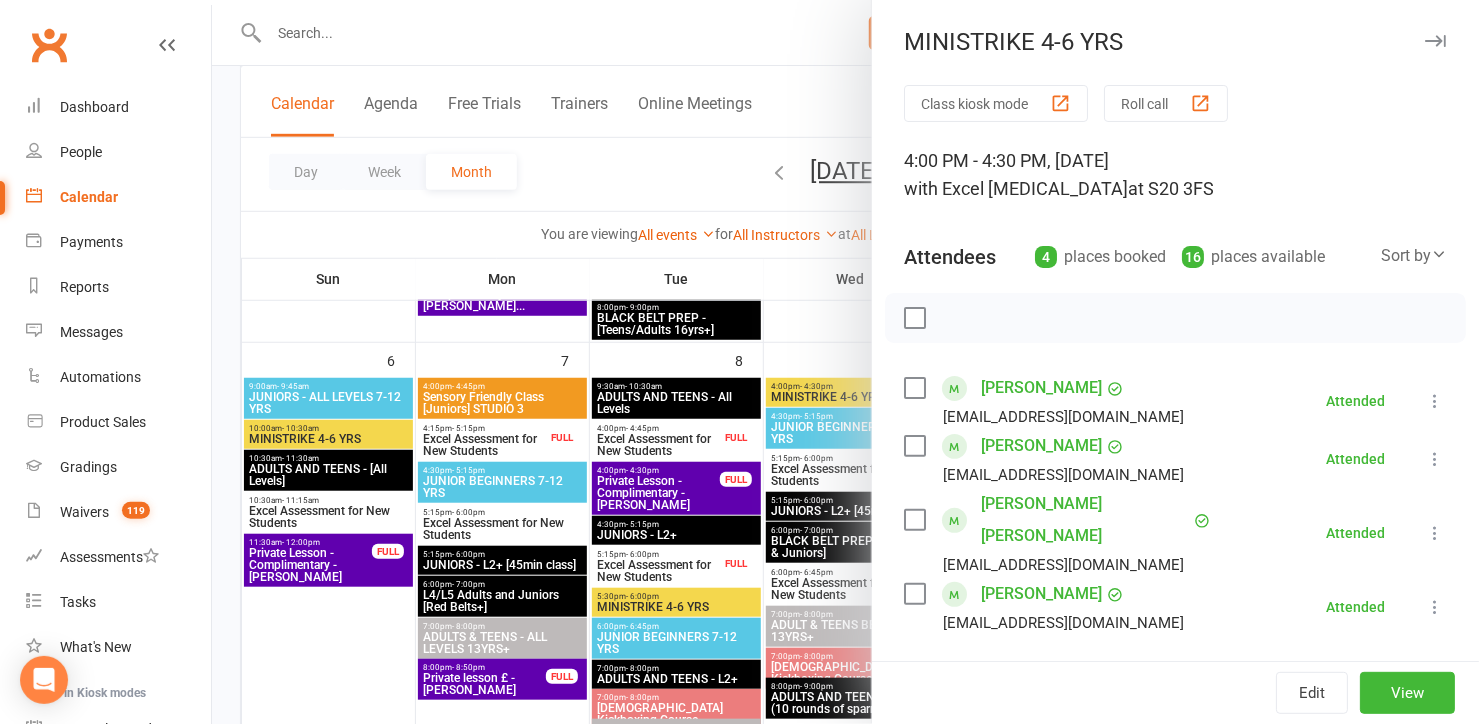 click at bounding box center (1435, 41) 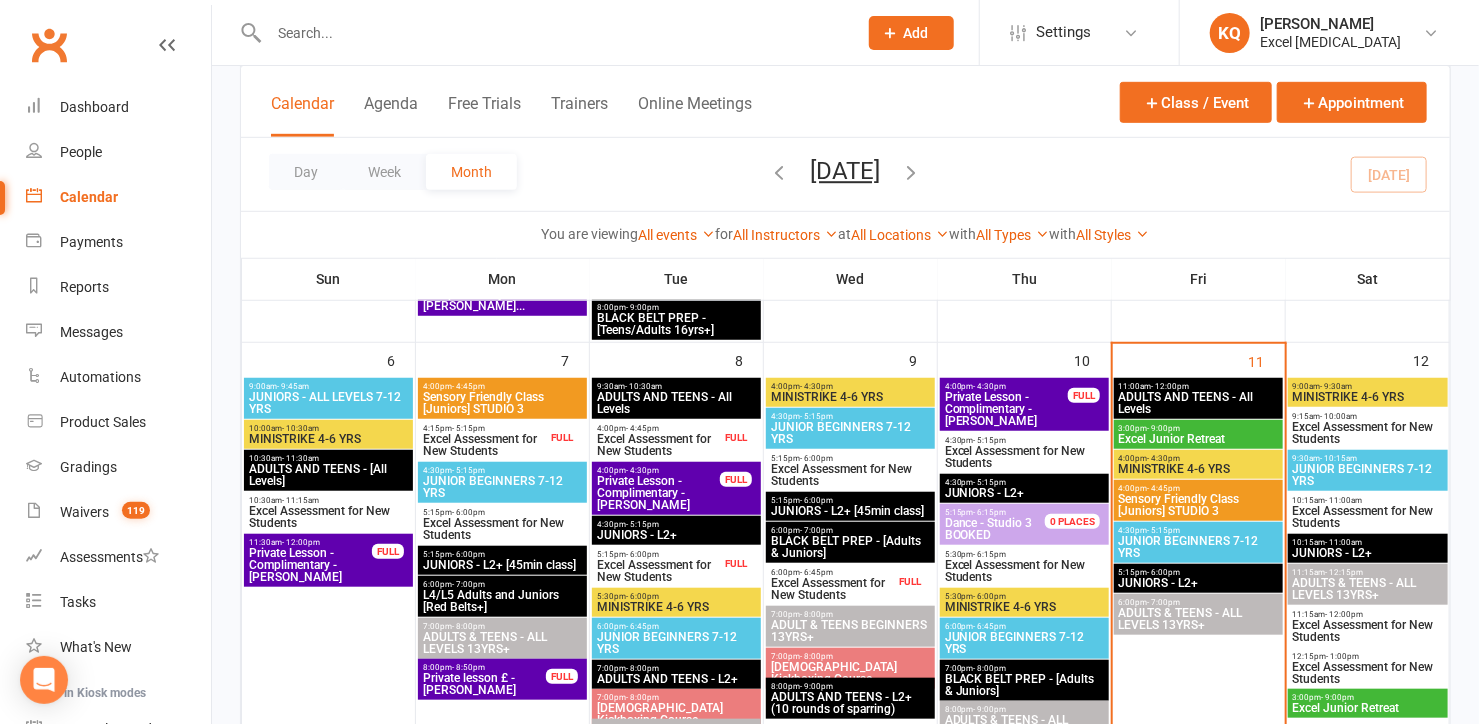 click on "Sensory Friendly Class [Juniors] STUDIO 3" at bounding box center (1198, 505) 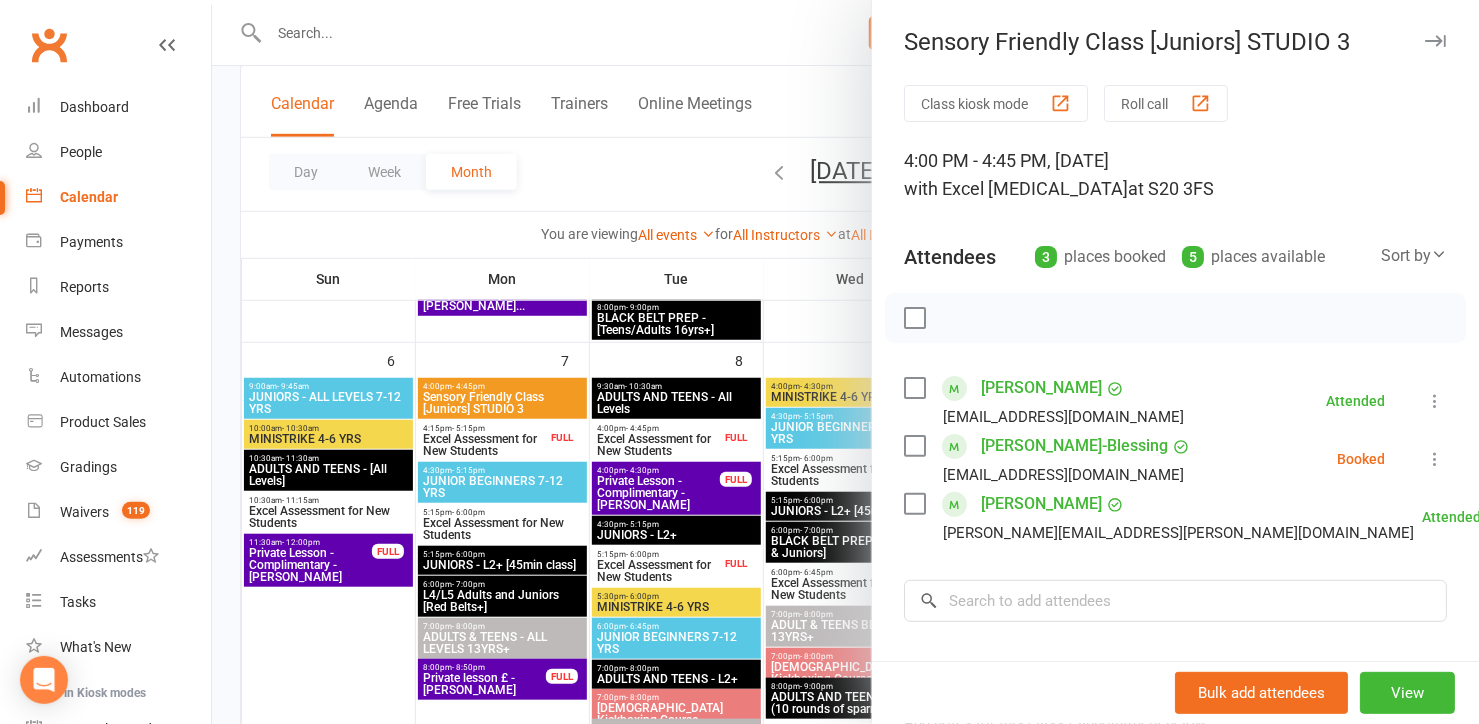 click at bounding box center (1435, 459) 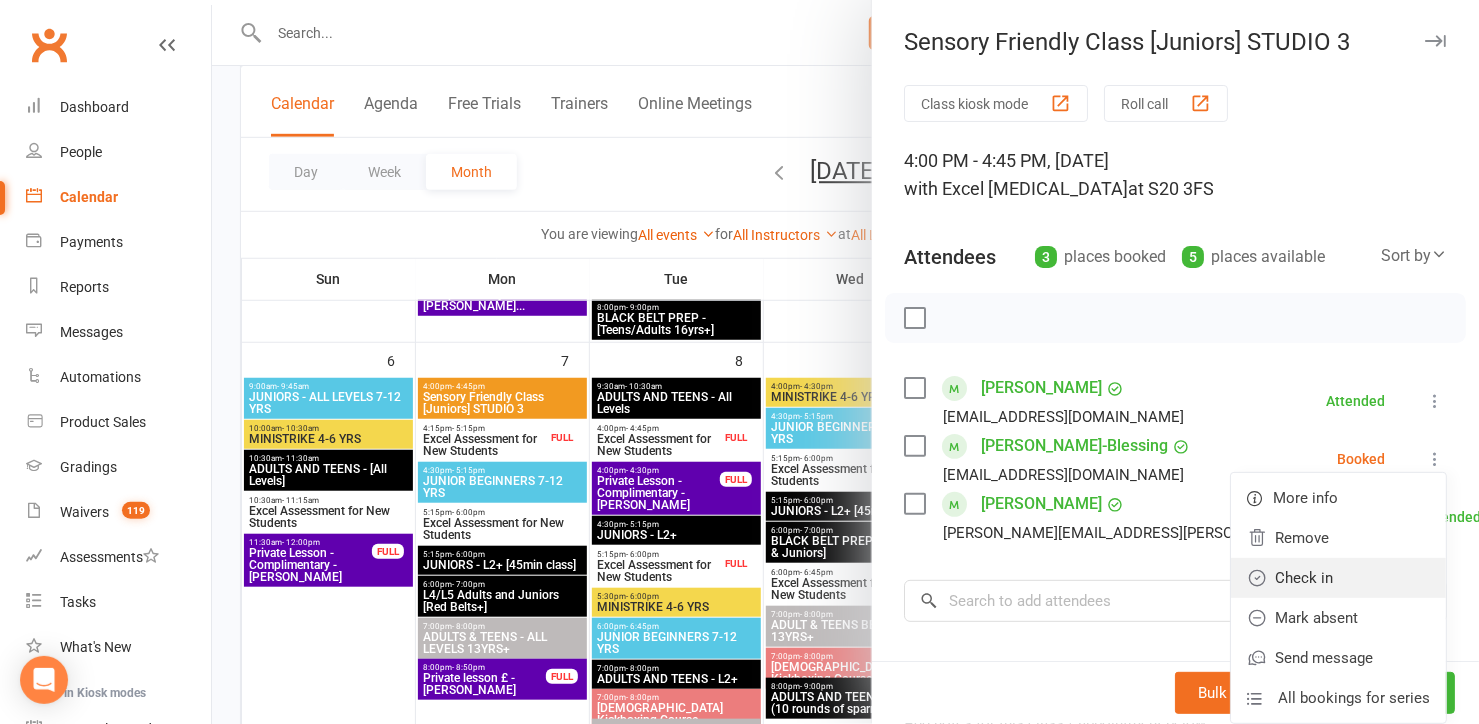 click on "Check in" at bounding box center (1338, 578) 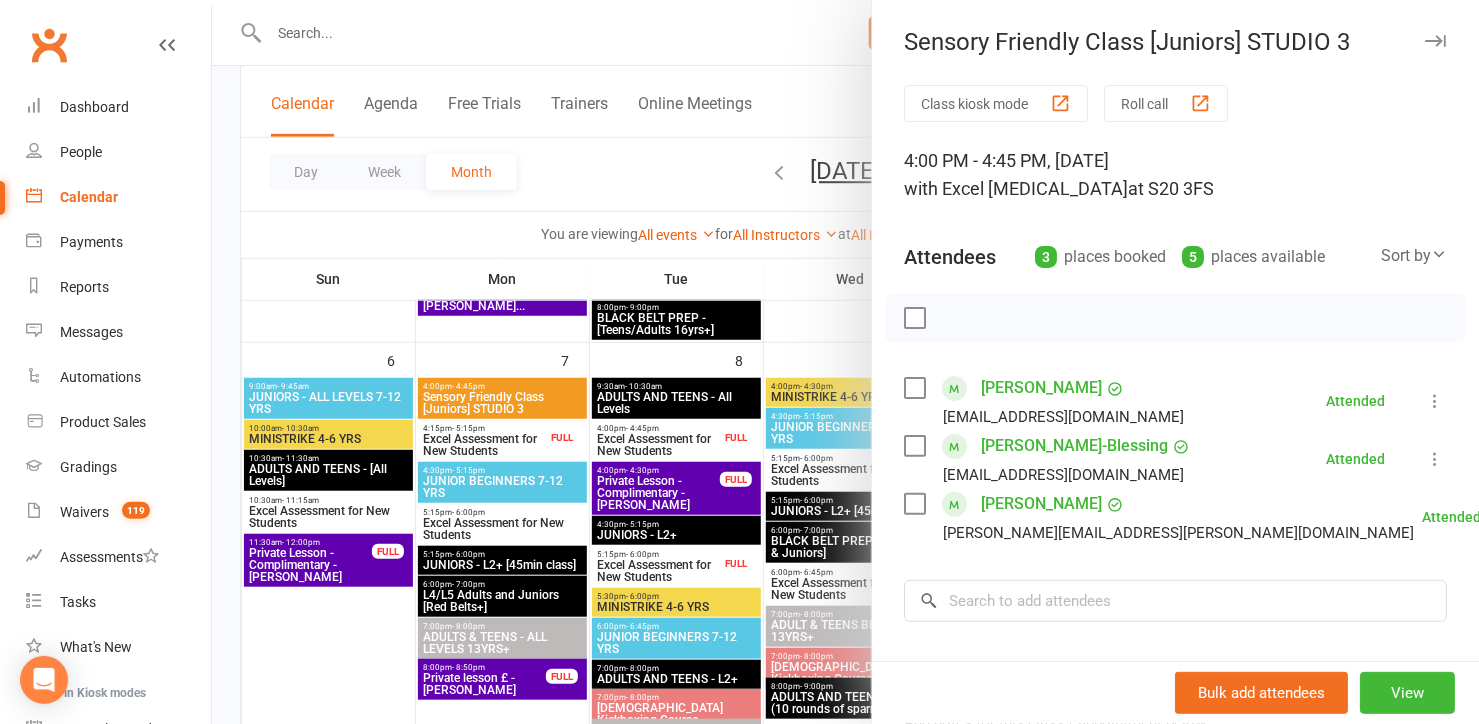 click on "Sensory Friendly Class [Juniors] STUDIO 3" at bounding box center [1175, 42] 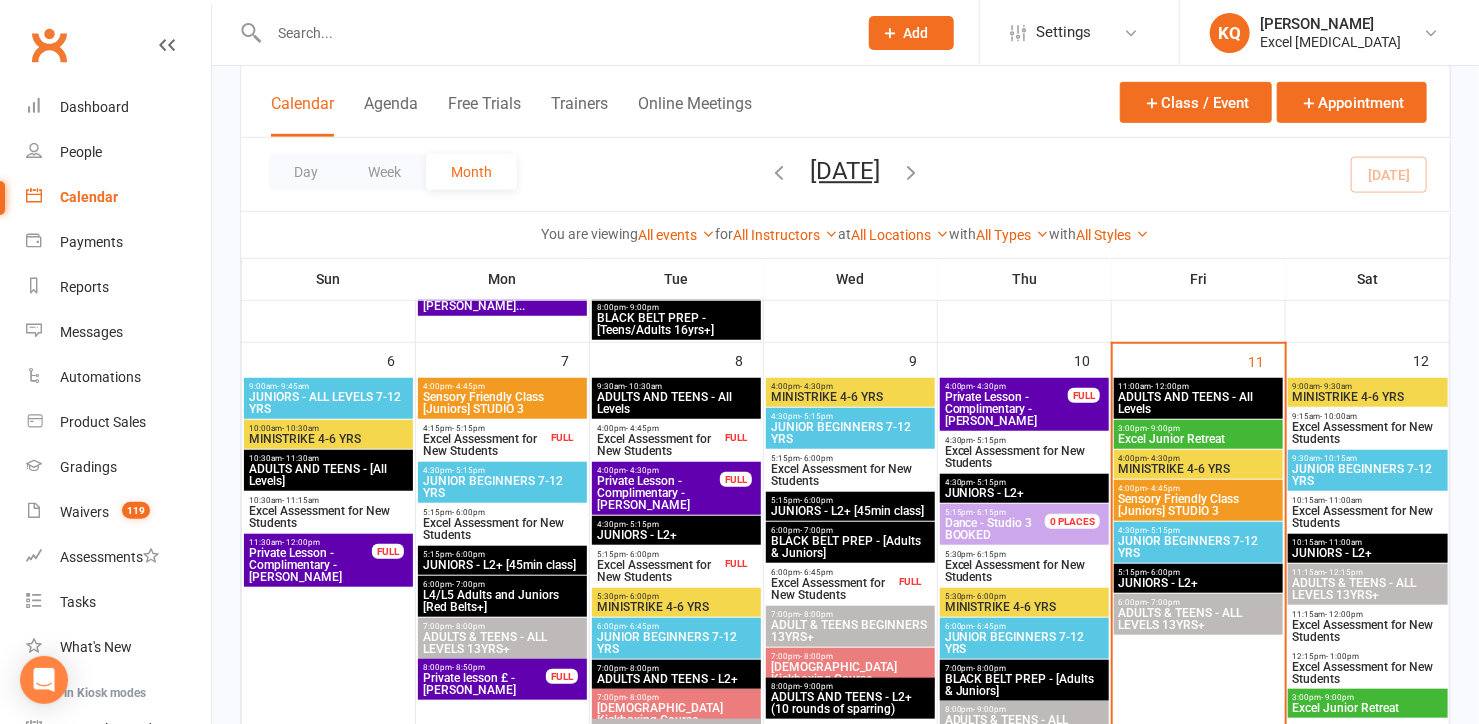 drag, startPoint x: 330, startPoint y: 39, endPoint x: 341, endPoint y: 33, distance: 12.529964 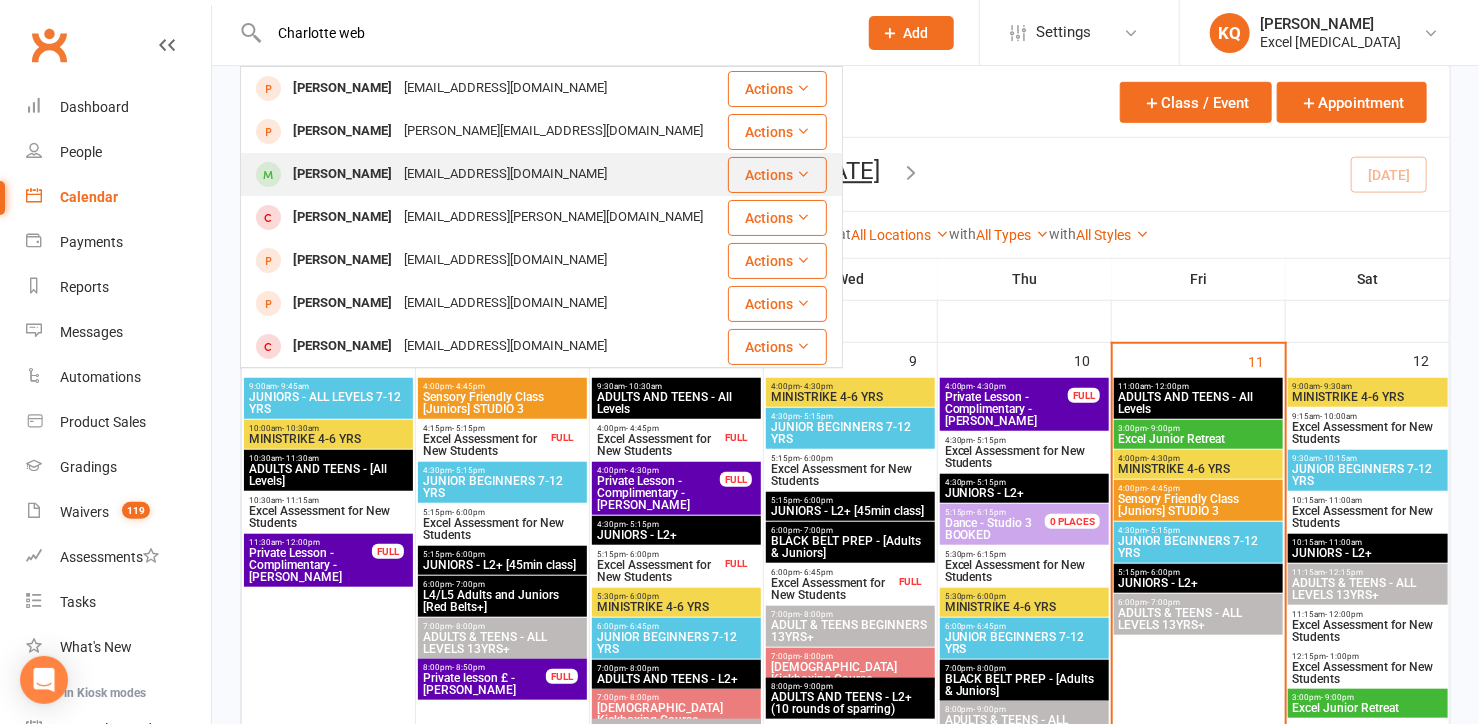 type on "Charlotte web" 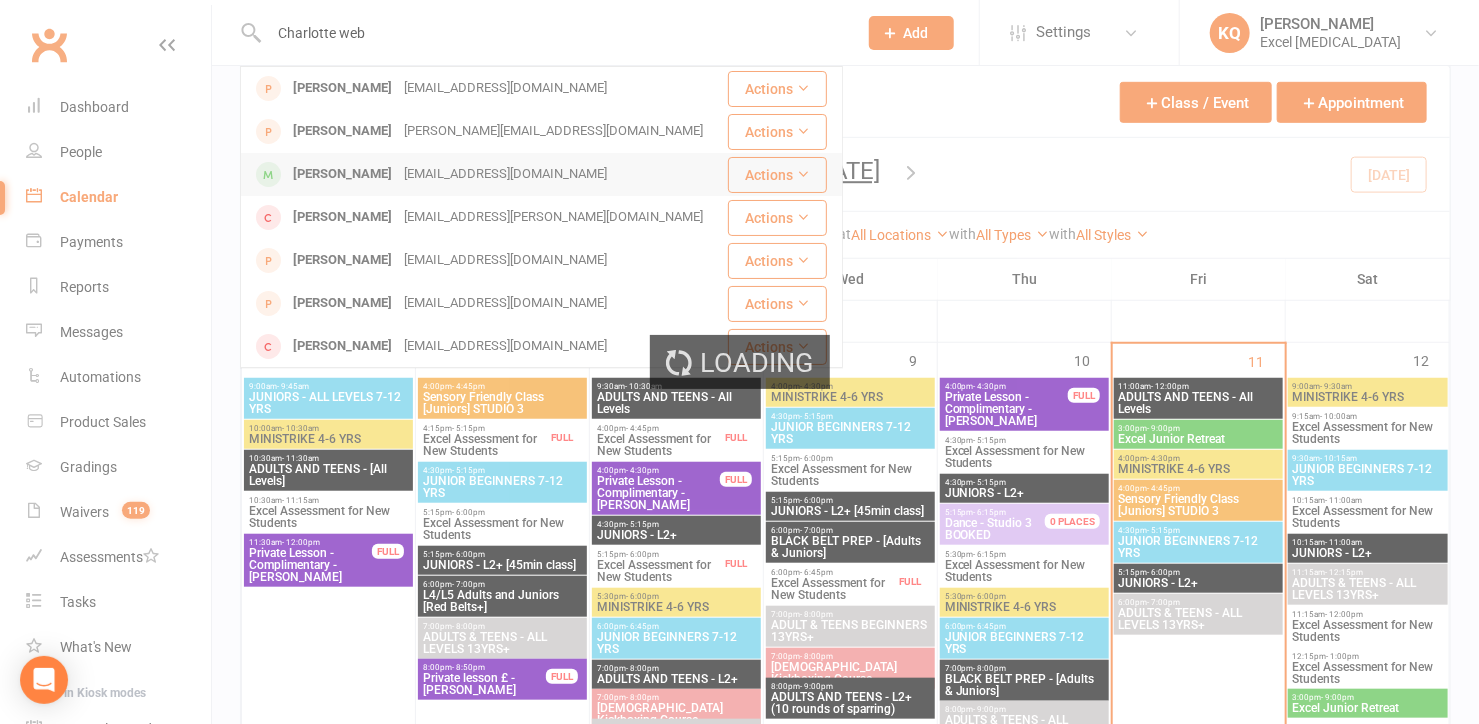type 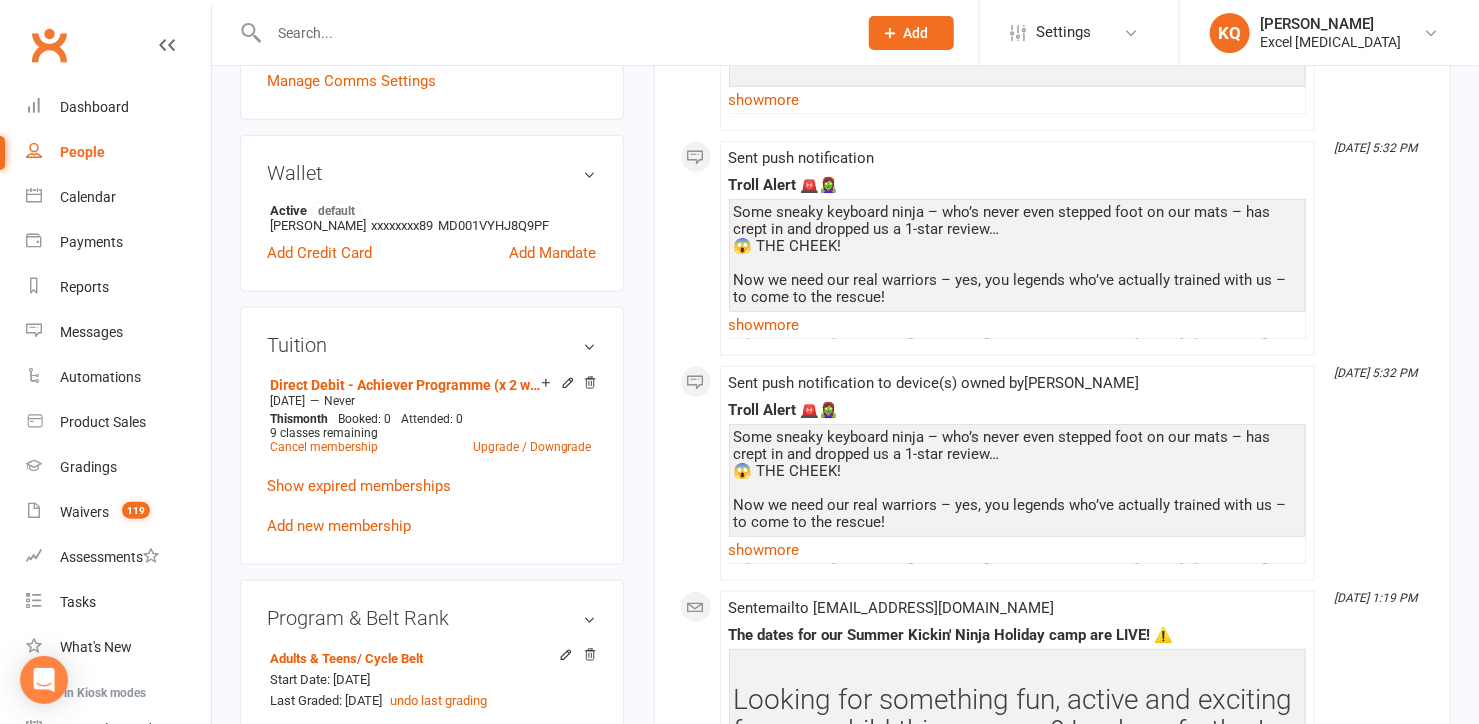 scroll, scrollTop: 545, scrollLeft: 0, axis: vertical 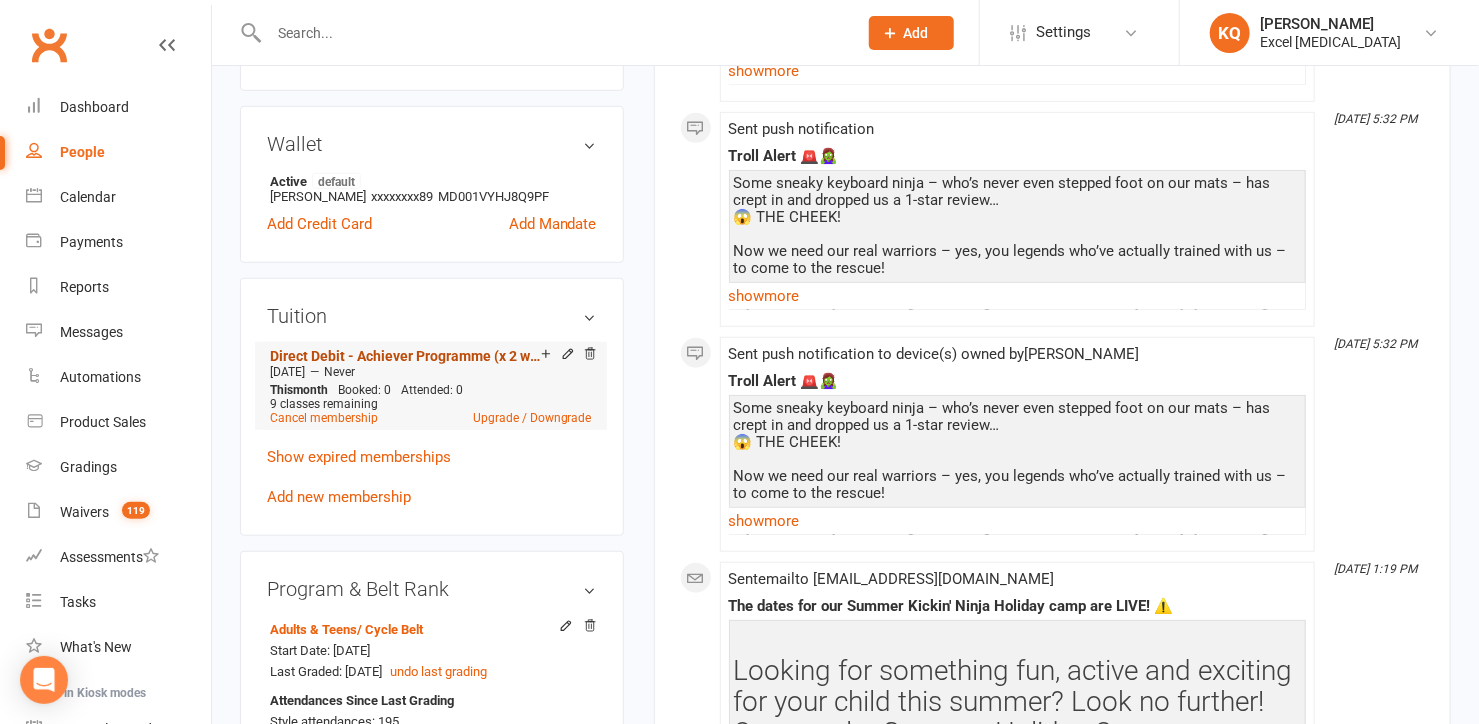 click on "Direct Debit - Achiever Programme (x 2 weekly)" at bounding box center (405, 356) 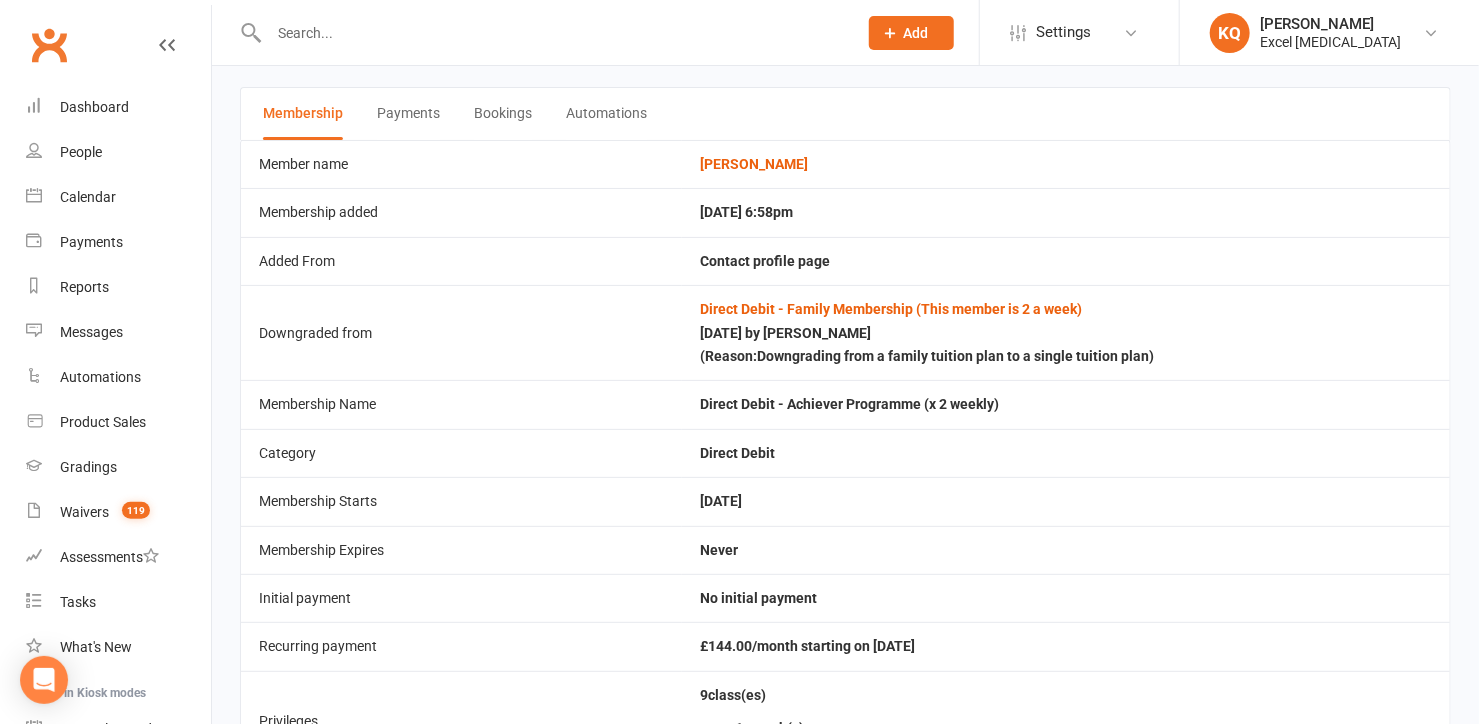 scroll, scrollTop: 0, scrollLeft: 0, axis: both 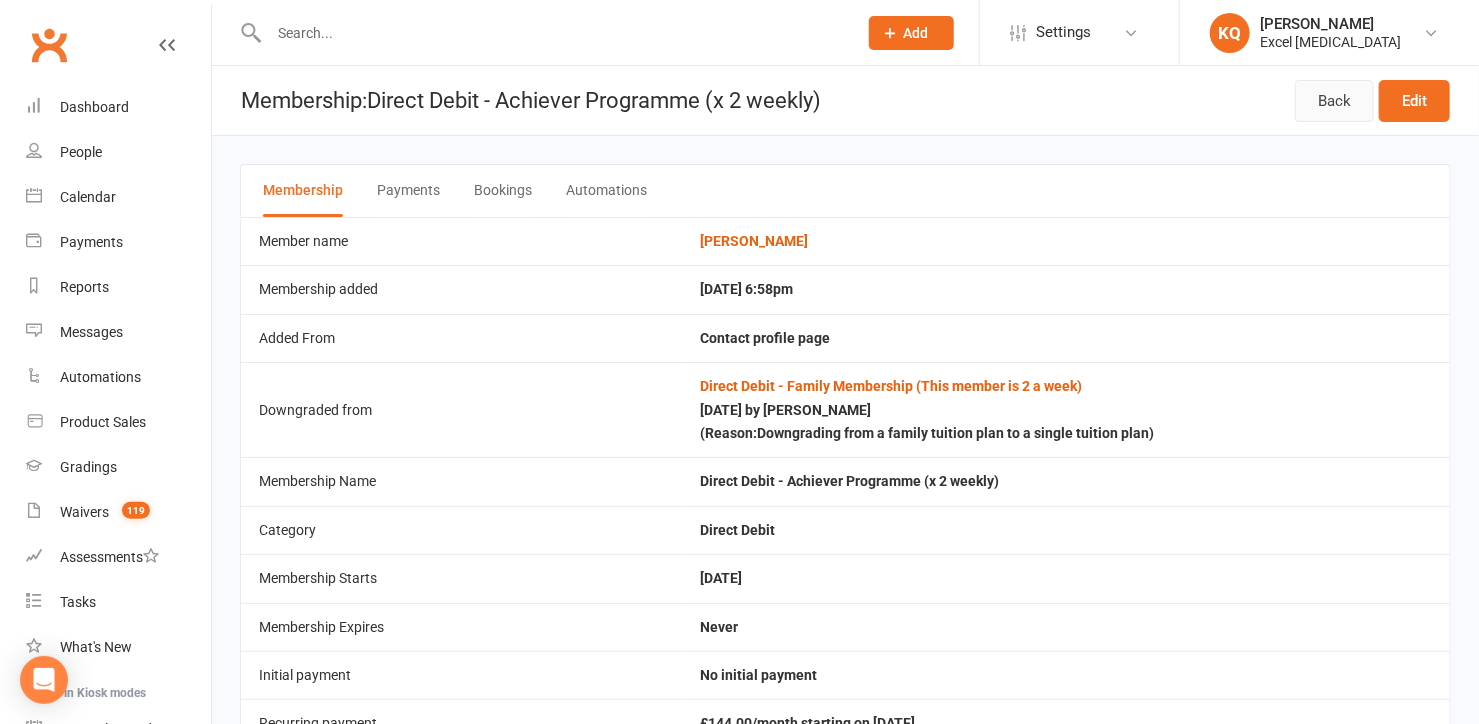 click on "Back" at bounding box center (1334, 101) 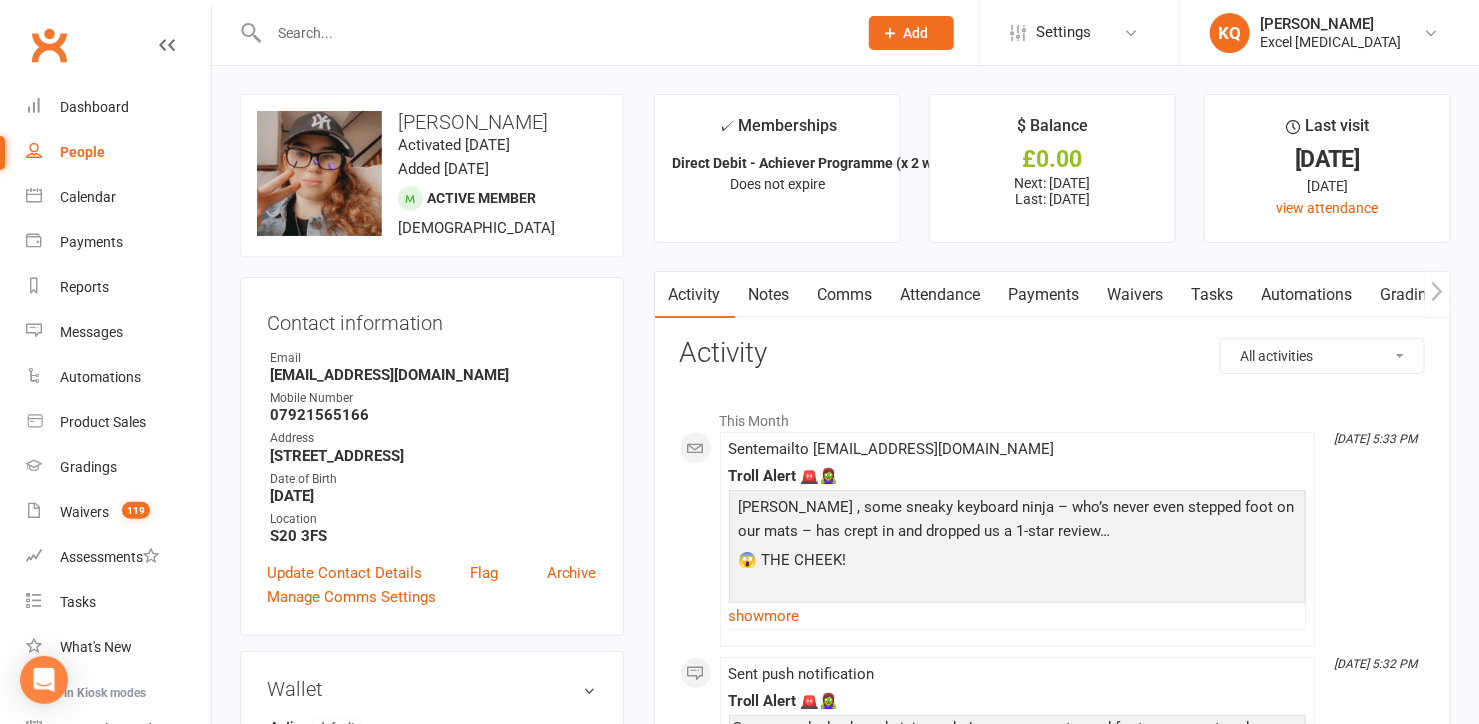 click on "Notes" at bounding box center [769, 295] 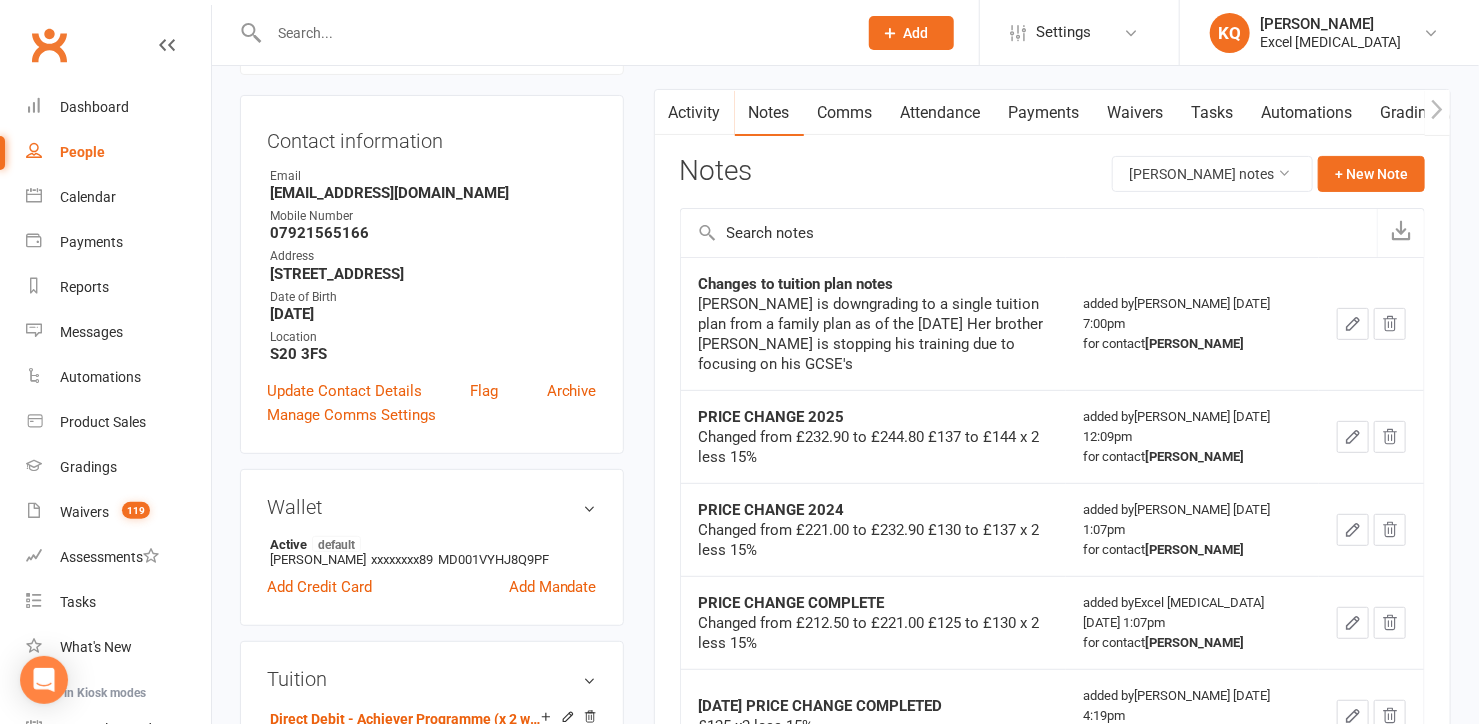 scroll, scrollTop: 0, scrollLeft: 0, axis: both 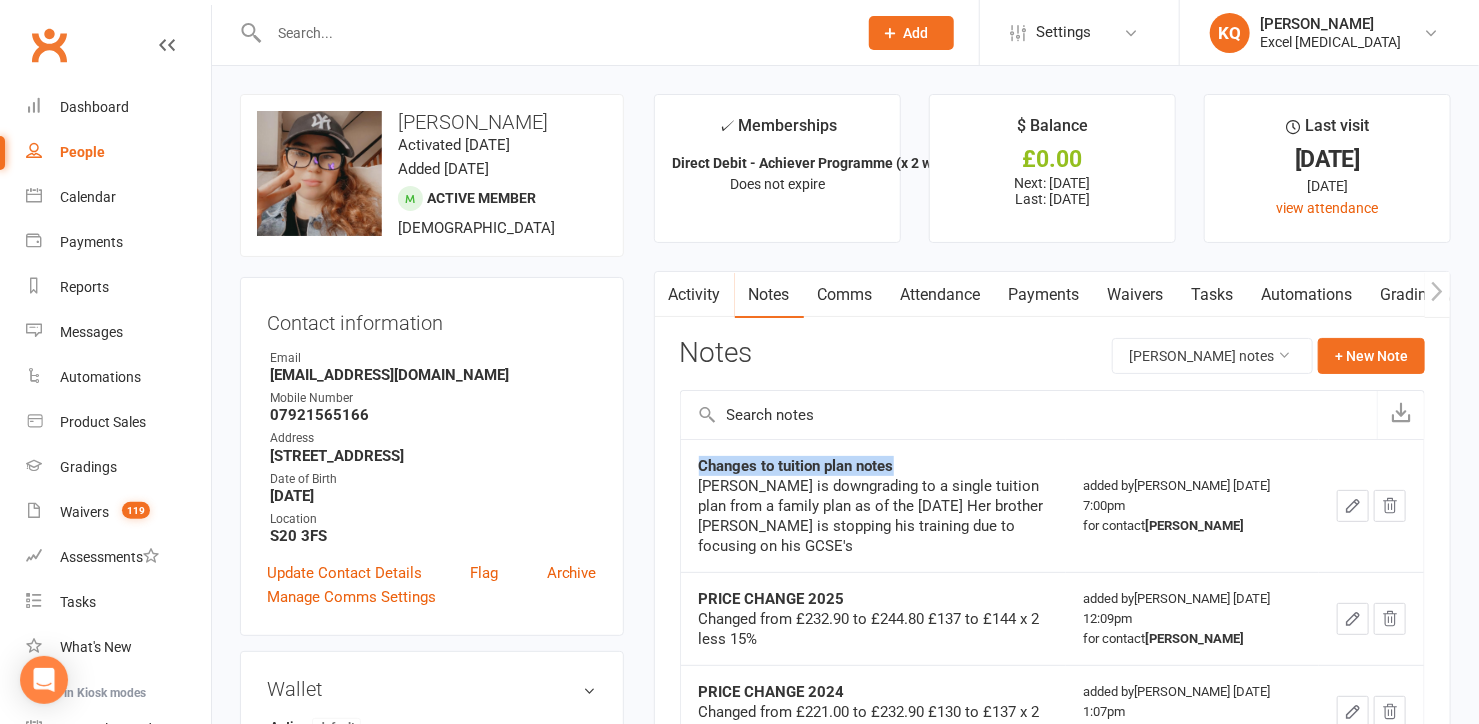 drag, startPoint x: 906, startPoint y: 464, endPoint x: 693, endPoint y: 454, distance: 213.23462 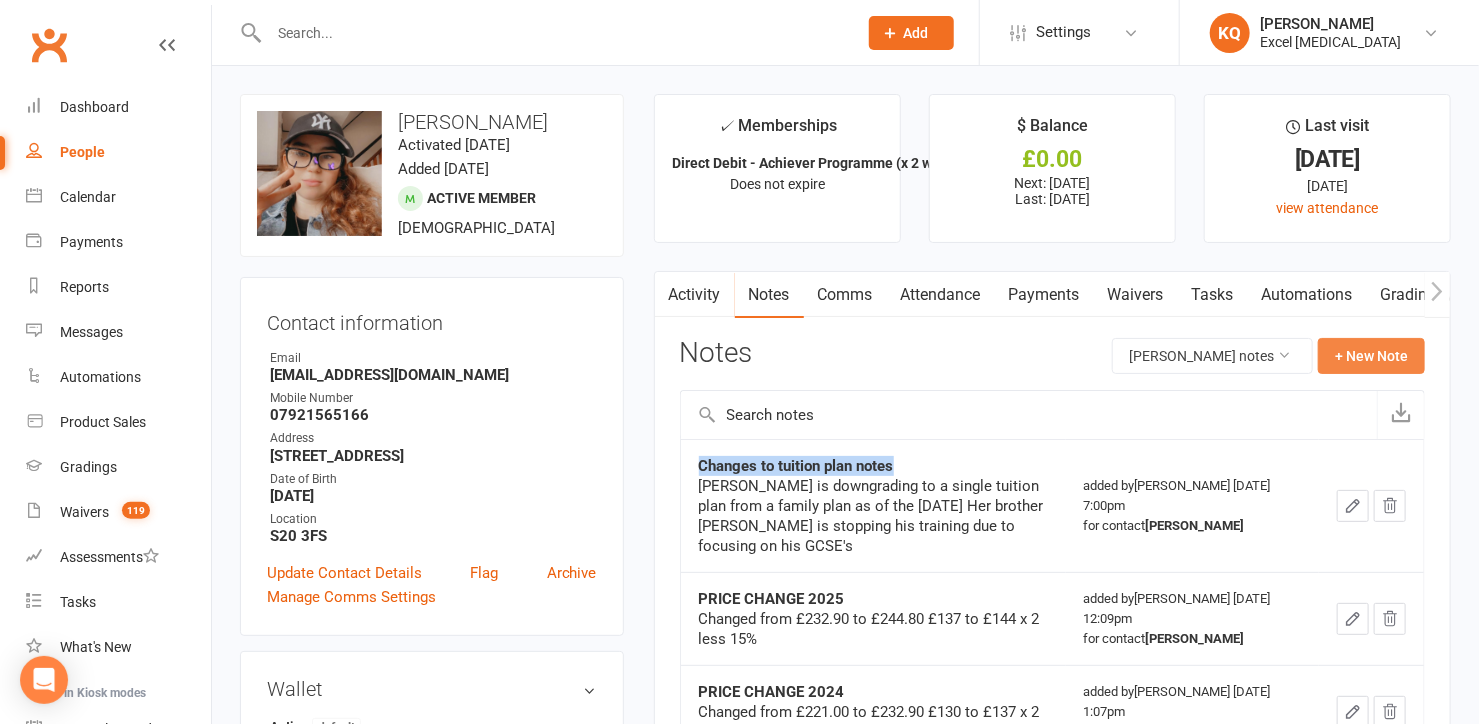 click on "+ New Note" at bounding box center (1371, 356) 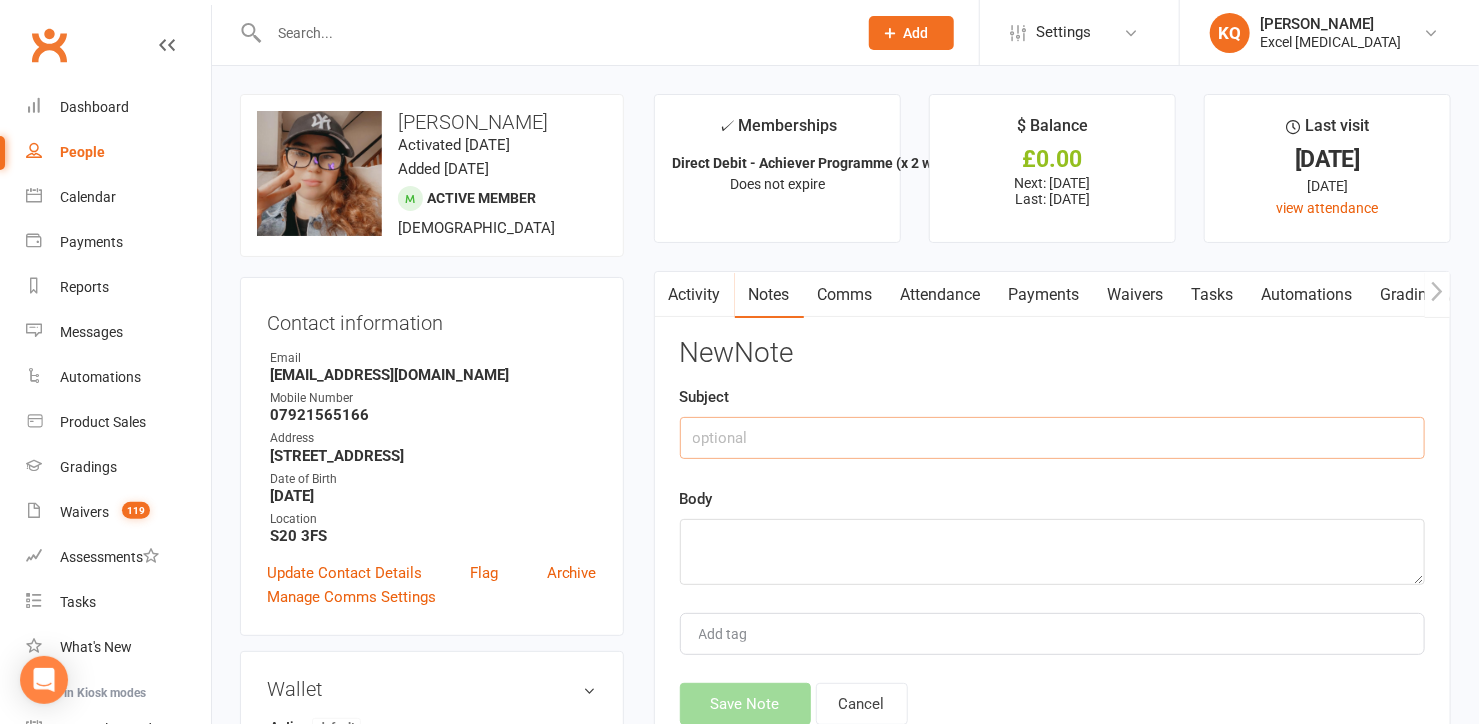 click at bounding box center (1052, 438) 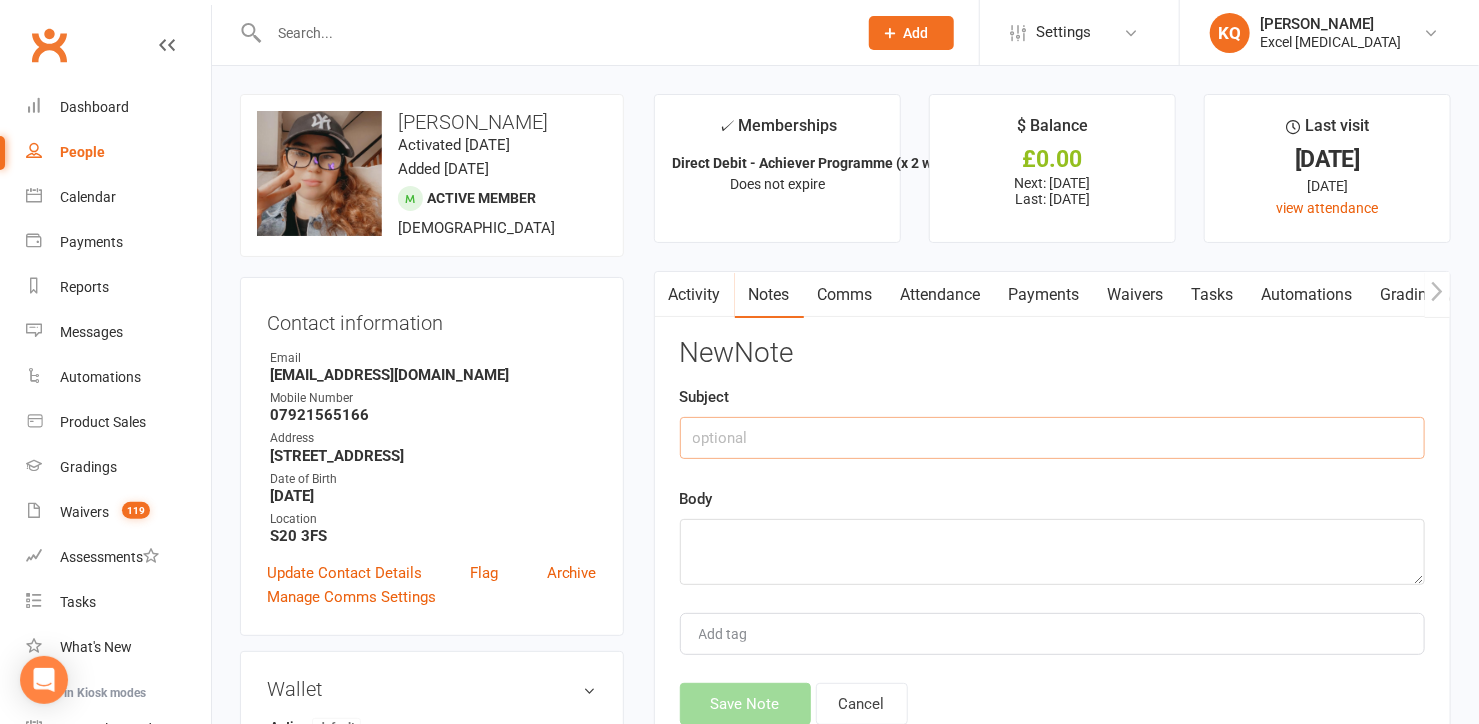 paste on "Changes to tuition plan notes" 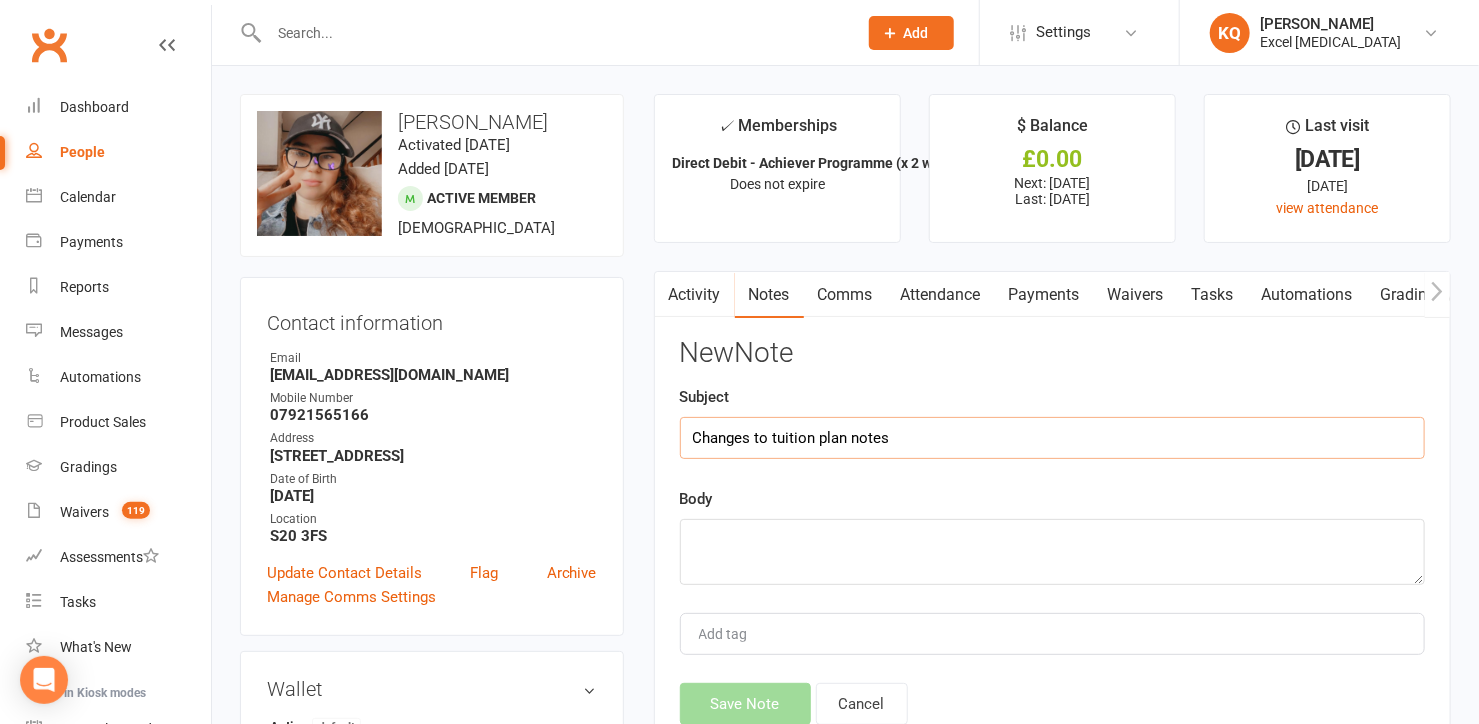 type on "Changes to tuition plan notes" 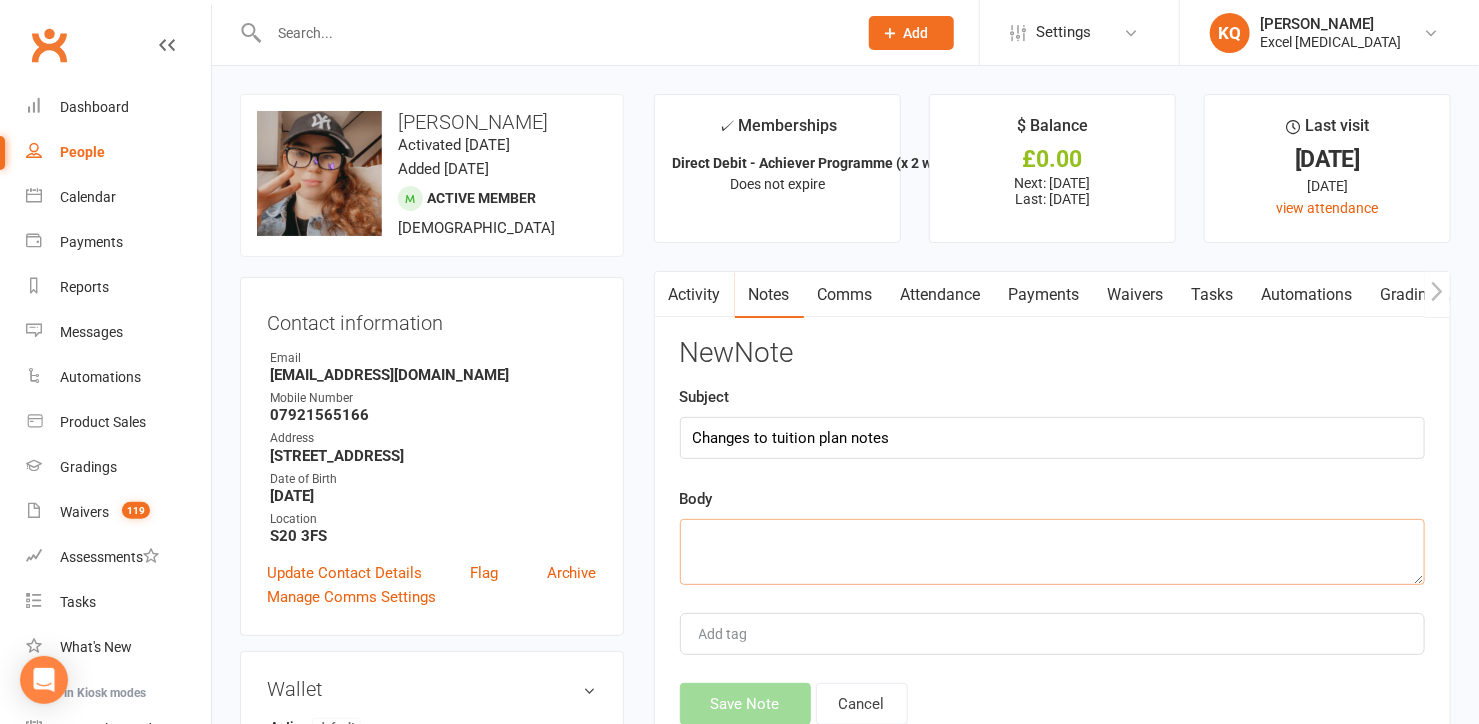 click at bounding box center [1052, 552] 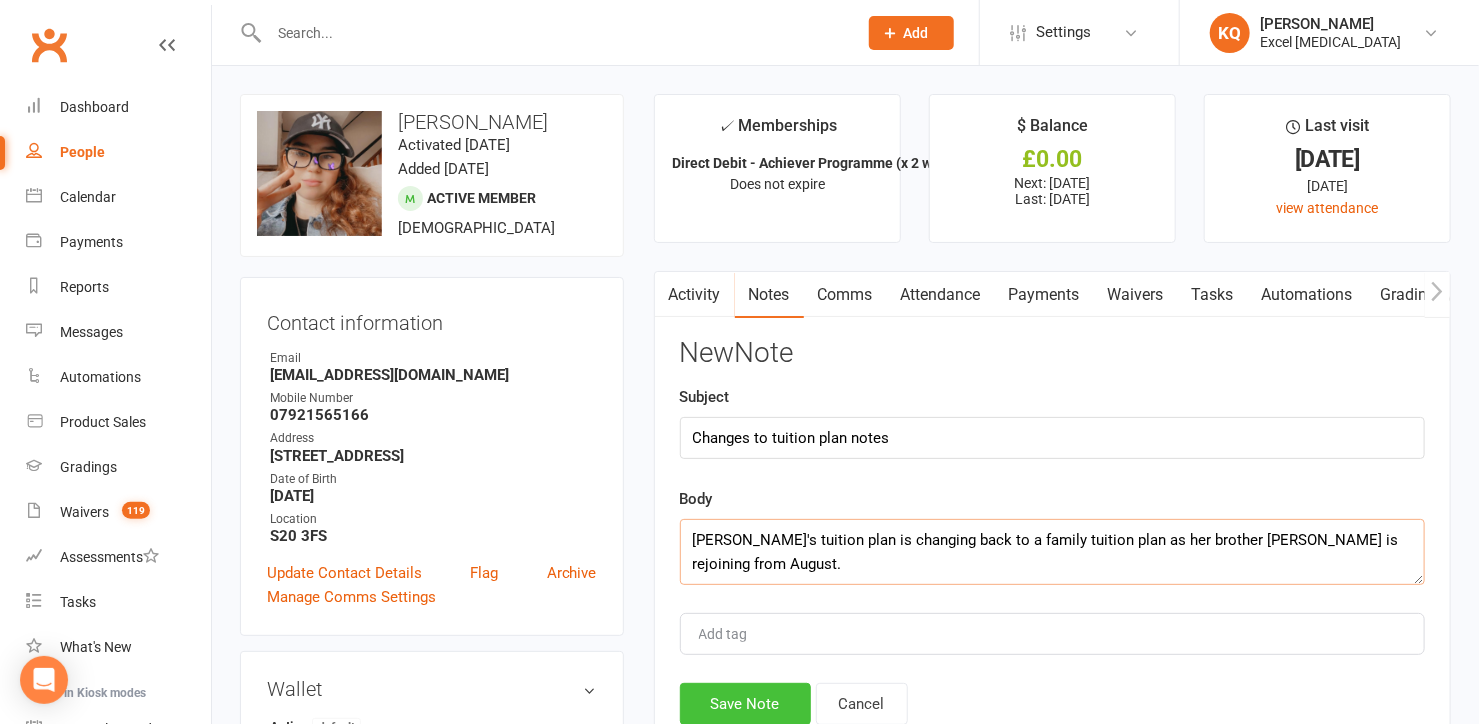 type on "[PERSON_NAME]'s tuition plan is changing back to a family tuition plan as her brother [PERSON_NAME] is rejoining from August." 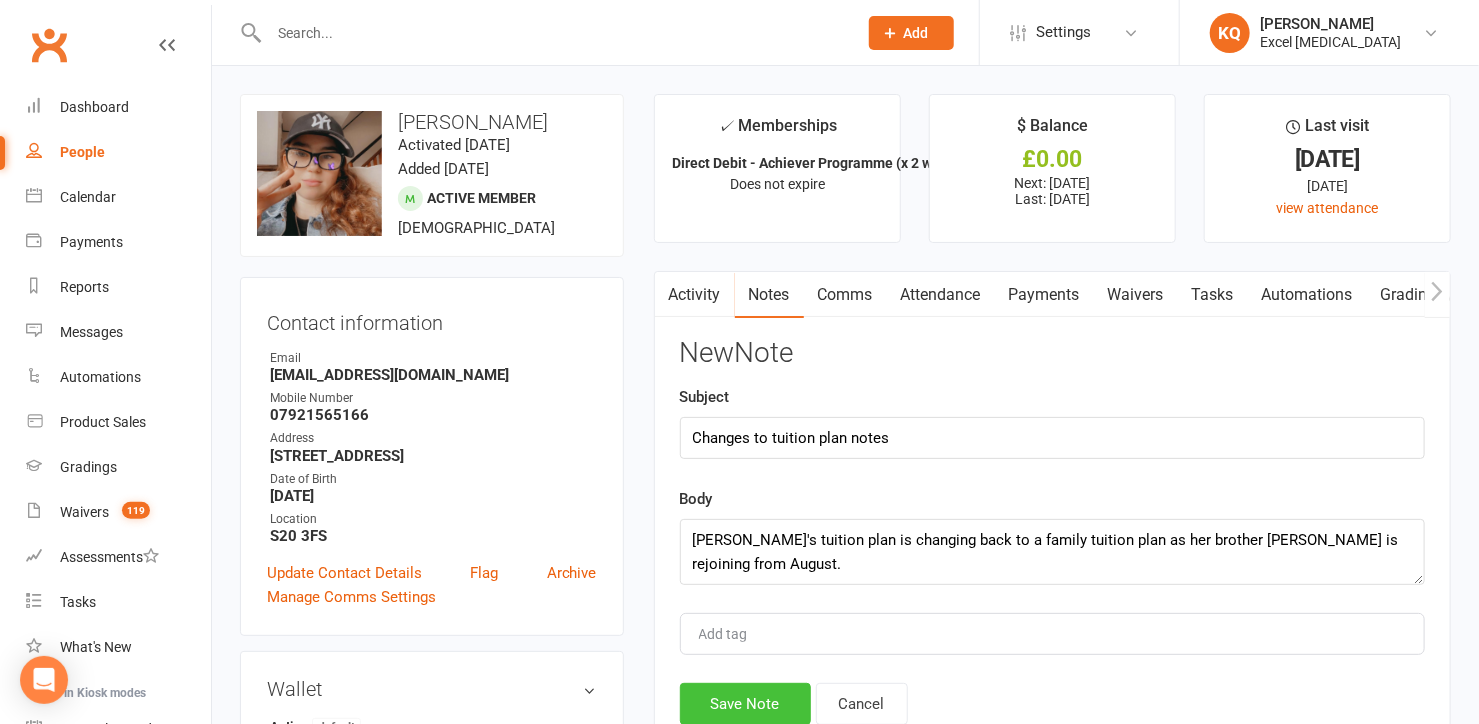 click on "Save Note" at bounding box center [745, 704] 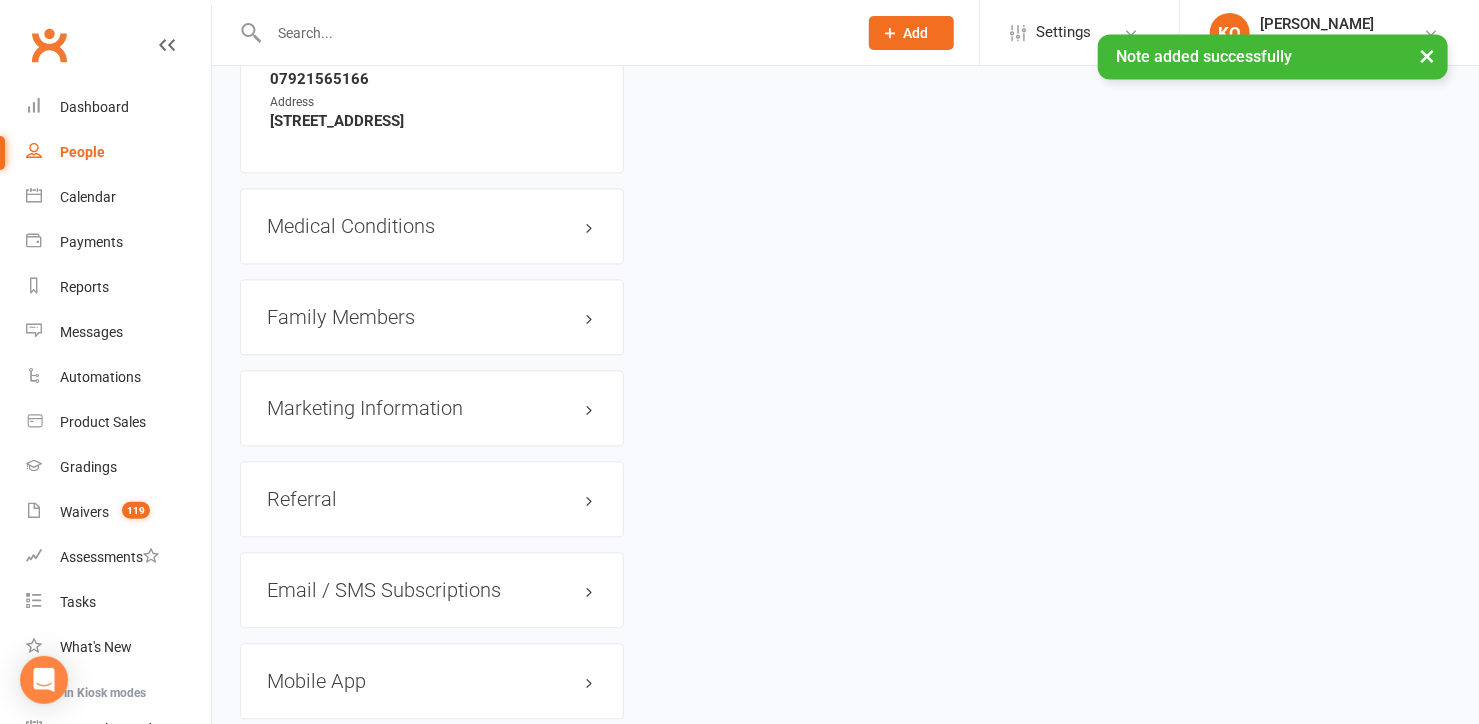 scroll, scrollTop: 1909, scrollLeft: 0, axis: vertical 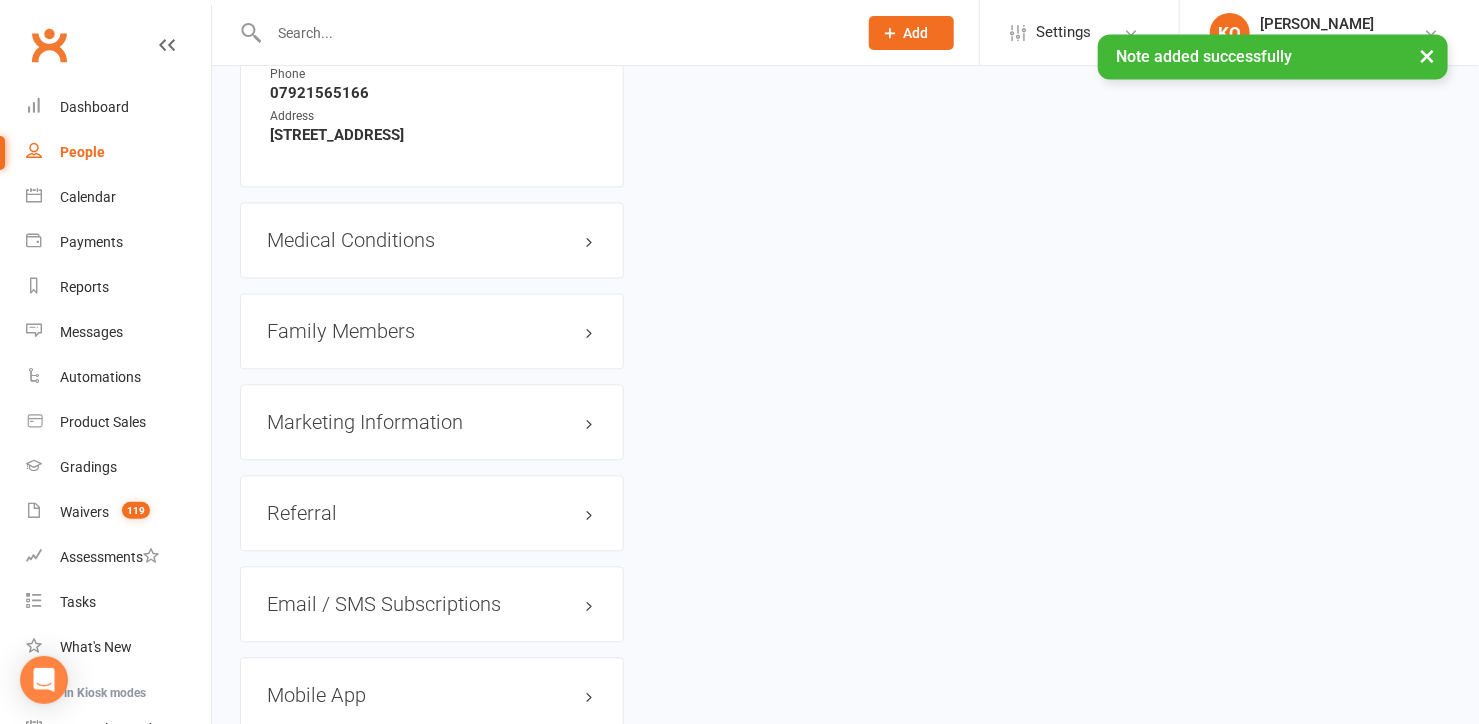 click on "Family Members" at bounding box center [432, 331] 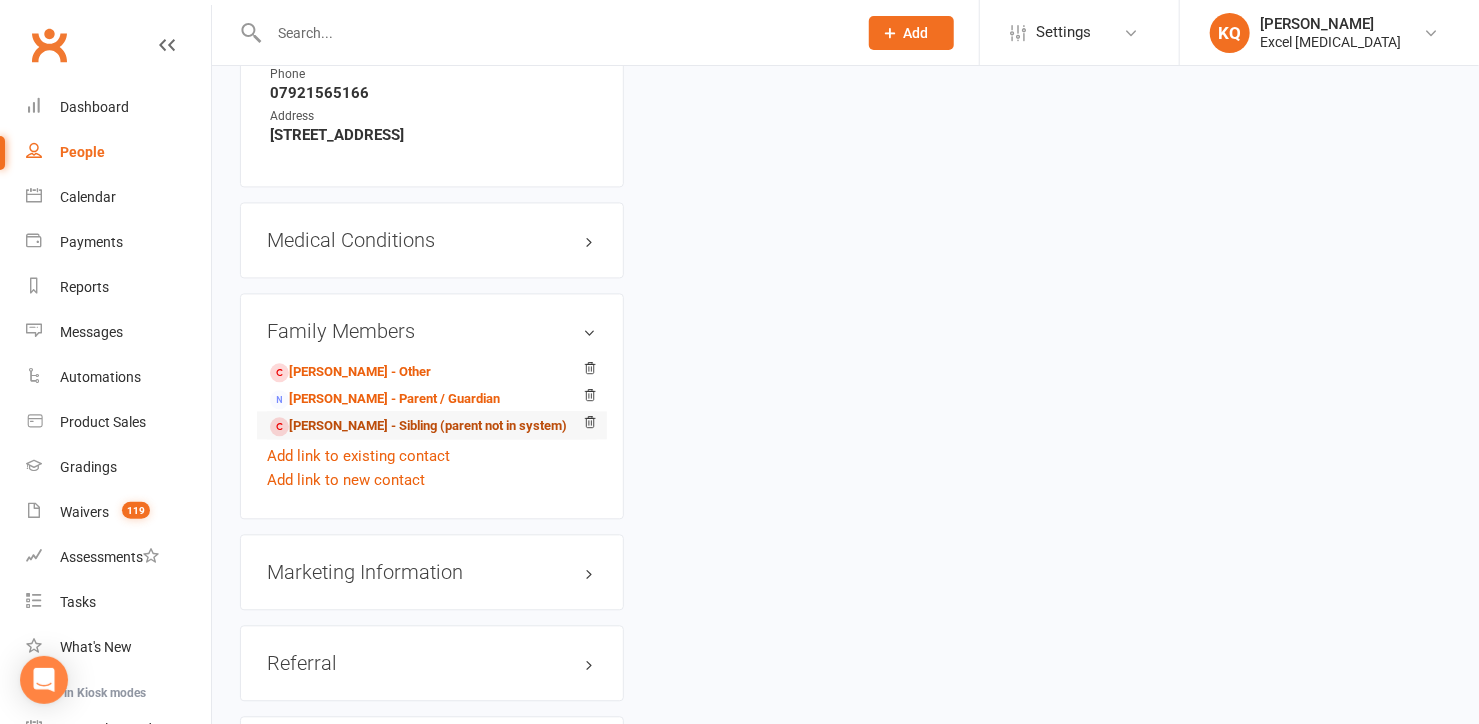 click on "[PERSON_NAME] - Sibling (parent not in system)" at bounding box center (418, 426) 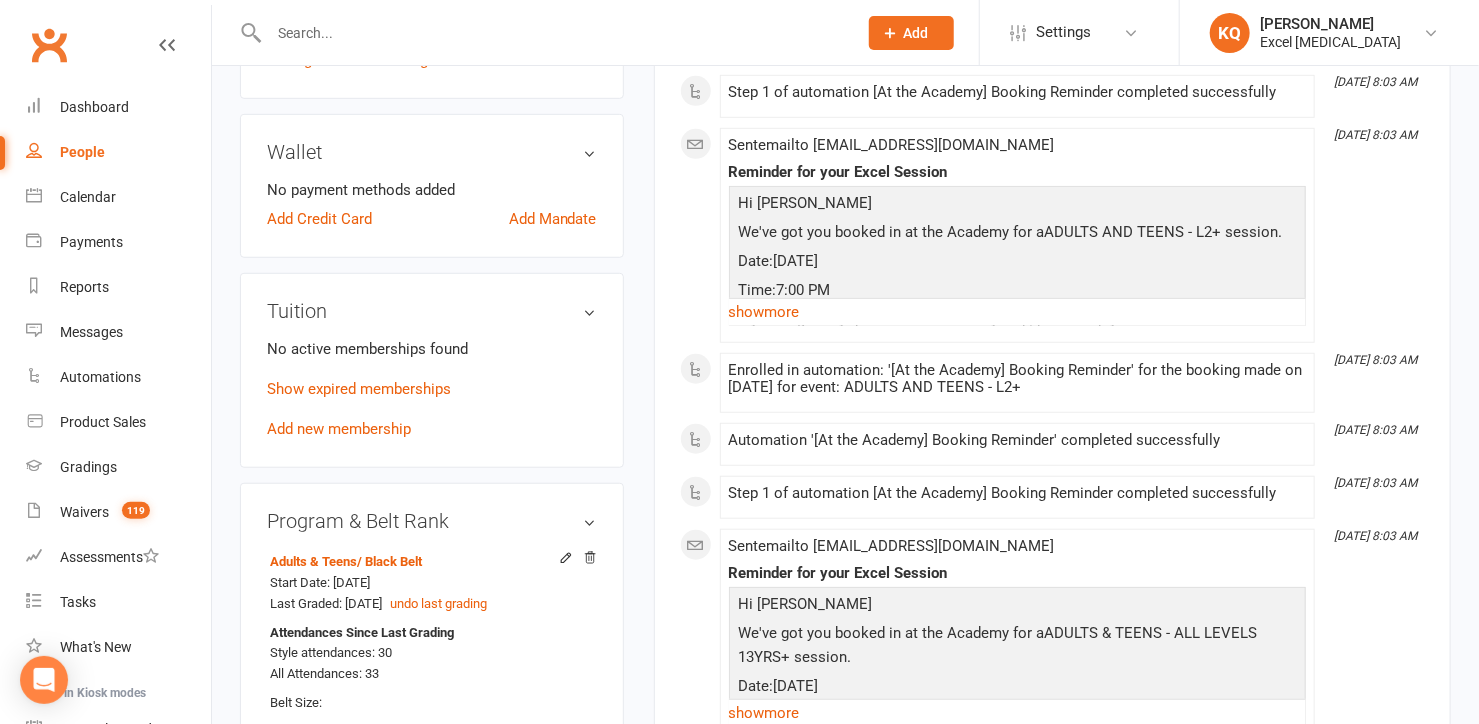 scroll, scrollTop: 545, scrollLeft: 0, axis: vertical 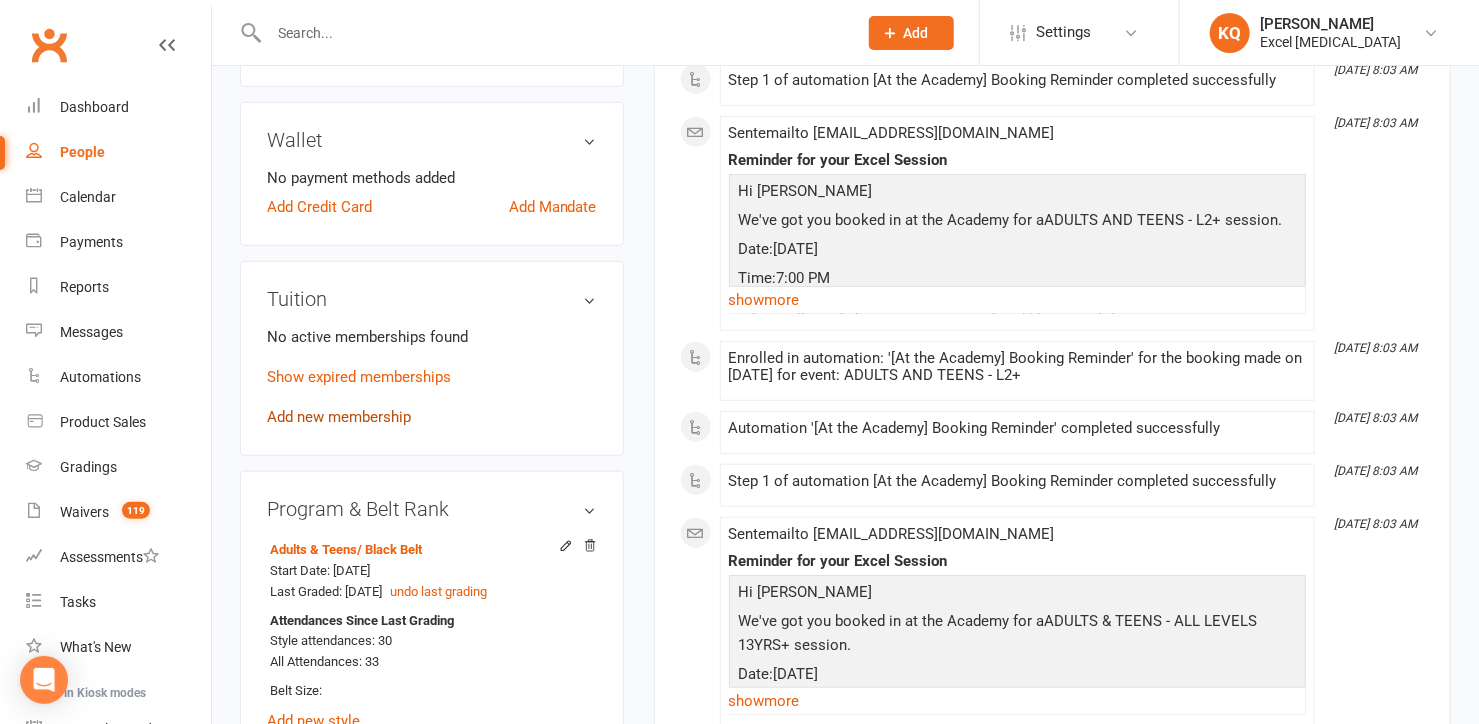 click on "Add new membership" at bounding box center [339, 417] 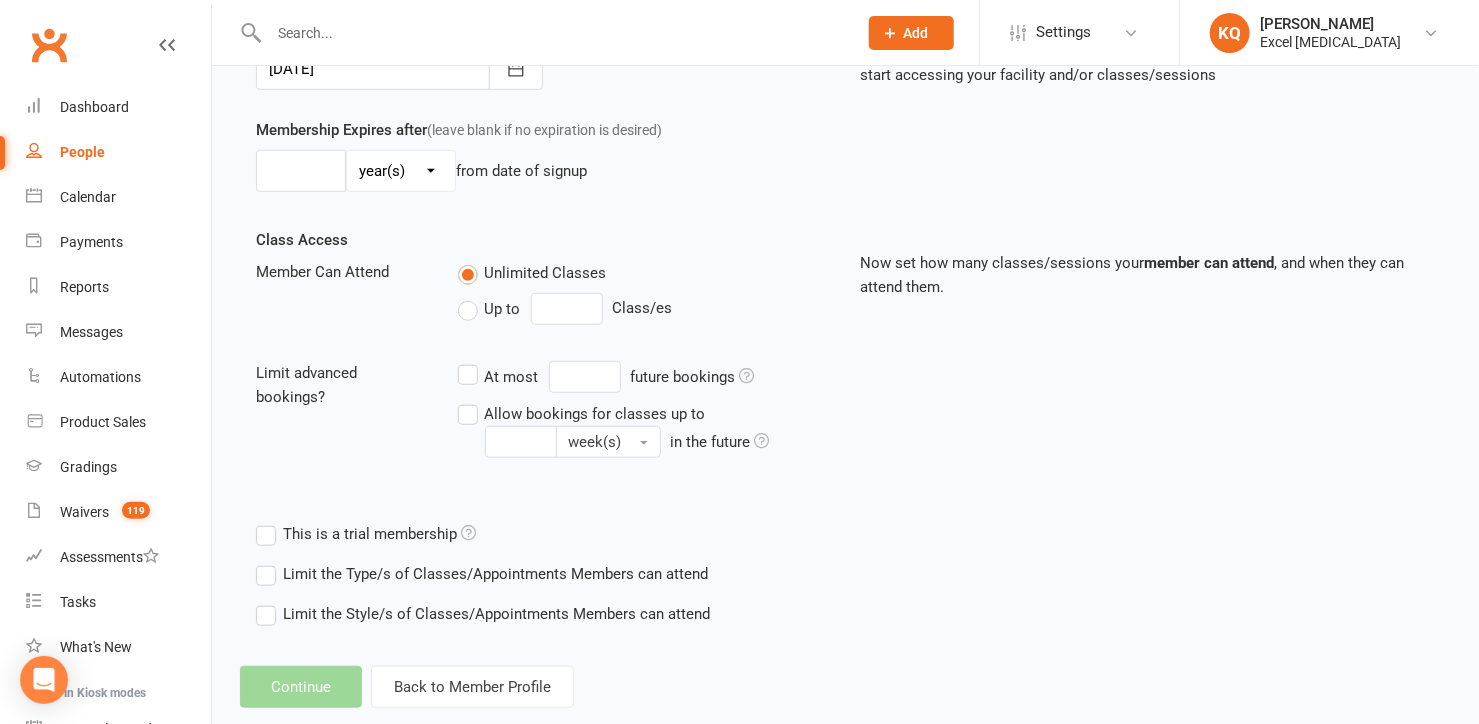 scroll, scrollTop: 0, scrollLeft: 0, axis: both 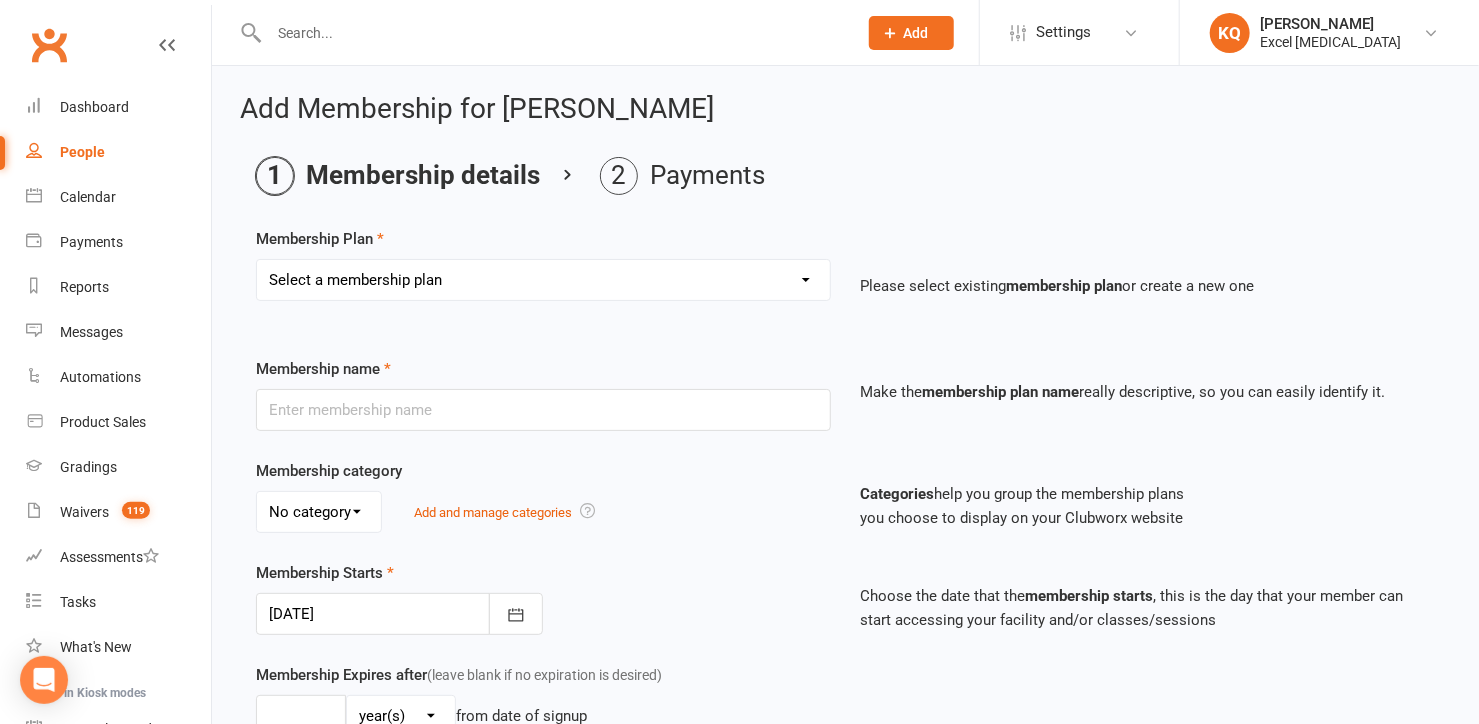 click on "Select a membership plan Create new Membership Plan EE Sibling Pass [2 Wk] EE - 2 WEEK TRAINING PASS EE - 1 MONTH TRAINING PASS Excel Experience - 1 Week Friend Referral Card Excel Experience - 1 wk free (Party/Club) Month to Month Limited Tuition [x 1 weekly] Month to Month Achiever Tuition [x 2 weekly] Month to Month Excelerator Tuition [x 3 weekly] Month to Month Unlimited Tuition [Unlimited weekly] Month to Month - Family Tuition [This student is Limited Tuition] Month to Month - Family Tuition [This student is Achiever Tuition] Month to Month - Family Tuition [This student is Excelerator] Month to Month - Family Tuition [This student is Unlimited] Pre Paid Tuition [Limited x 1Wk ] 6 Months Pre Paid Tuition [Limited x 1Wk ] 12 Months Pre Paid Tuition [Achiever] 6 Months Pre Paid Tuition [Achiever] 12 Months Pre Paid Tuition [Excelerator] 6 Months Pre Paid Tuition [Excelerator] 12 Months Pre Paid Tuition [Unlimited] 6 Months Pre Paid Tuition [Unlimited] 12 months EE -Dads train for FREE 1 month" at bounding box center (543, 280) 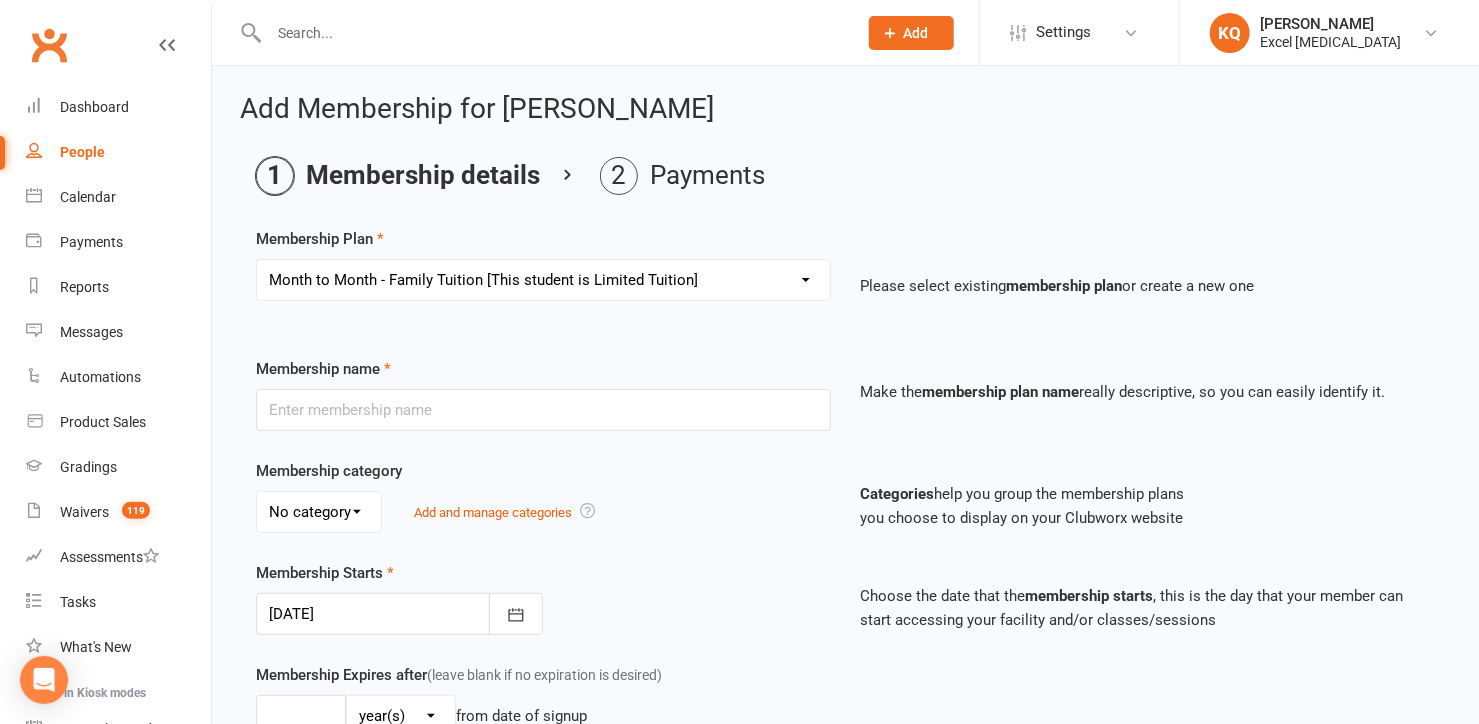 click on "Select a membership plan Create new Membership Plan EE Sibling Pass [2 Wk] EE - 2 WEEK TRAINING PASS EE - 1 MONTH TRAINING PASS Excel Experience - 1 Week Friend Referral Card Excel Experience - 1 wk free (Party/Club) Month to Month Limited Tuition [x 1 weekly] Month to Month Achiever Tuition [x 2 weekly] Month to Month Excelerator Tuition [x 3 weekly] Month to Month Unlimited Tuition [Unlimited weekly] Month to Month - Family Tuition [This student is Limited Tuition] Month to Month - Family Tuition [This student is Achiever Tuition] Month to Month - Family Tuition [This student is Excelerator] Month to Month - Family Tuition [This student is Unlimited] Pre Paid Tuition [Limited x 1Wk ] 6 Months Pre Paid Tuition [Limited x 1Wk ] 12 Months Pre Paid Tuition [Achiever] 6 Months Pre Paid Tuition [Achiever] 12 Months Pre Paid Tuition [Excelerator] 6 Months Pre Paid Tuition [Excelerator] 12 Months Pre Paid Tuition [Unlimited] 6 Months Pre Paid Tuition [Unlimited] 12 months EE -Dads train for FREE 1 month" at bounding box center (543, 280) 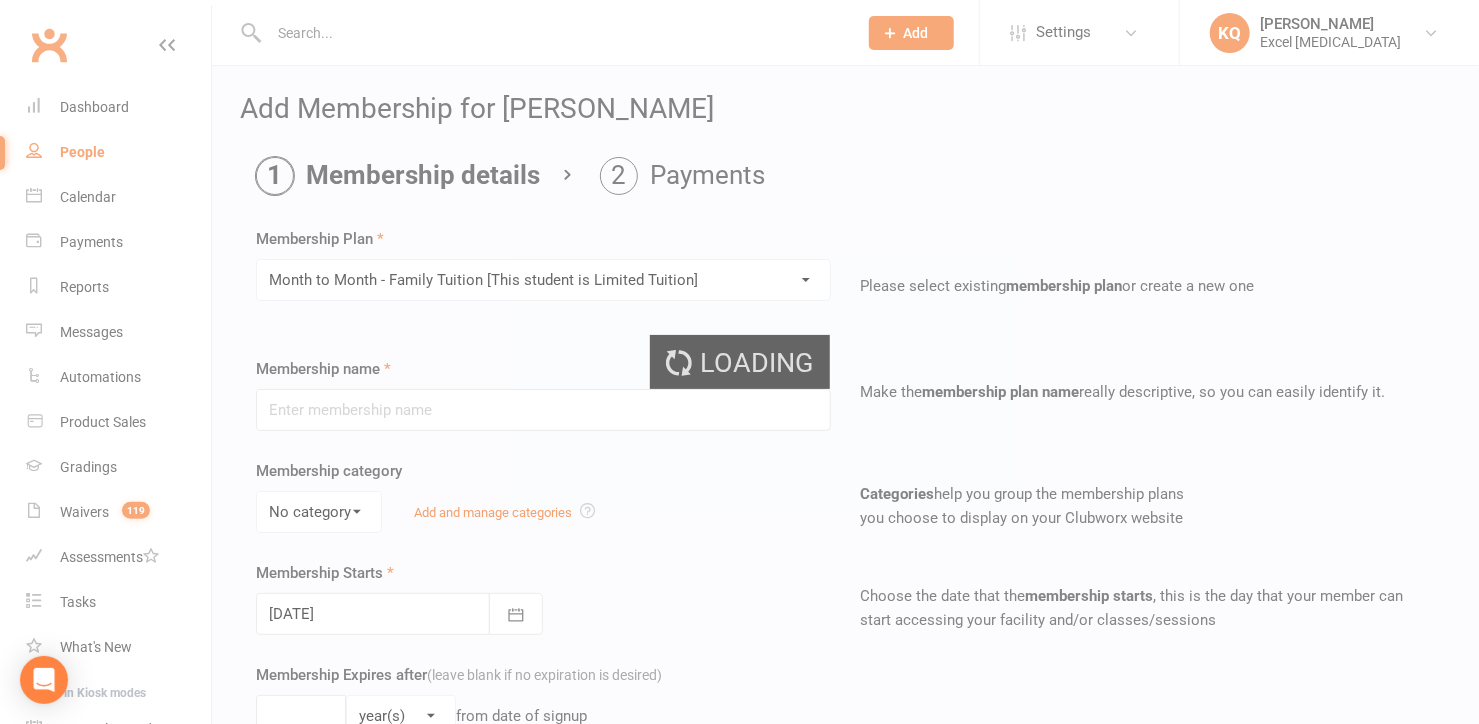 type on "Month to Month - Family Tuition [This student is Limited Tuition]" 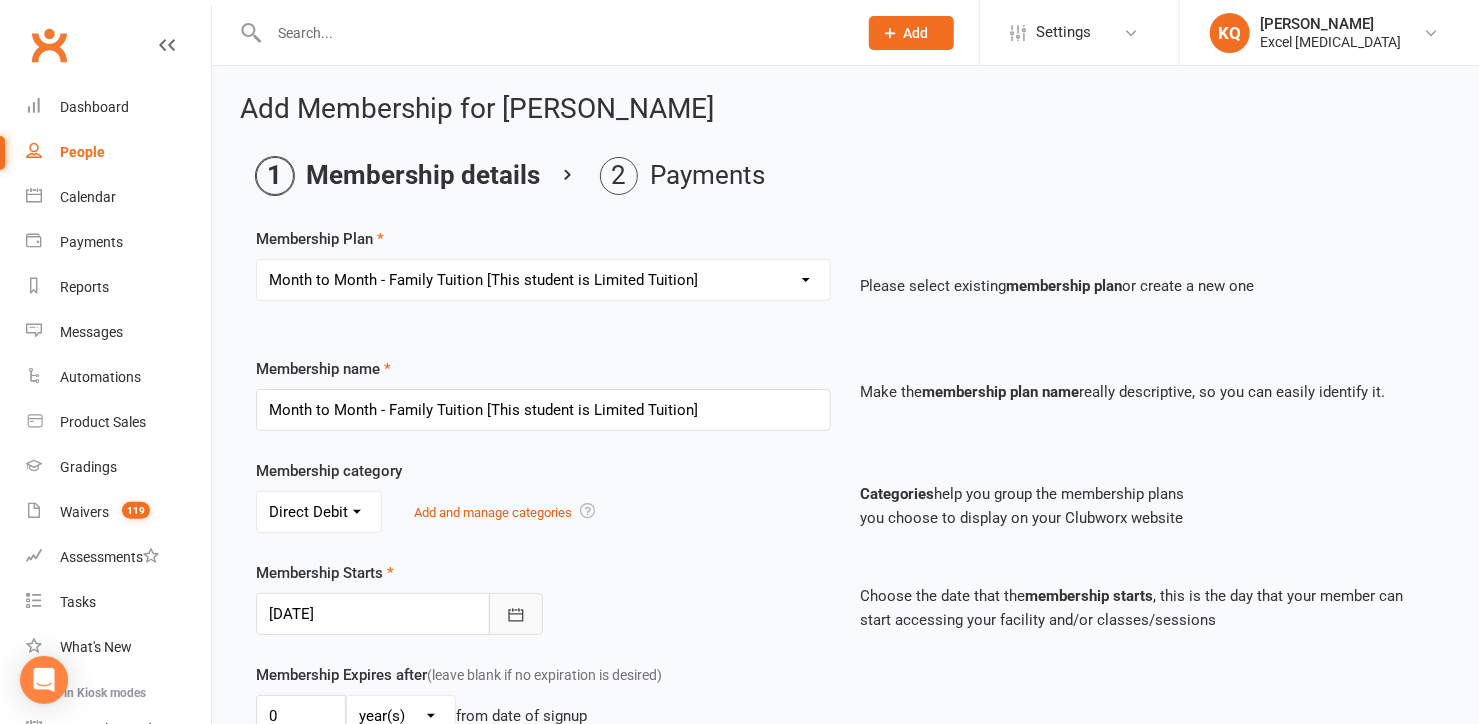 click 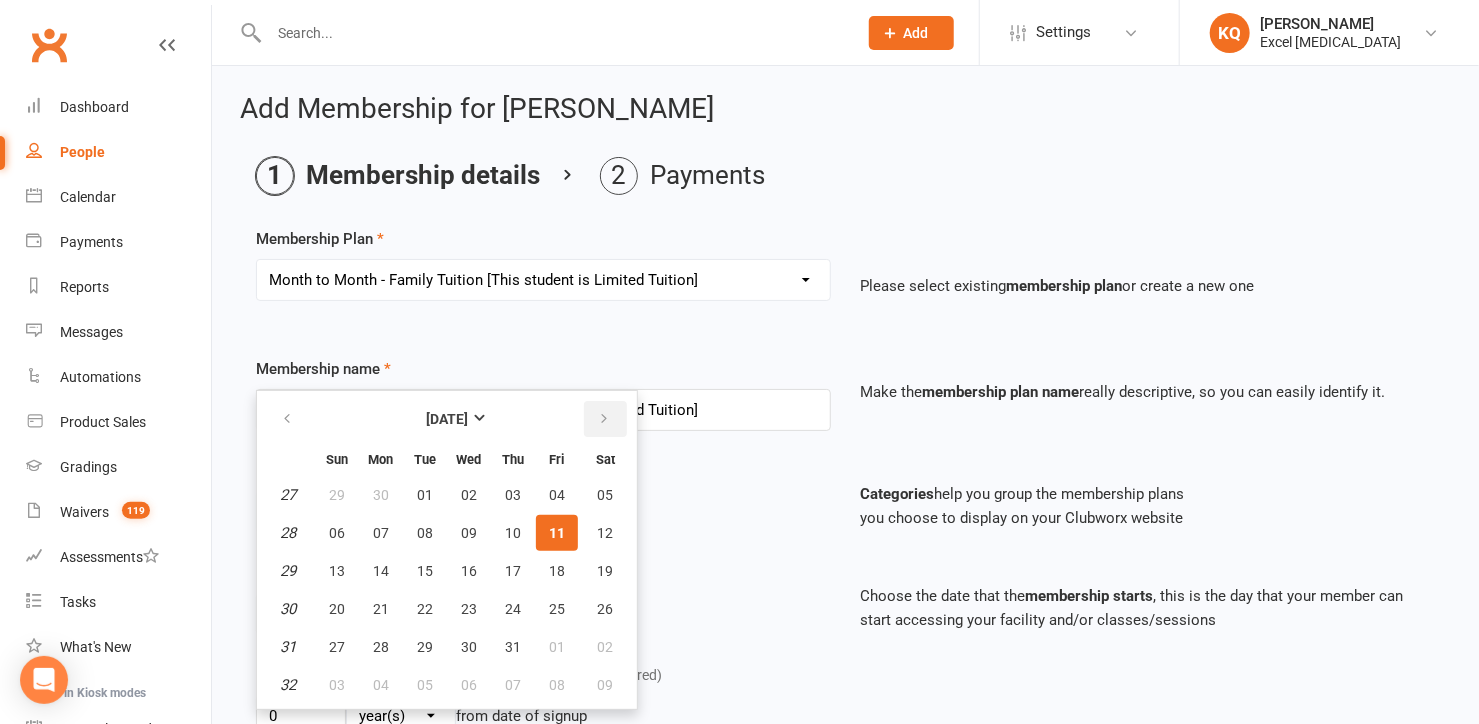 click at bounding box center [605, 419] 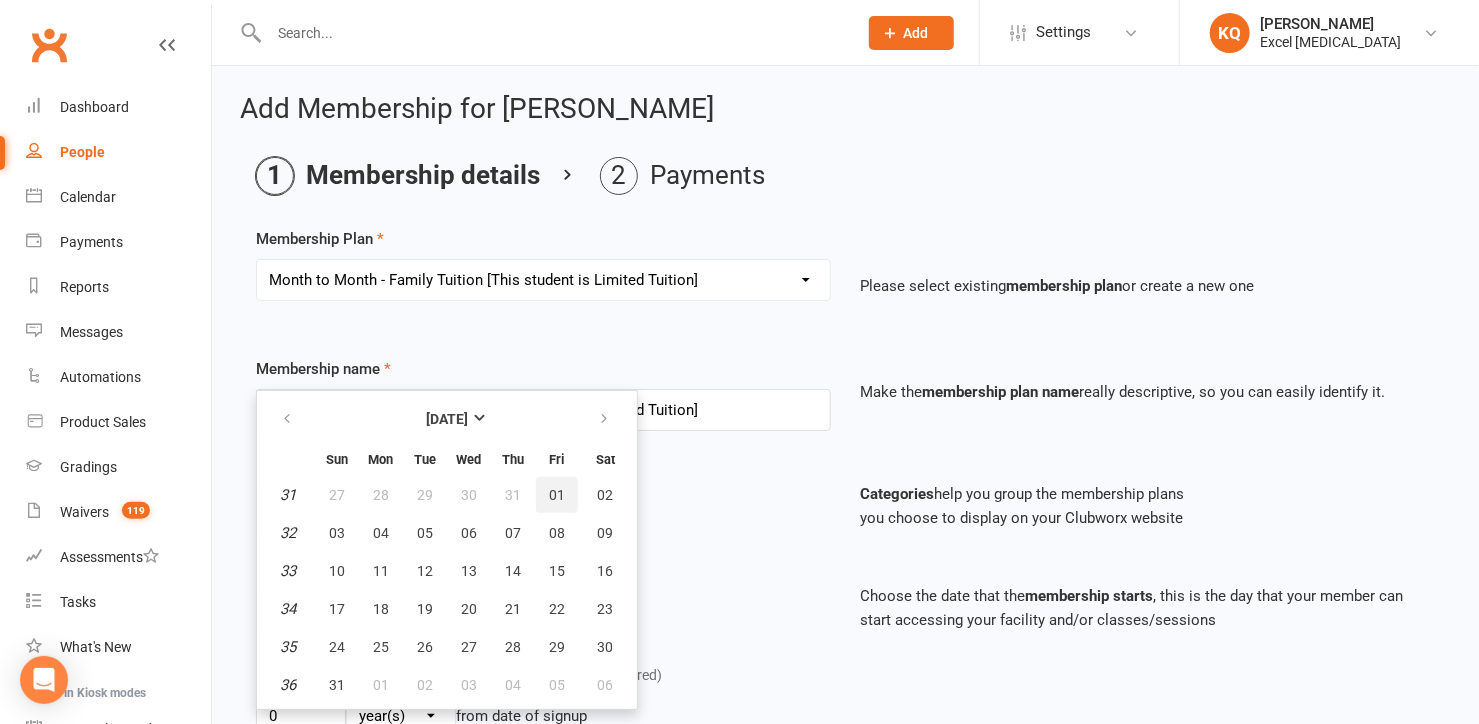 click on "01" at bounding box center [557, 495] 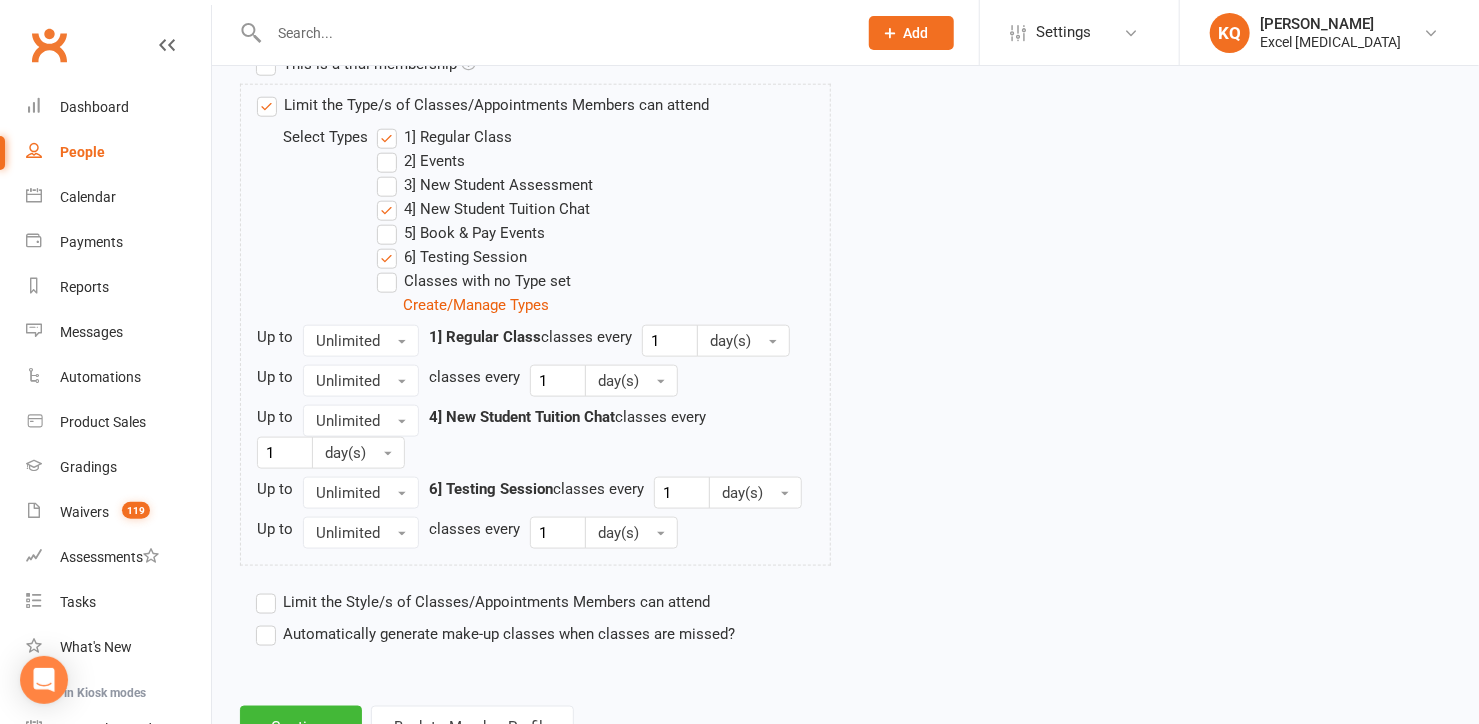 scroll, scrollTop: 1066, scrollLeft: 0, axis: vertical 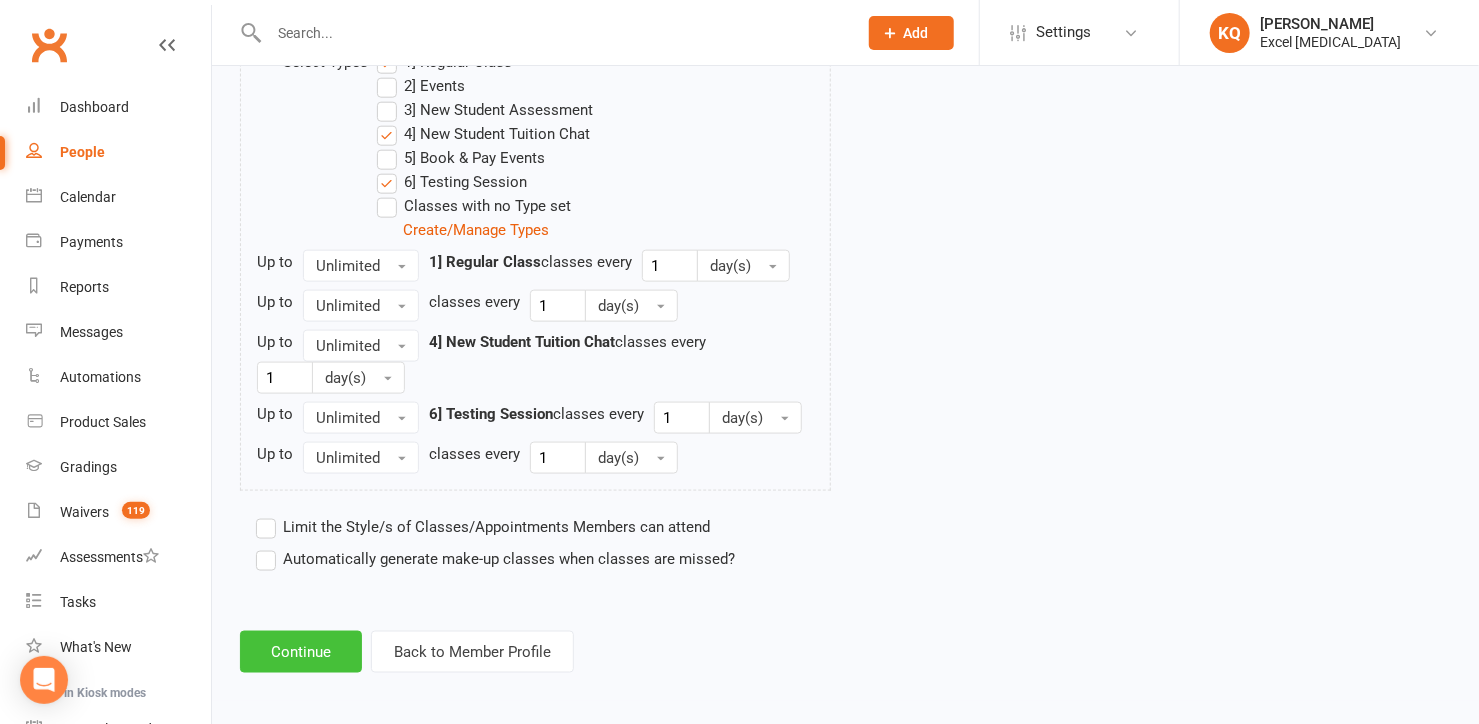 click on "Continue" at bounding box center [301, 652] 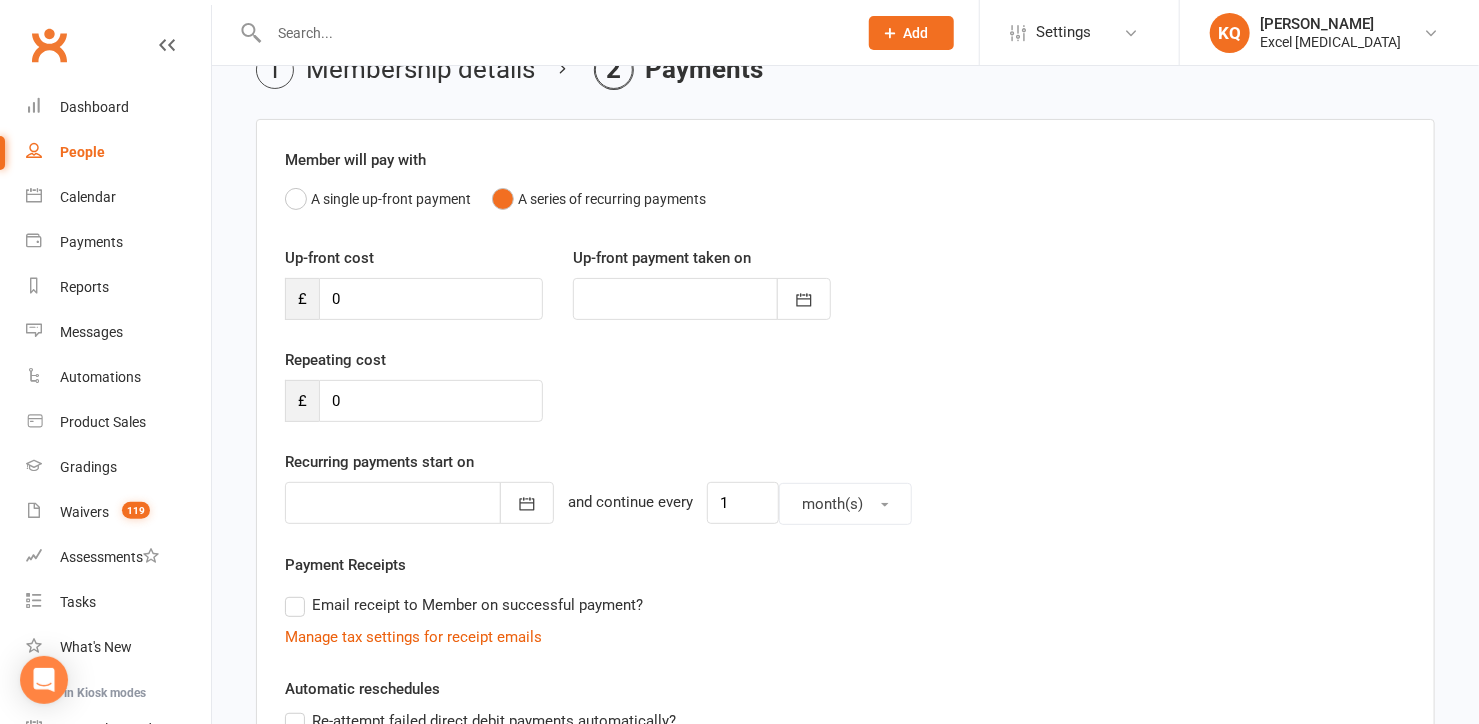 scroll, scrollTop: 486, scrollLeft: 0, axis: vertical 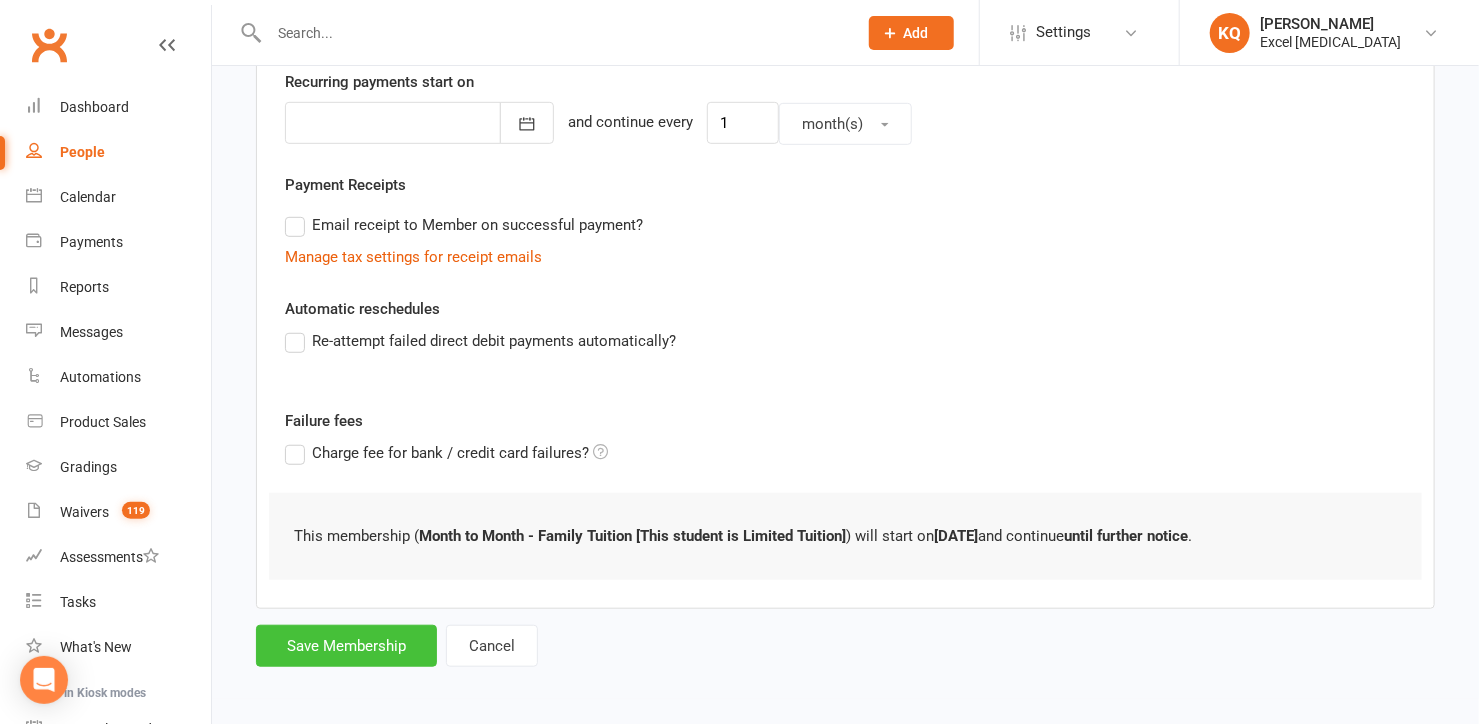 click on "Save Membership" at bounding box center [346, 646] 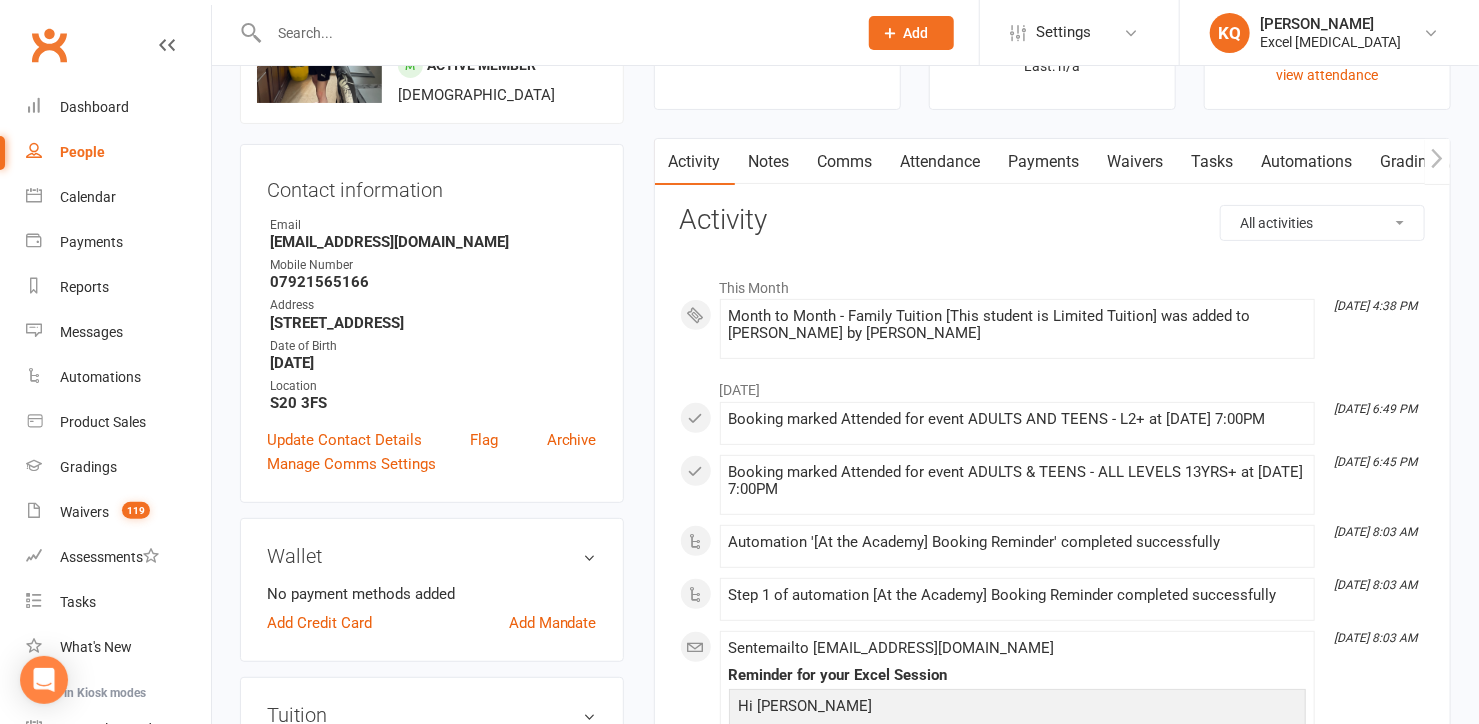 scroll, scrollTop: 90, scrollLeft: 0, axis: vertical 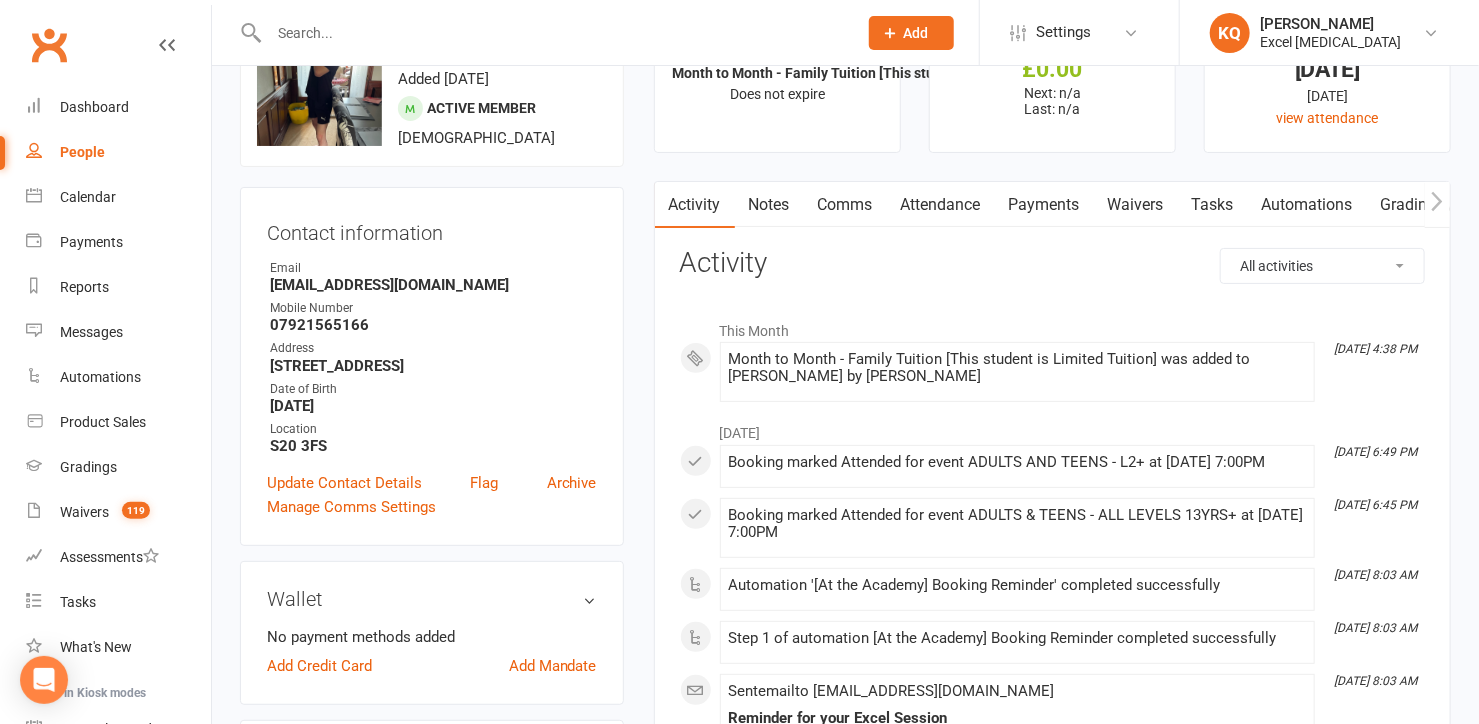 click on "Notes" at bounding box center (769, 205) 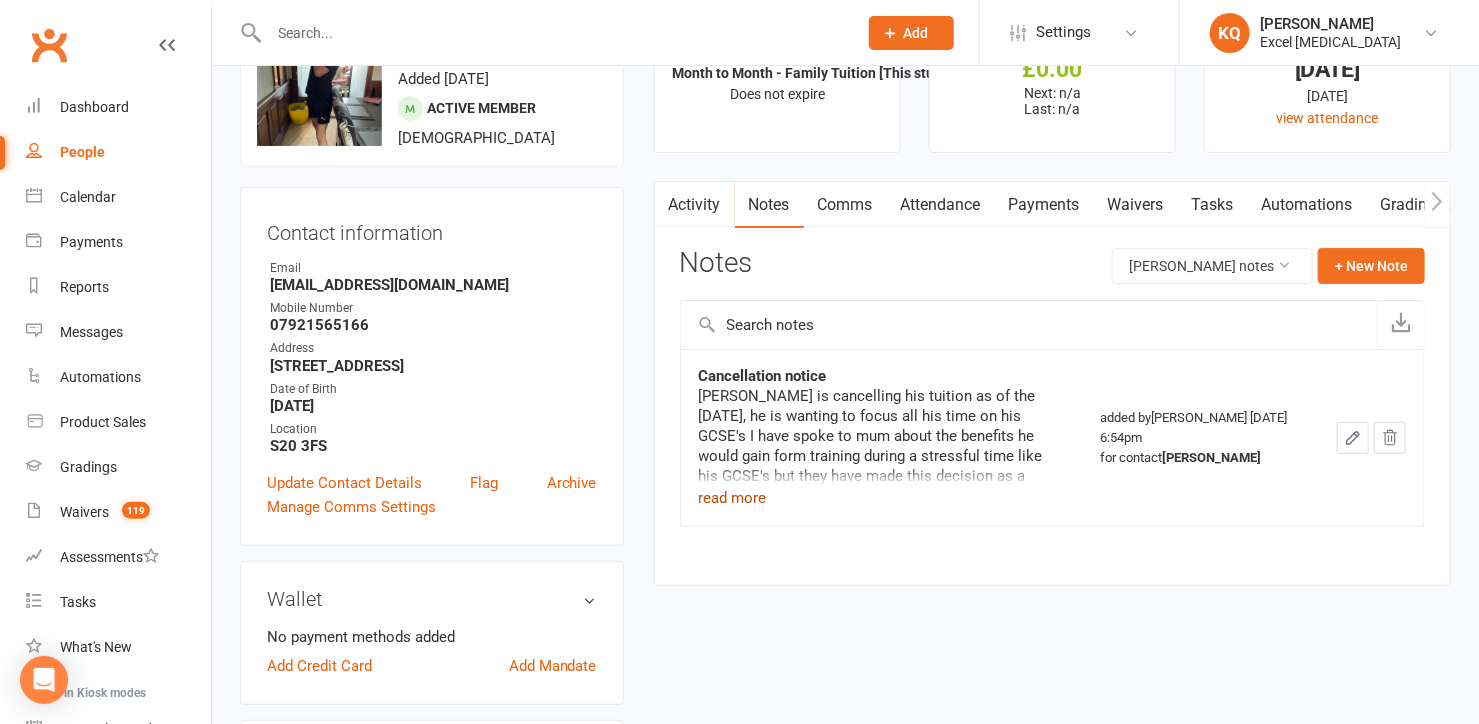 click on "read more" at bounding box center [733, 498] 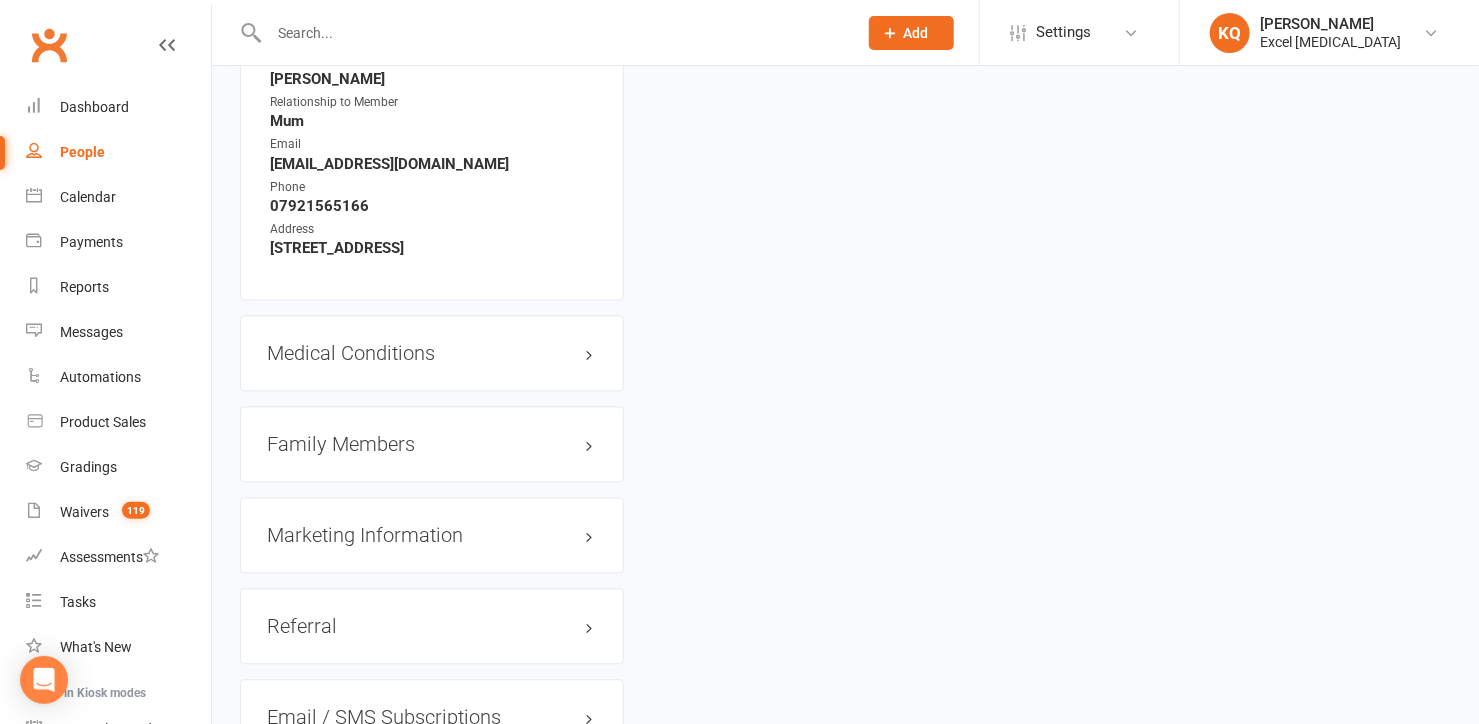 scroll, scrollTop: 1727, scrollLeft: 0, axis: vertical 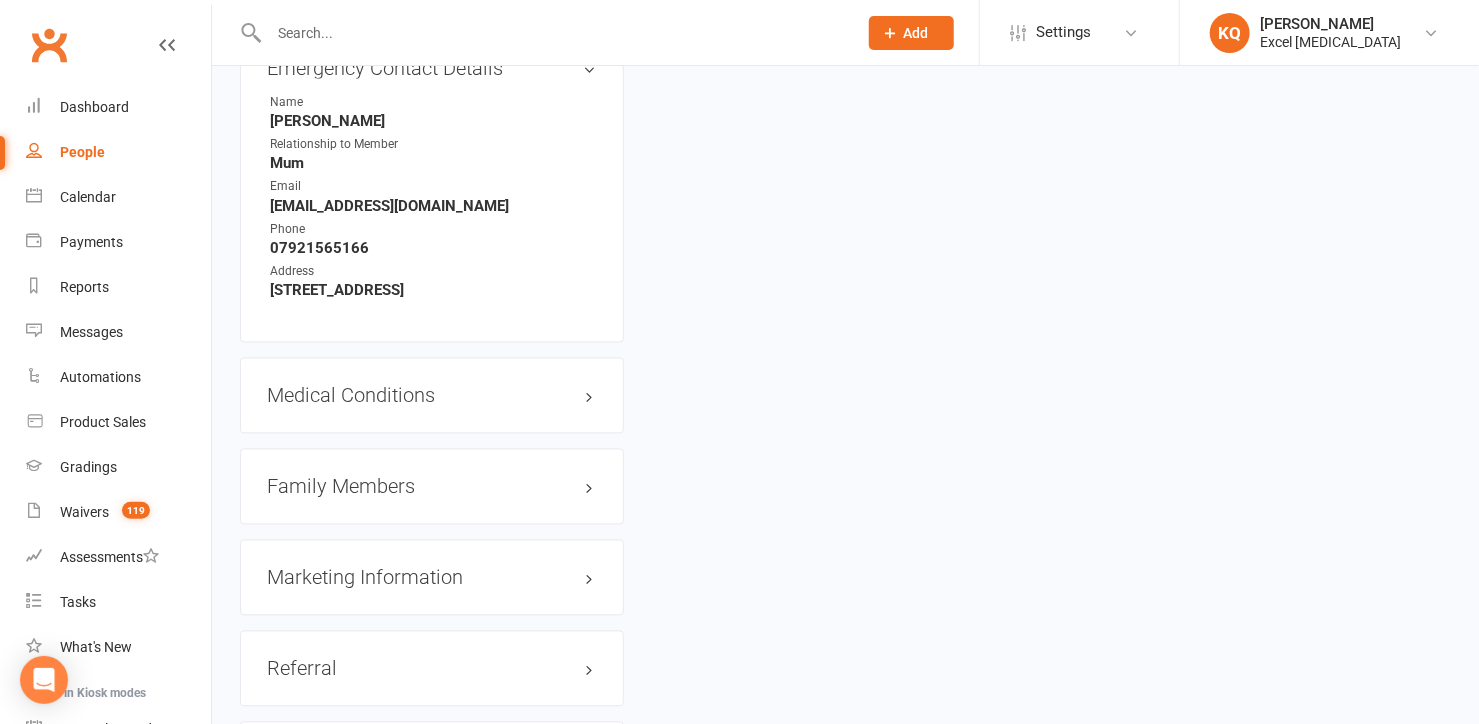 click on "Family Members" at bounding box center (432, 487) 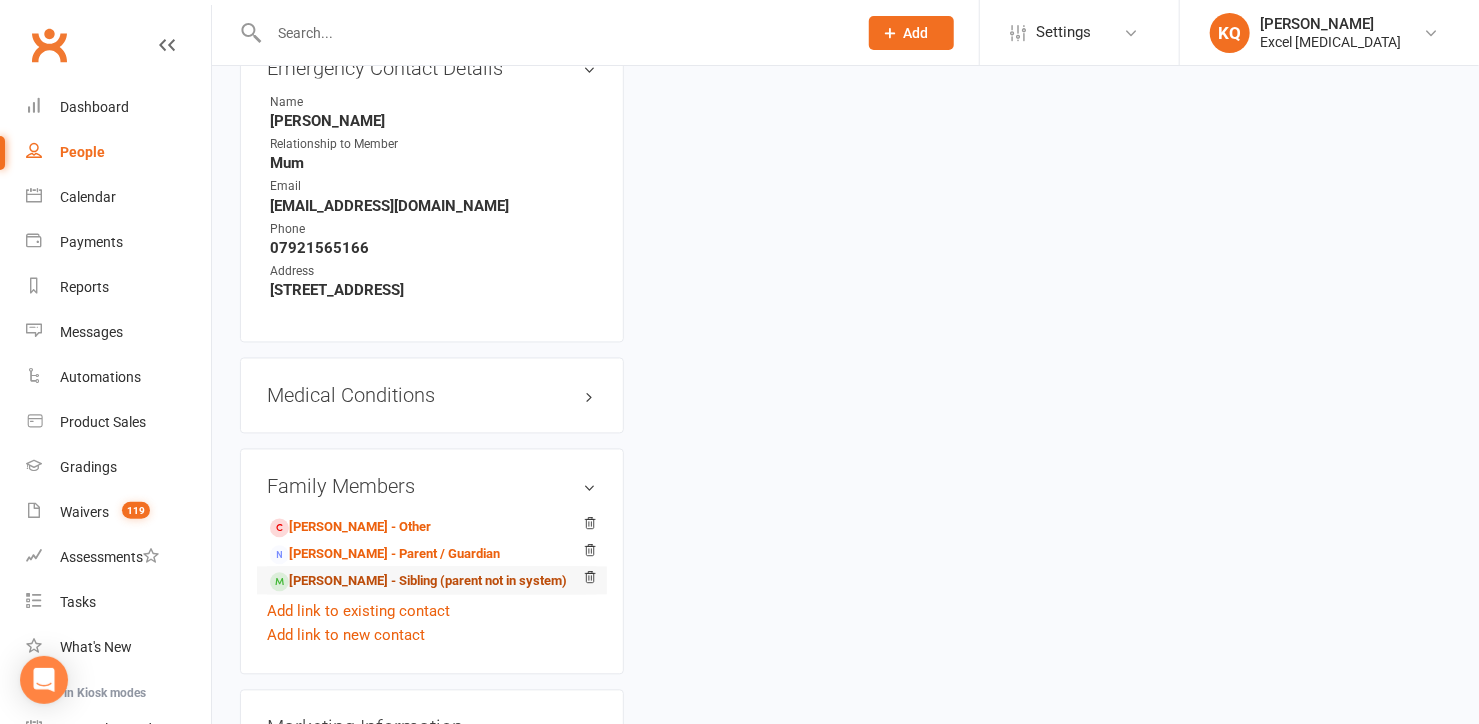 click on "[PERSON_NAME] - Sibling (parent not in system)" at bounding box center [418, 582] 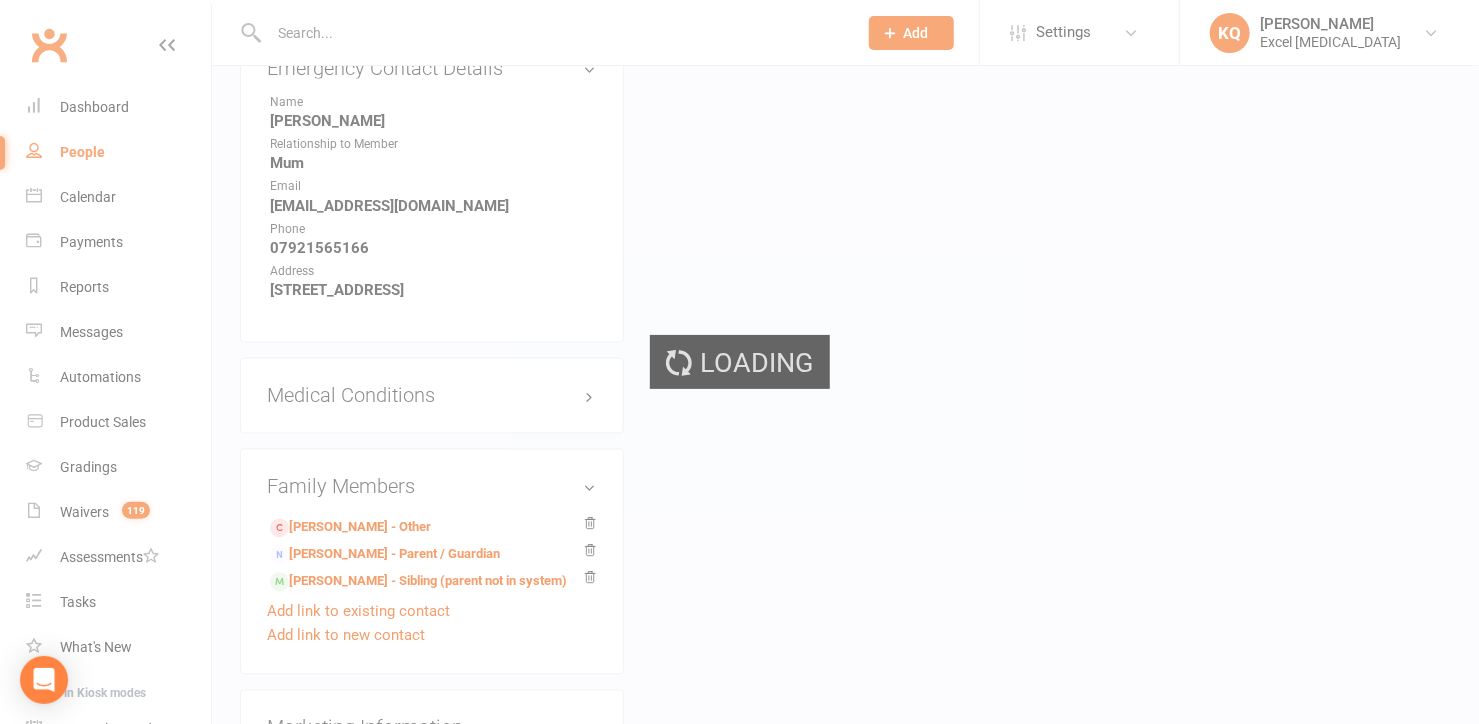 scroll, scrollTop: 0, scrollLeft: 0, axis: both 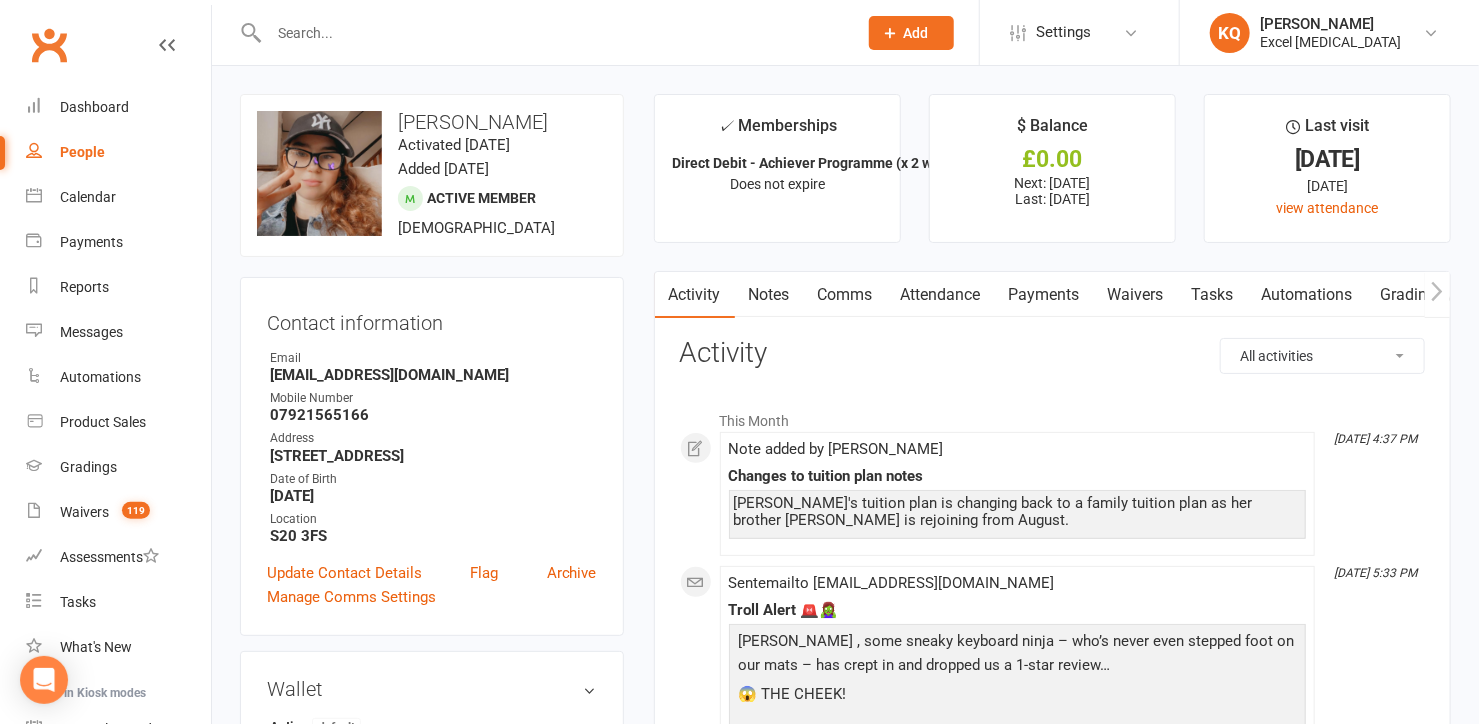 click on "Notes" at bounding box center [769, 295] 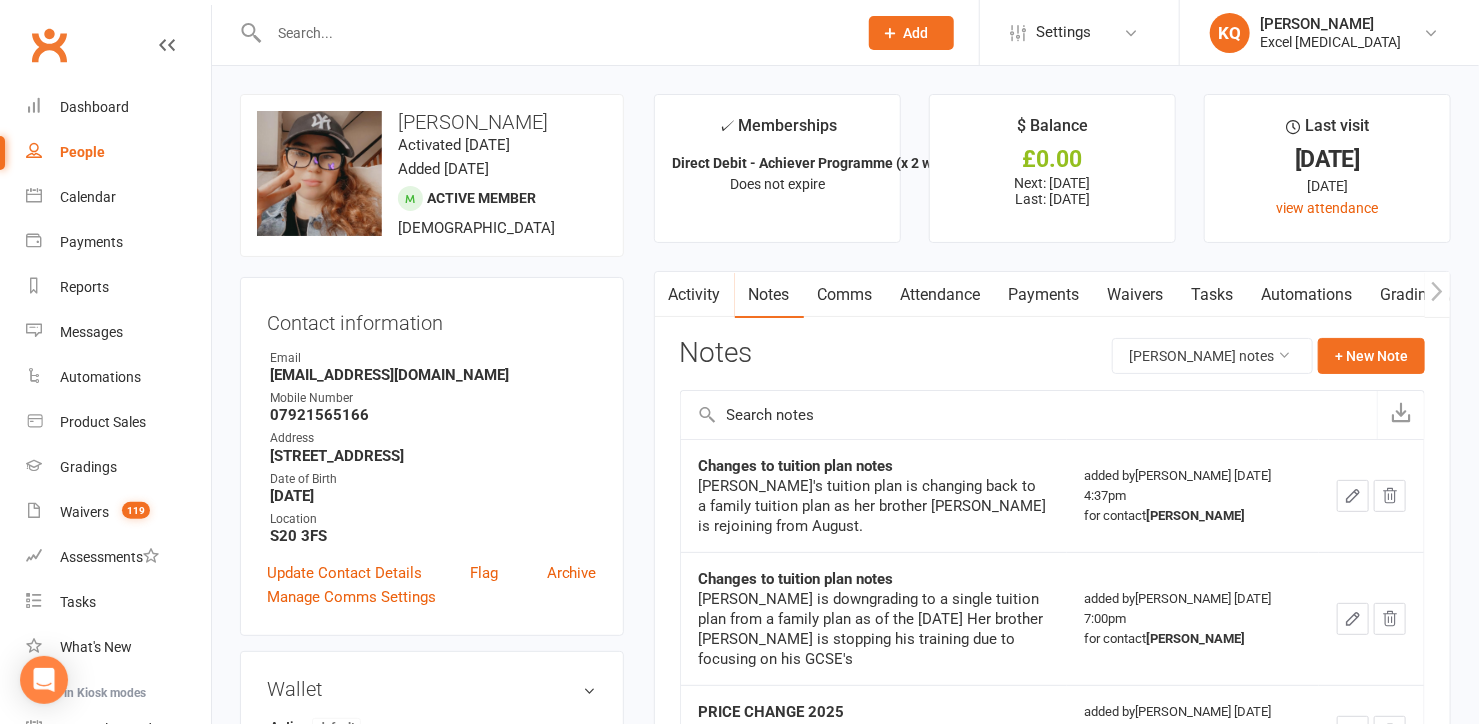 click 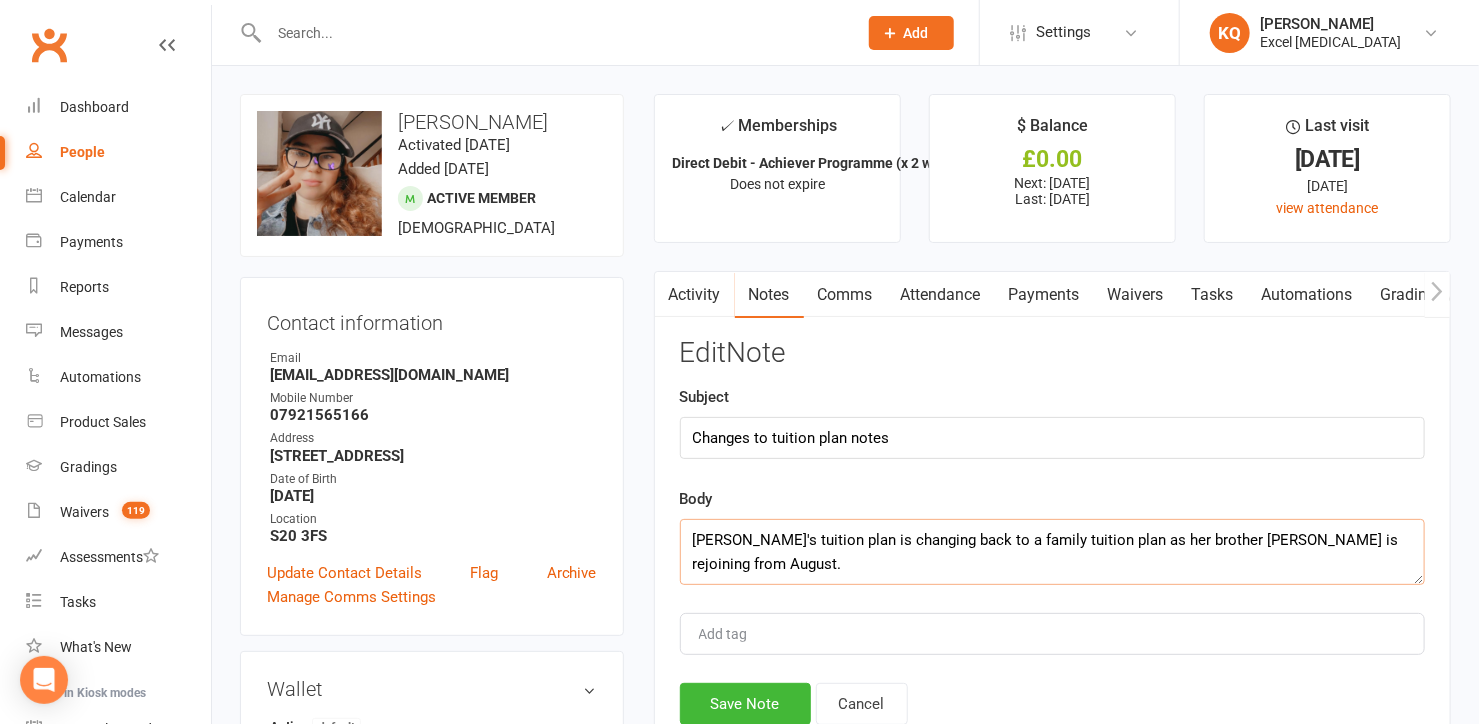 click on "[PERSON_NAME]'s tuition plan is changing back to a family tuition plan as her brother [PERSON_NAME] is rejoining from August." at bounding box center (1052, 552) 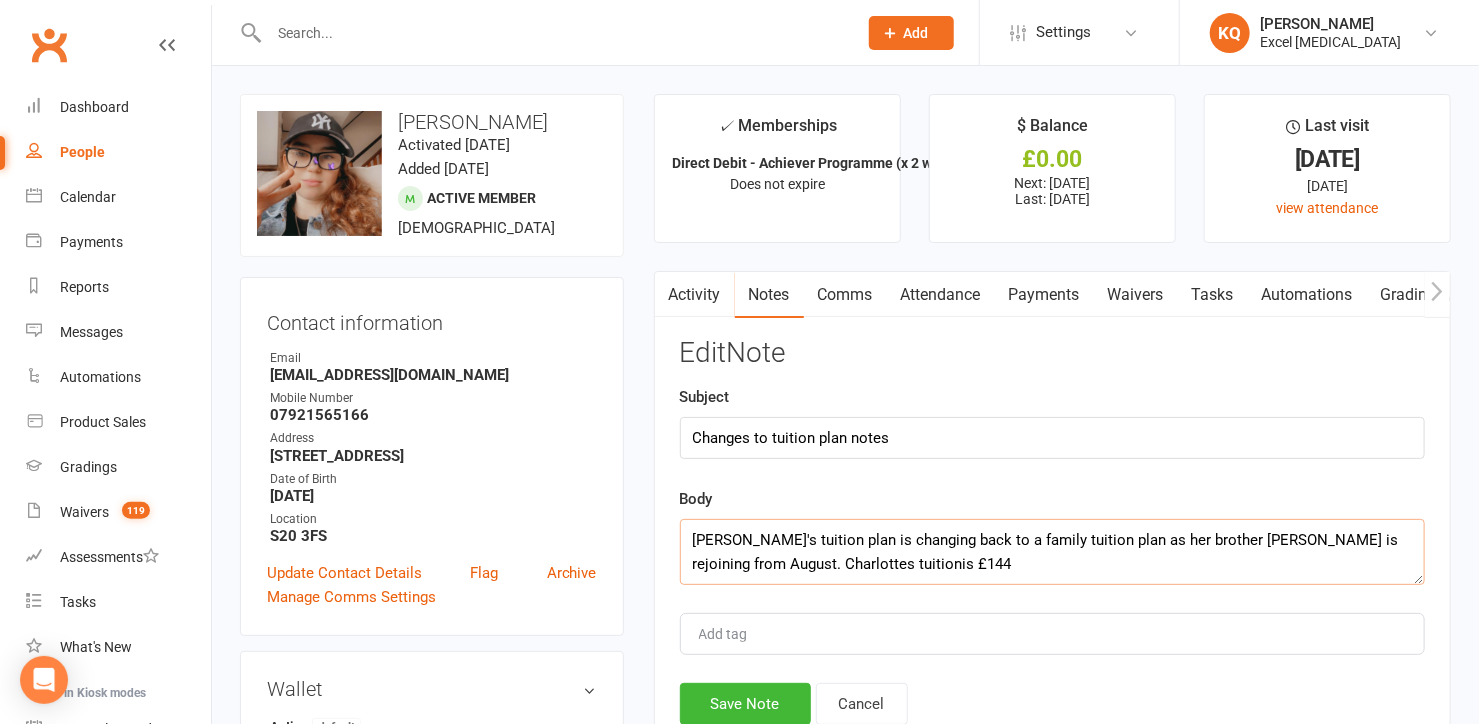click on "[PERSON_NAME]'s tuition plan is changing back to a family tuition plan as her brother [PERSON_NAME] is rejoining from August. Charlottes tuitionis £144" at bounding box center (1052, 552) 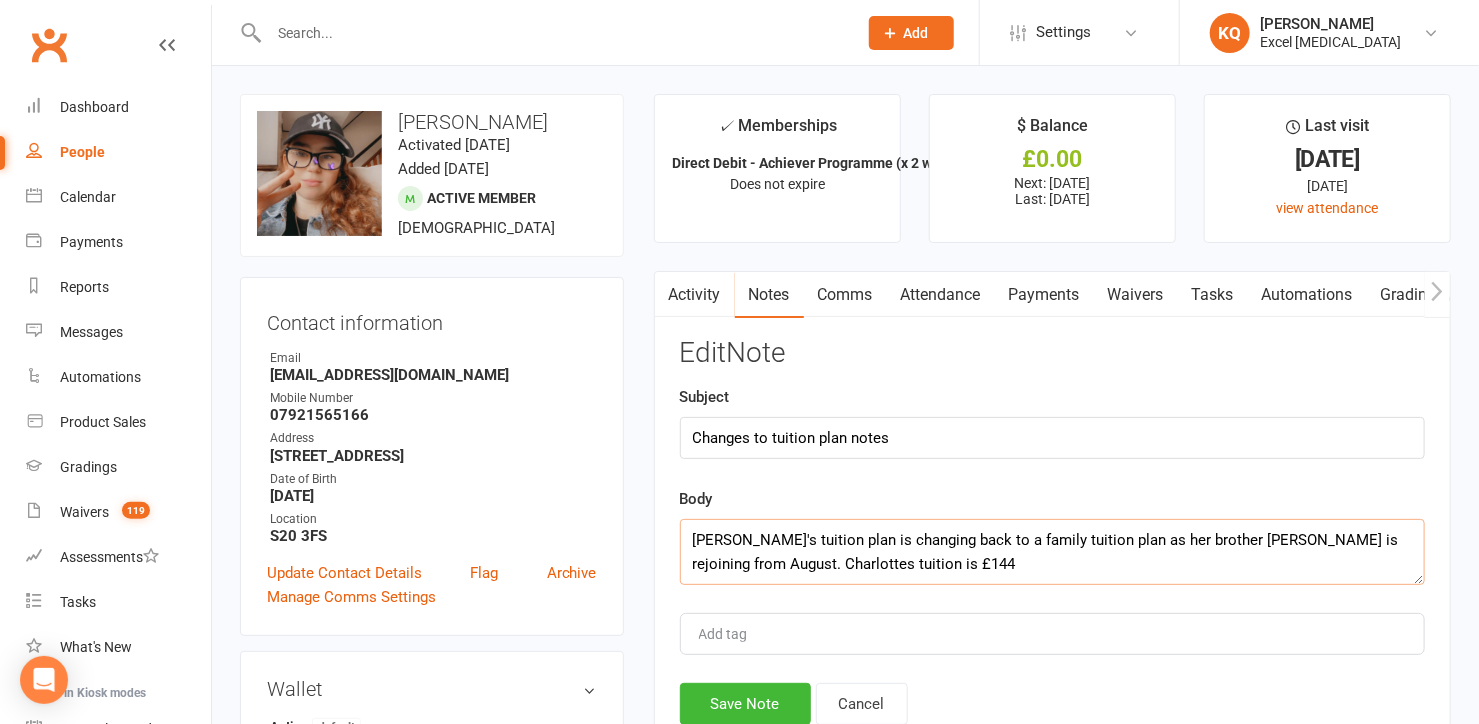 click on "[PERSON_NAME]'s tuition plan is changing back to a family tuition plan as her brother [PERSON_NAME] is rejoining from August. Charlottes tuition is £144" at bounding box center [1052, 552] 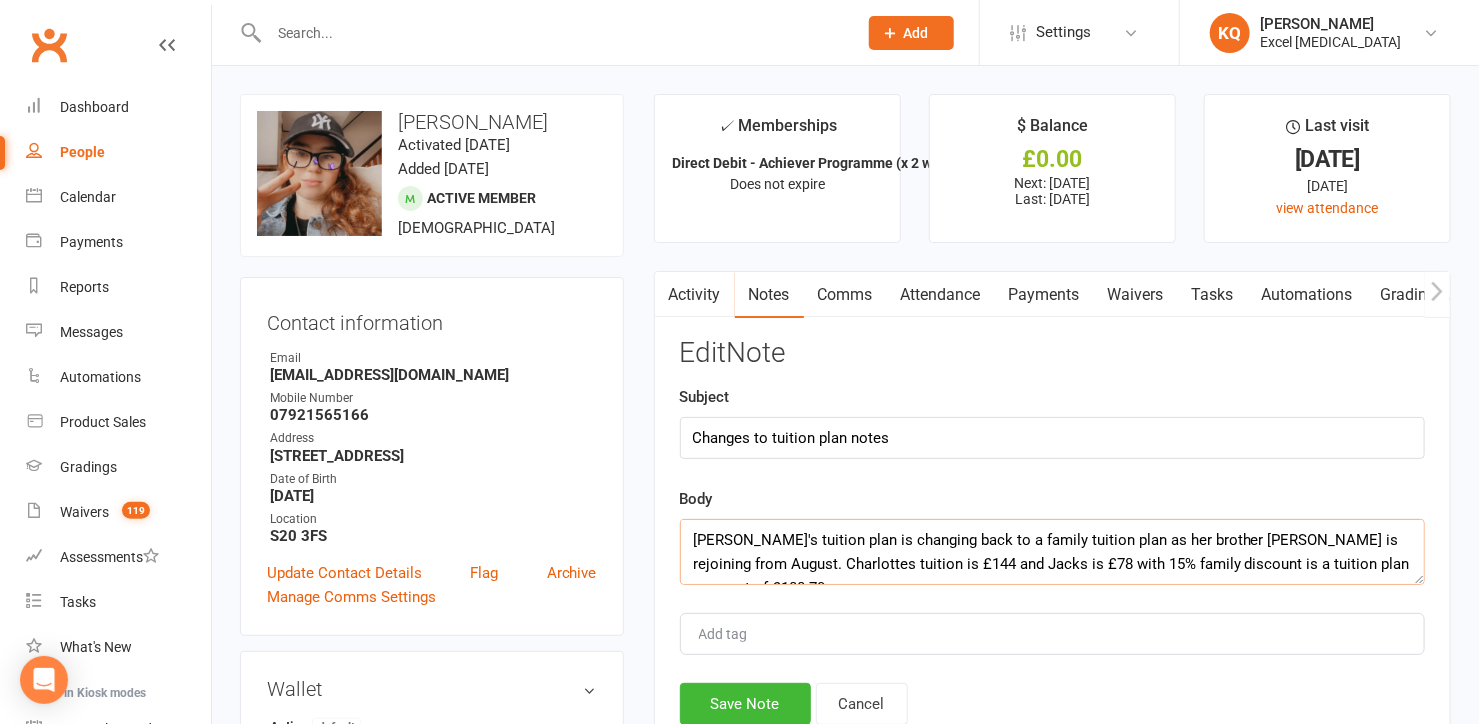 scroll, scrollTop: 13, scrollLeft: 0, axis: vertical 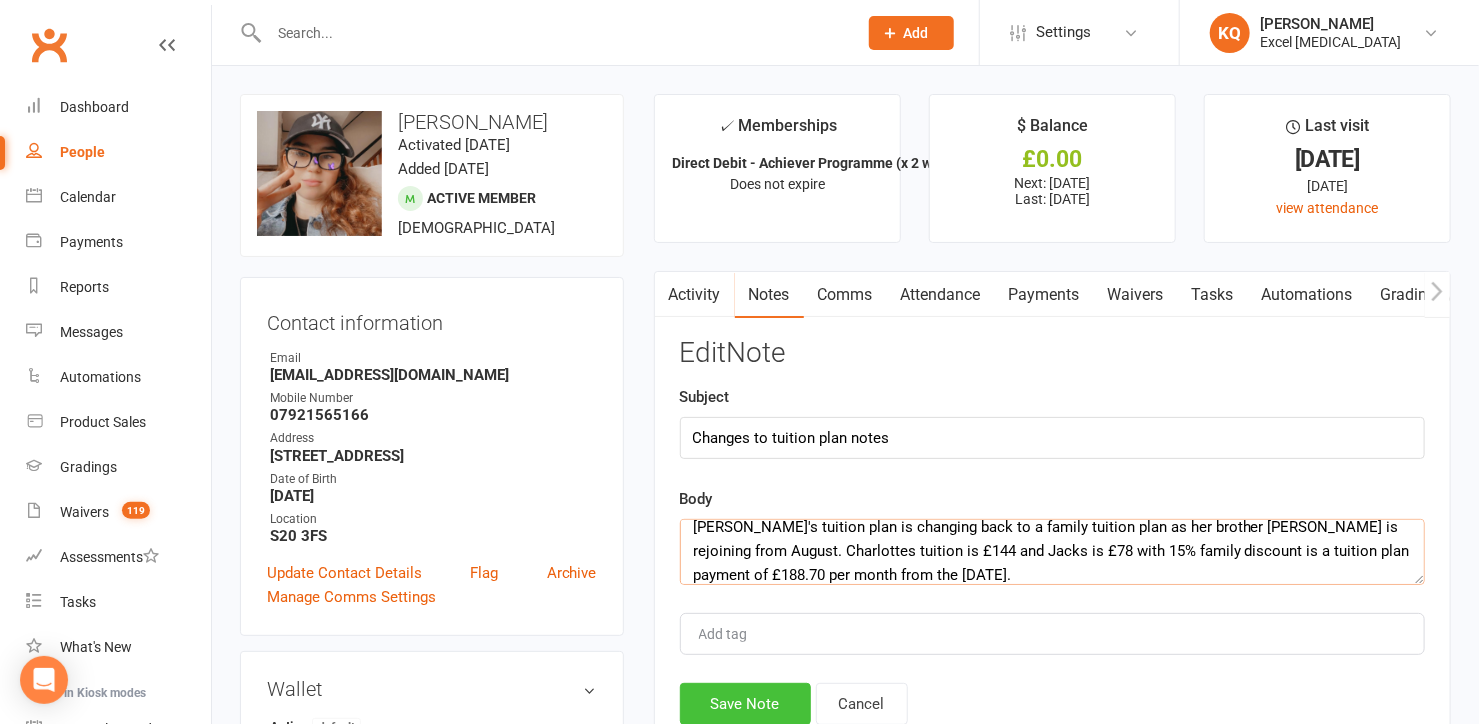type on "[PERSON_NAME]'s tuition plan is changing back to a family tuition plan as her brother [PERSON_NAME] is rejoining from August. Charlottes tuition is £144 and Jacks is £78 with 15% family discount is a tuition plan payment of £188.70 per month from the [DATE]." 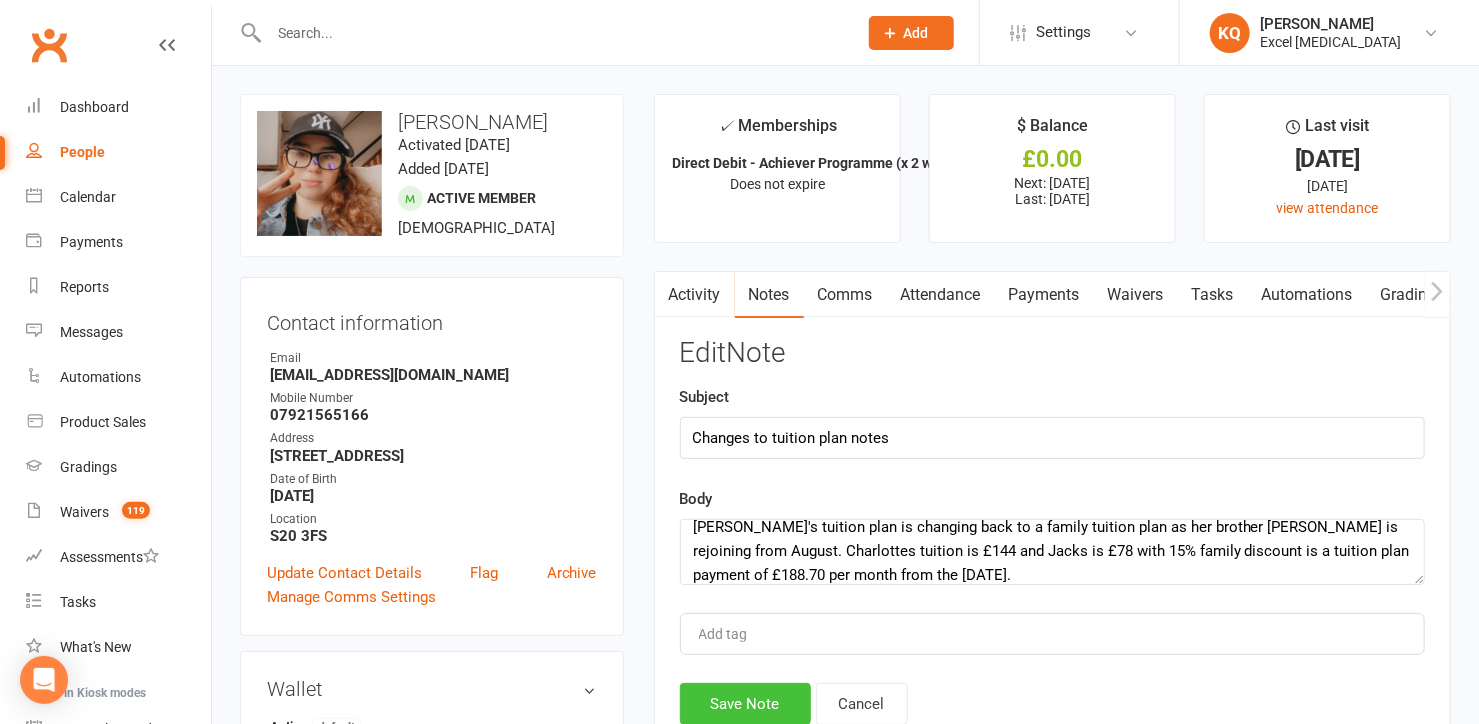 click on "Save Note" at bounding box center [745, 704] 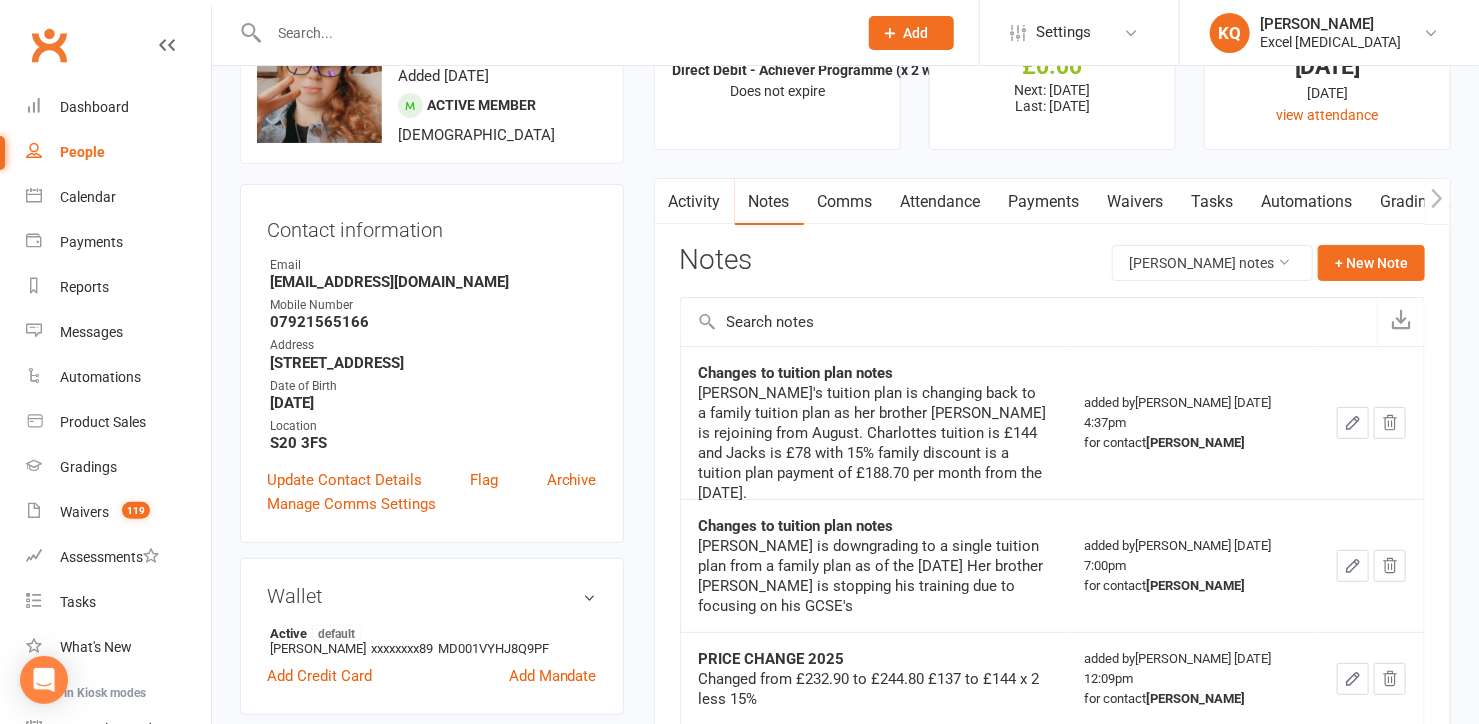 scroll, scrollTop: 363, scrollLeft: 0, axis: vertical 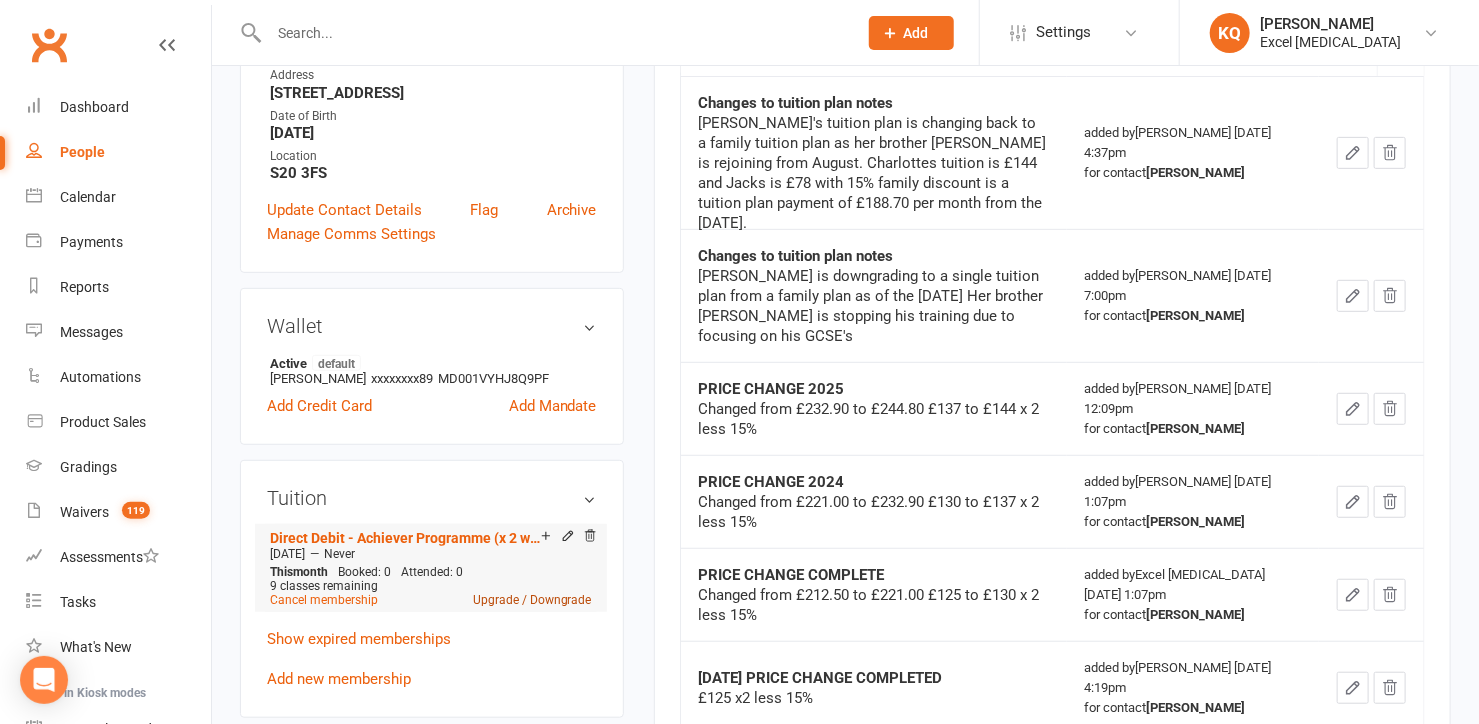 click on "Upgrade / Downgrade" at bounding box center [532, 600] 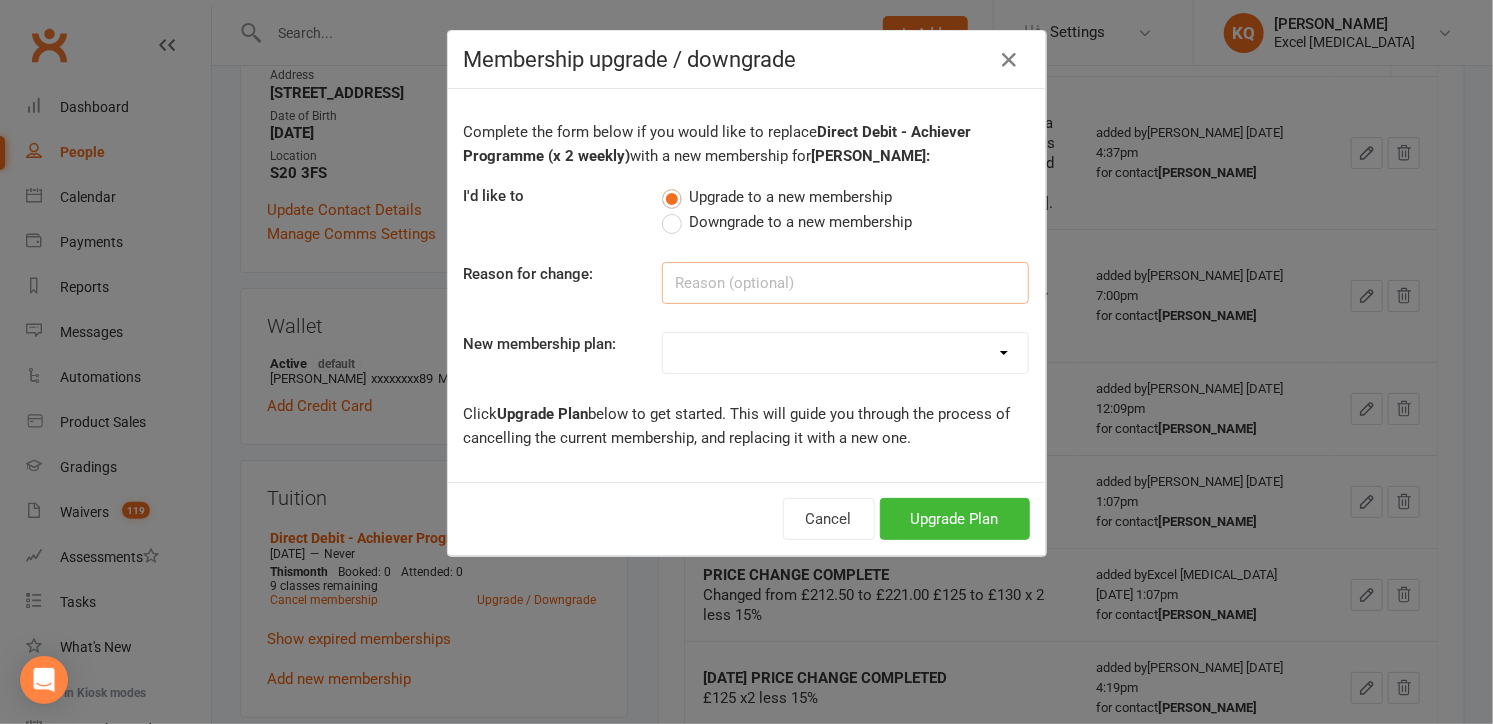 click at bounding box center [845, 283] 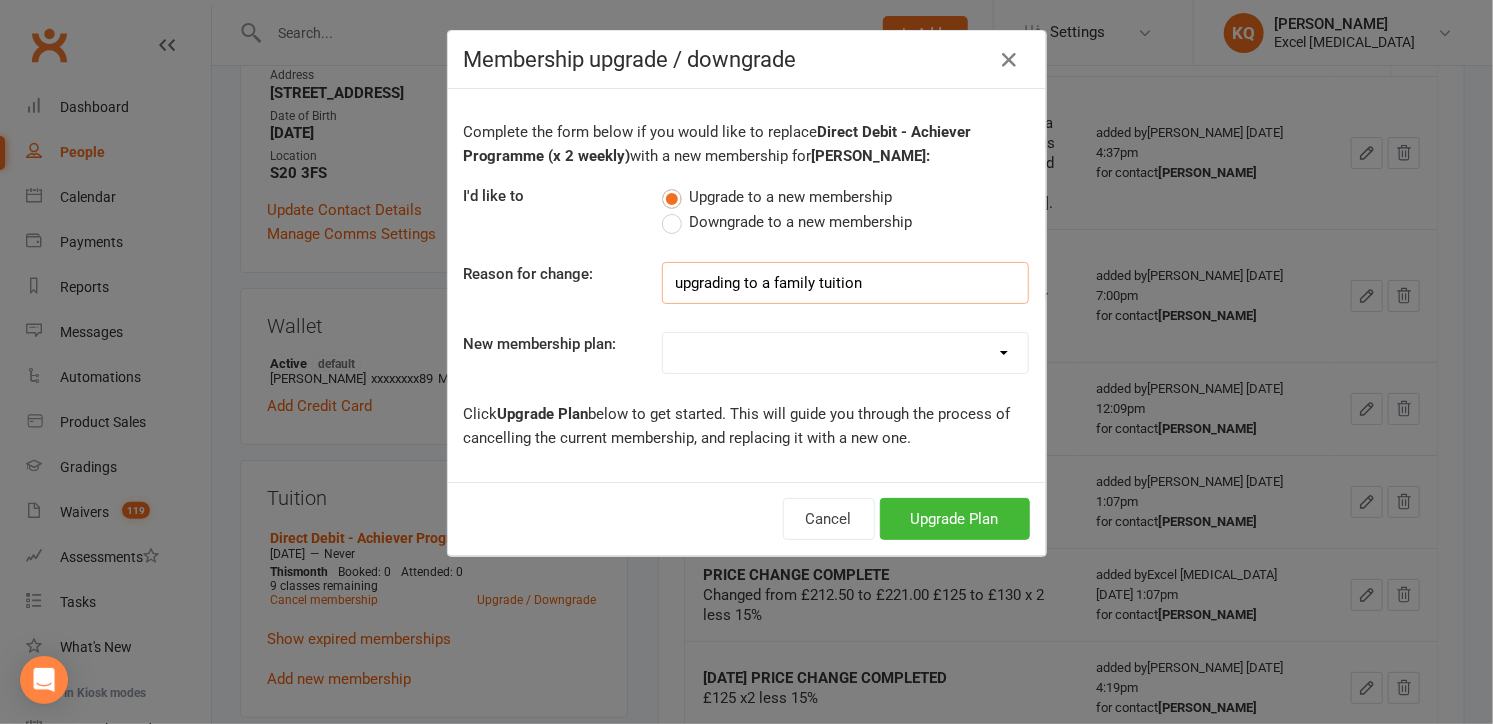 type on "upgrading to a family tuition" 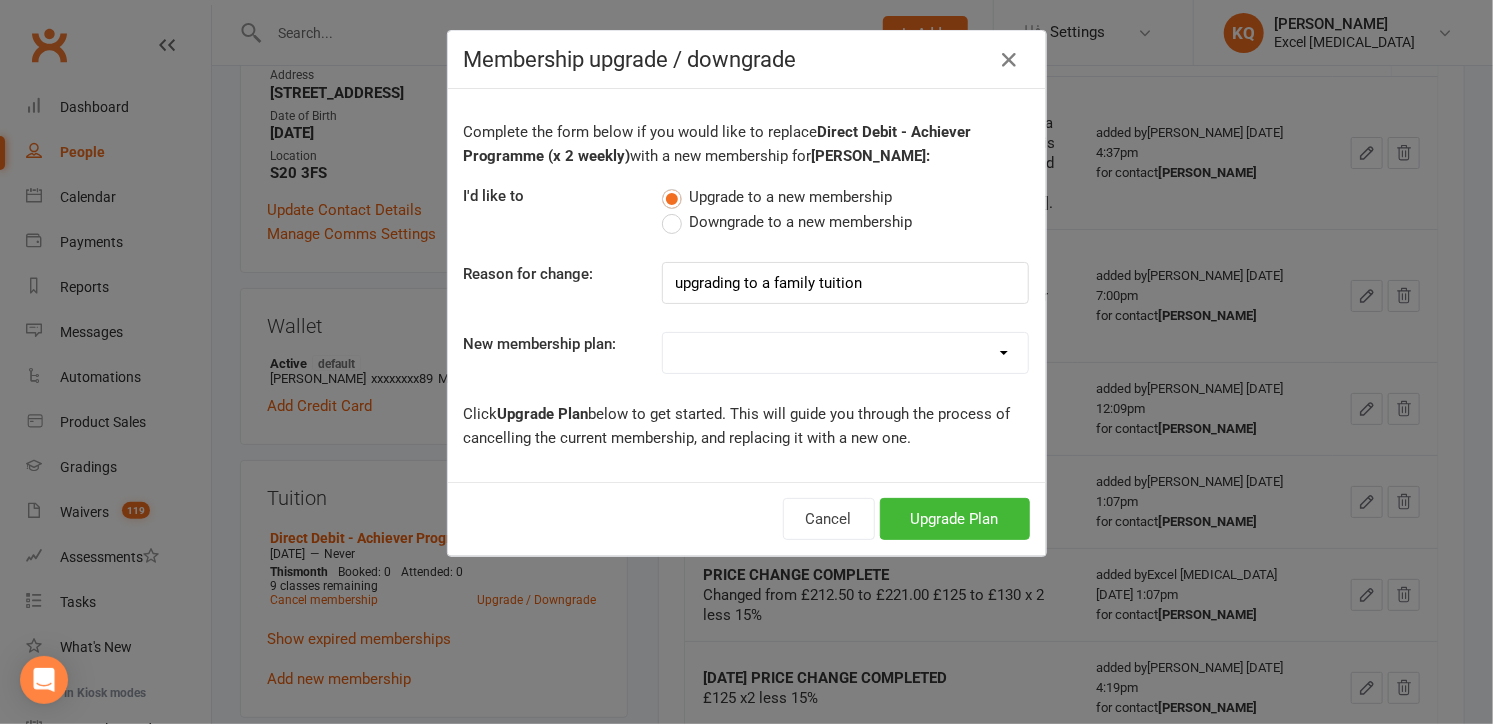 click on "EE Sibling Pass [2 Wk] EE - 2 WEEK TRAINING PASS EE - 1 MONTH TRAINING PASS Excel Experience - 1 Week Friend Referral Card Excel Experience - 1 wk free (Party/Club) Month to Month Limited Tuition [x 1 weekly] Month to Month Achiever Tuition [x 2 weekly] Month to Month Excelerator Tuition [x 3 weekly] Month to Month Unlimited Tuition [Unlimited weekly] Month to Month - Family Tuition [This student is Limited Tuition] Month to Month - Family Tuition [This student is Achiever Tuition] Month to Month - Family Tuition [This student is Excelerator] Month to Month - Family Tuition [This student is Unlimited] Pre Paid Tuition [Limited x 1Wk ] 6 Months Pre Paid Tuition [Limited x 1Wk ] 12 Months Pre Paid Tuition [Achiever] 6 Months Pre Paid Tuition [Achiever] 12 Months Pre Paid Tuition [Excelerator] 6 Months Pre Paid Tuition [Excelerator] 12 Months Pre Paid Tuition [Unlimited] 6 Months Pre Paid Tuition [Unlimited] 12 months Excel Experience - [DEMOGRAPHIC_DATA] Kickboxing Course 4wks £59 EE -Dads train for FREE 1 month" at bounding box center [845, 353] 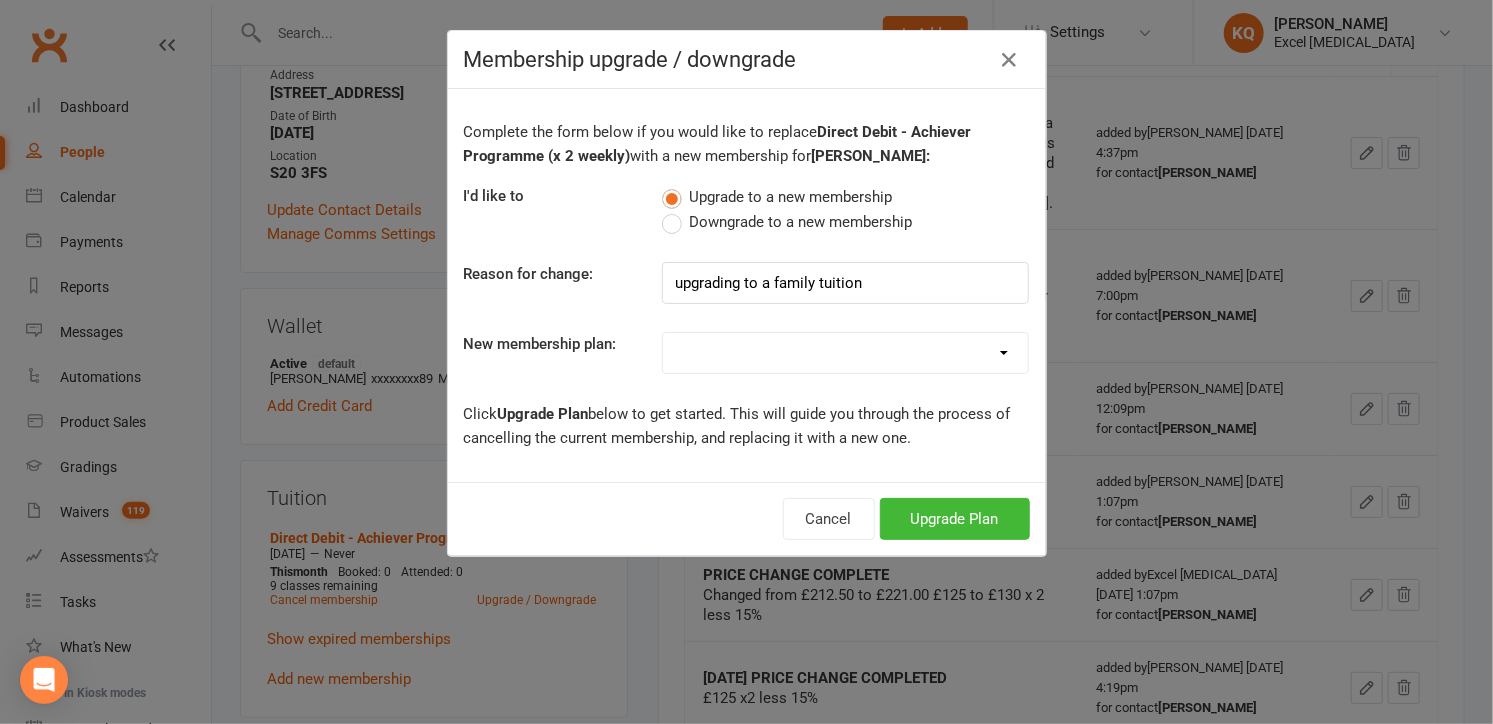 select on "10" 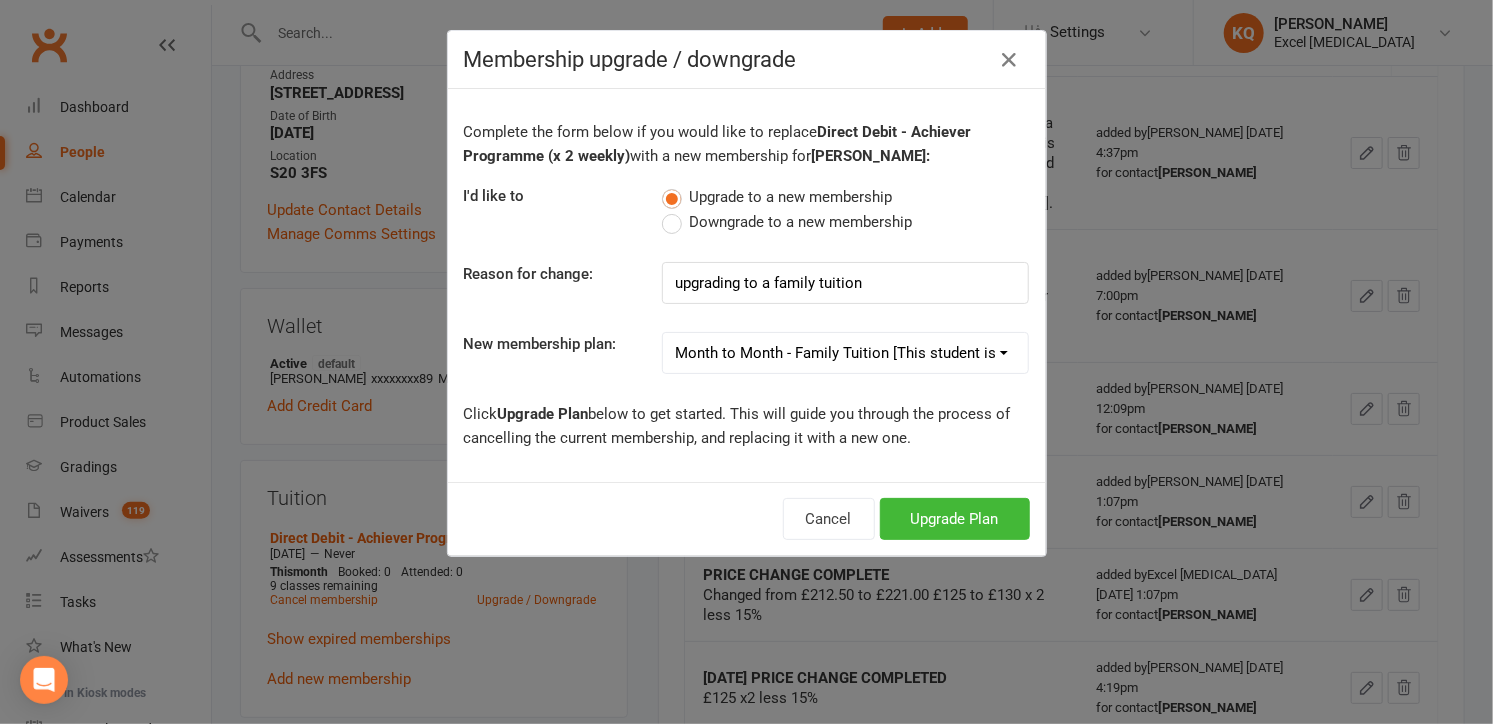 click on "EE Sibling Pass [2 Wk] EE - 2 WEEK TRAINING PASS EE - 1 MONTH TRAINING PASS Excel Experience - 1 Week Friend Referral Card Excel Experience - 1 wk free (Party/Club) Month to Month Limited Tuition [x 1 weekly] Month to Month Achiever Tuition [x 2 weekly] Month to Month Excelerator Tuition [x 3 weekly] Month to Month Unlimited Tuition [Unlimited weekly] Month to Month - Family Tuition [This student is Limited Tuition] Month to Month - Family Tuition [This student is Achiever Tuition] Month to Month - Family Tuition [This student is Excelerator] Month to Month - Family Tuition [This student is Unlimited] Pre Paid Tuition [Limited x 1Wk ] 6 Months Pre Paid Tuition [Limited x 1Wk ] 12 Months Pre Paid Tuition [Achiever] 6 Months Pre Paid Tuition [Achiever] 12 Months Pre Paid Tuition [Excelerator] 6 Months Pre Paid Tuition [Excelerator] 12 Months Pre Paid Tuition [Unlimited] 6 Months Pre Paid Tuition [Unlimited] 12 months Excel Experience - [DEMOGRAPHIC_DATA] Kickboxing Course 4wks £59 EE -Dads train for FREE 1 month" at bounding box center [845, 353] 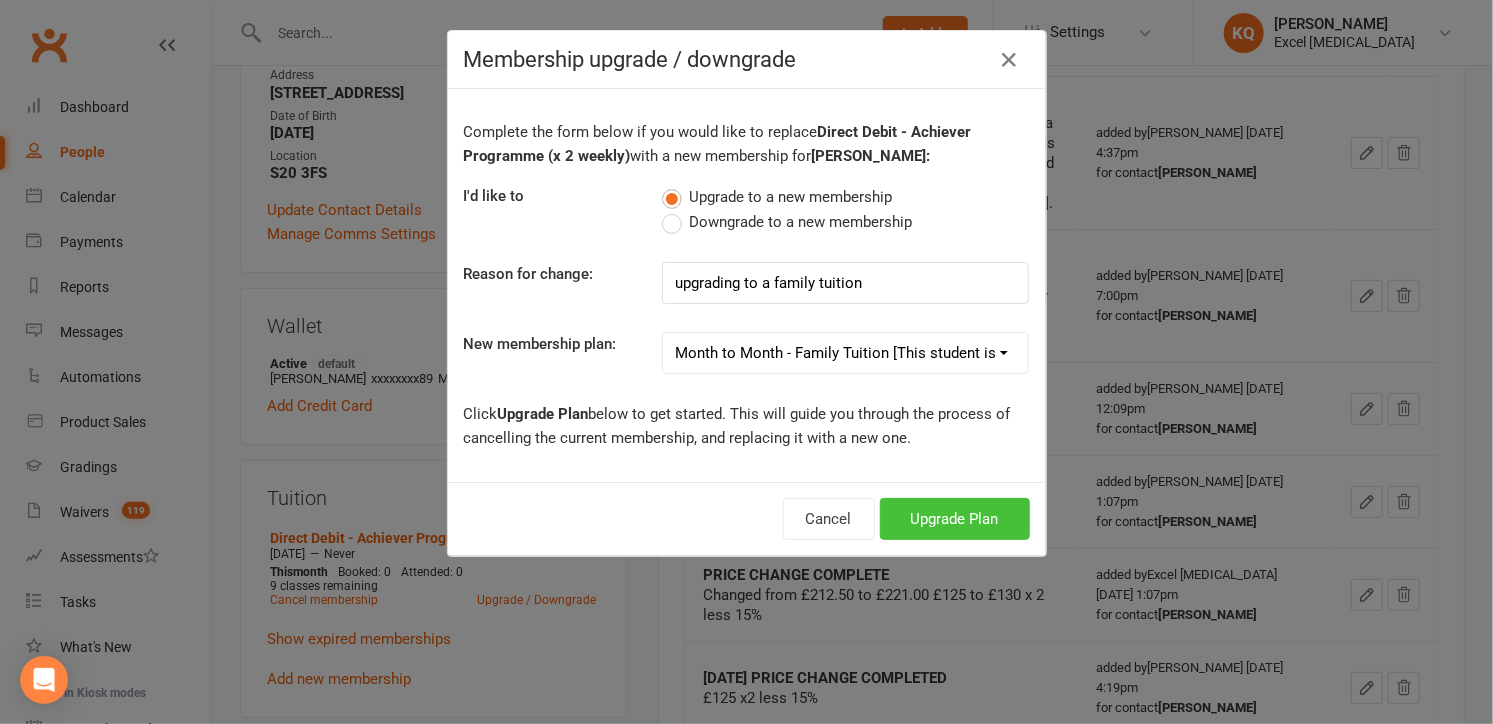 click on "Upgrade Plan" at bounding box center [955, 519] 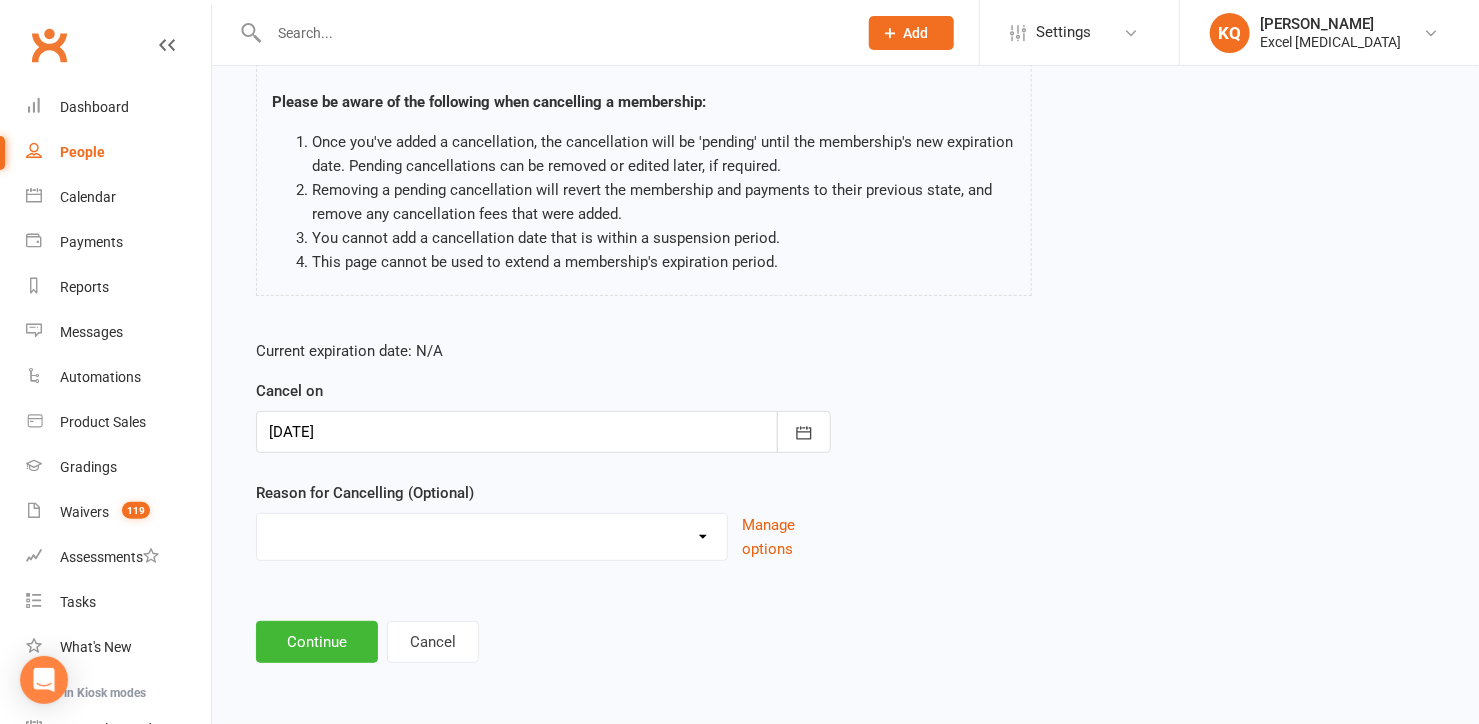 scroll, scrollTop: 0, scrollLeft: 0, axis: both 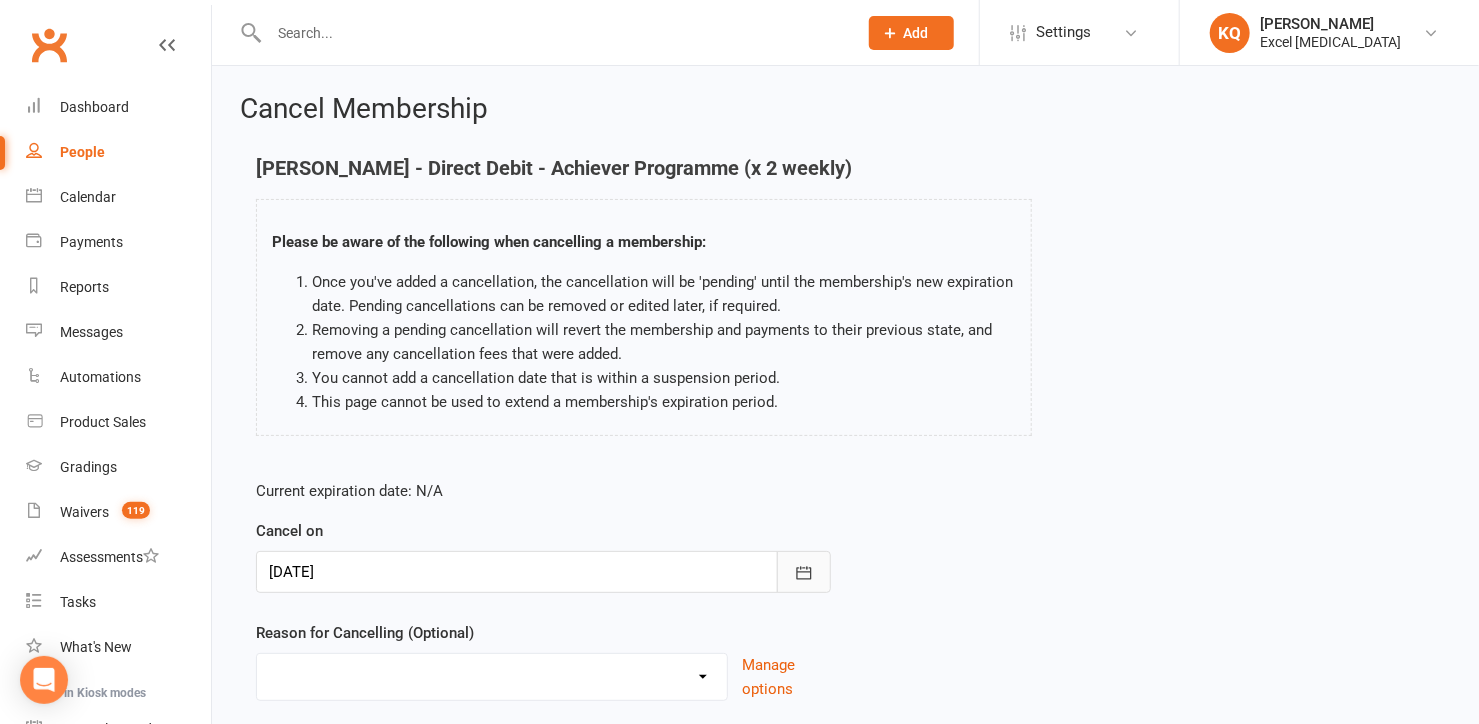 click at bounding box center [804, 572] 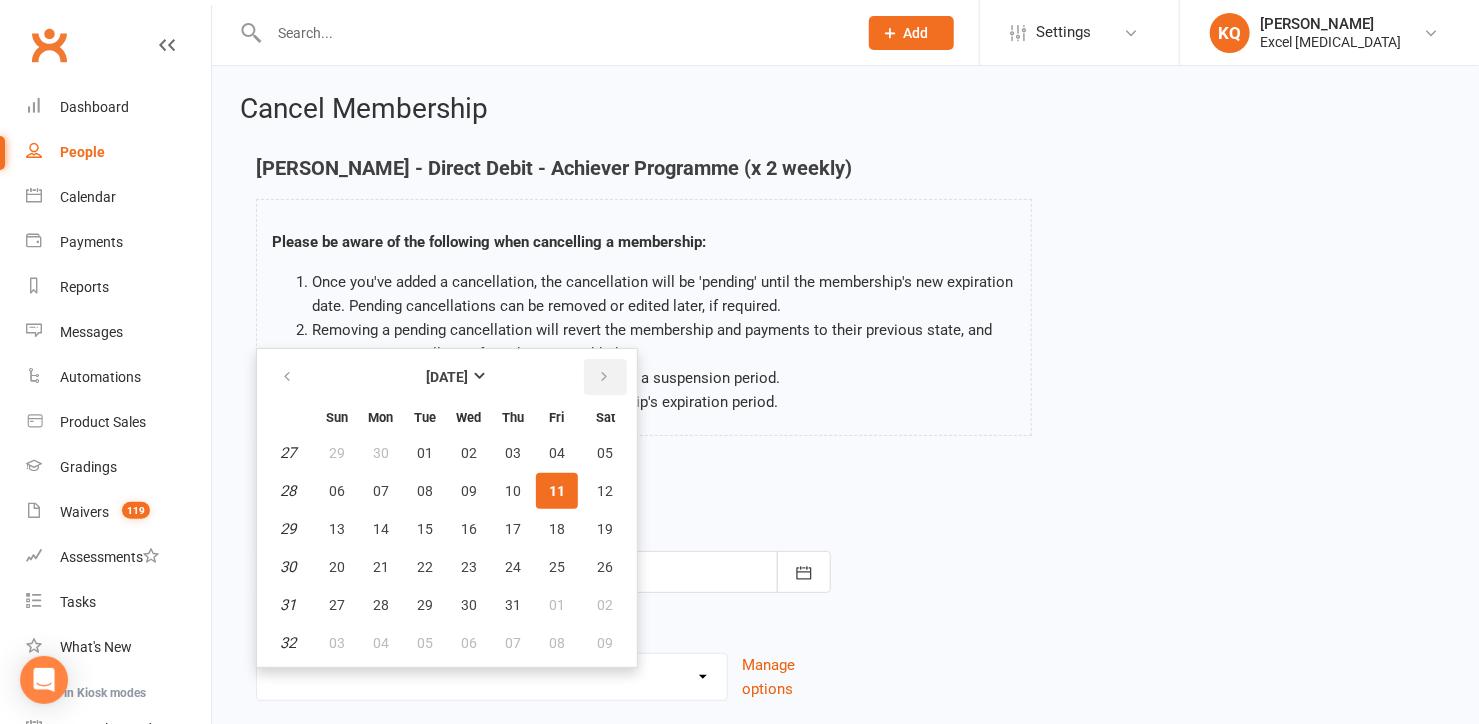 click at bounding box center [605, 377] 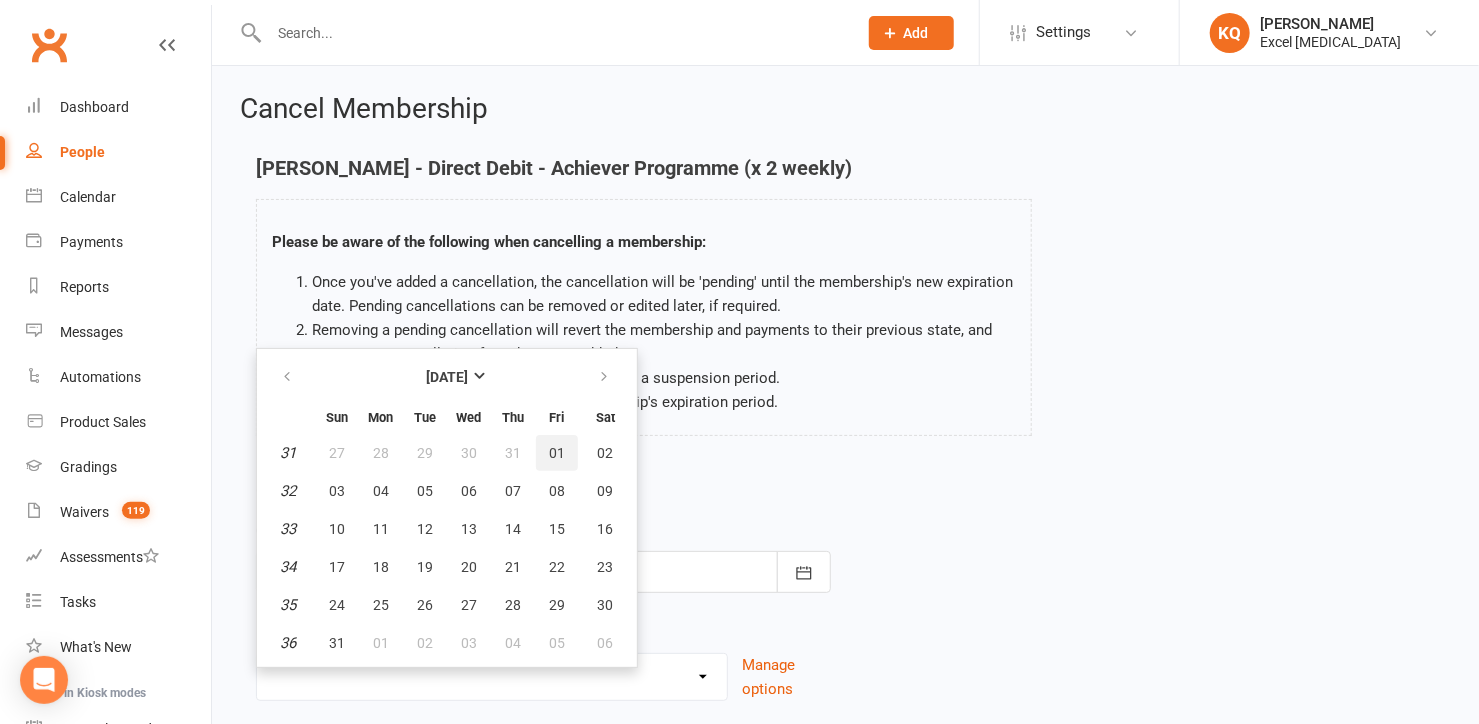 click on "01" at bounding box center (557, 453) 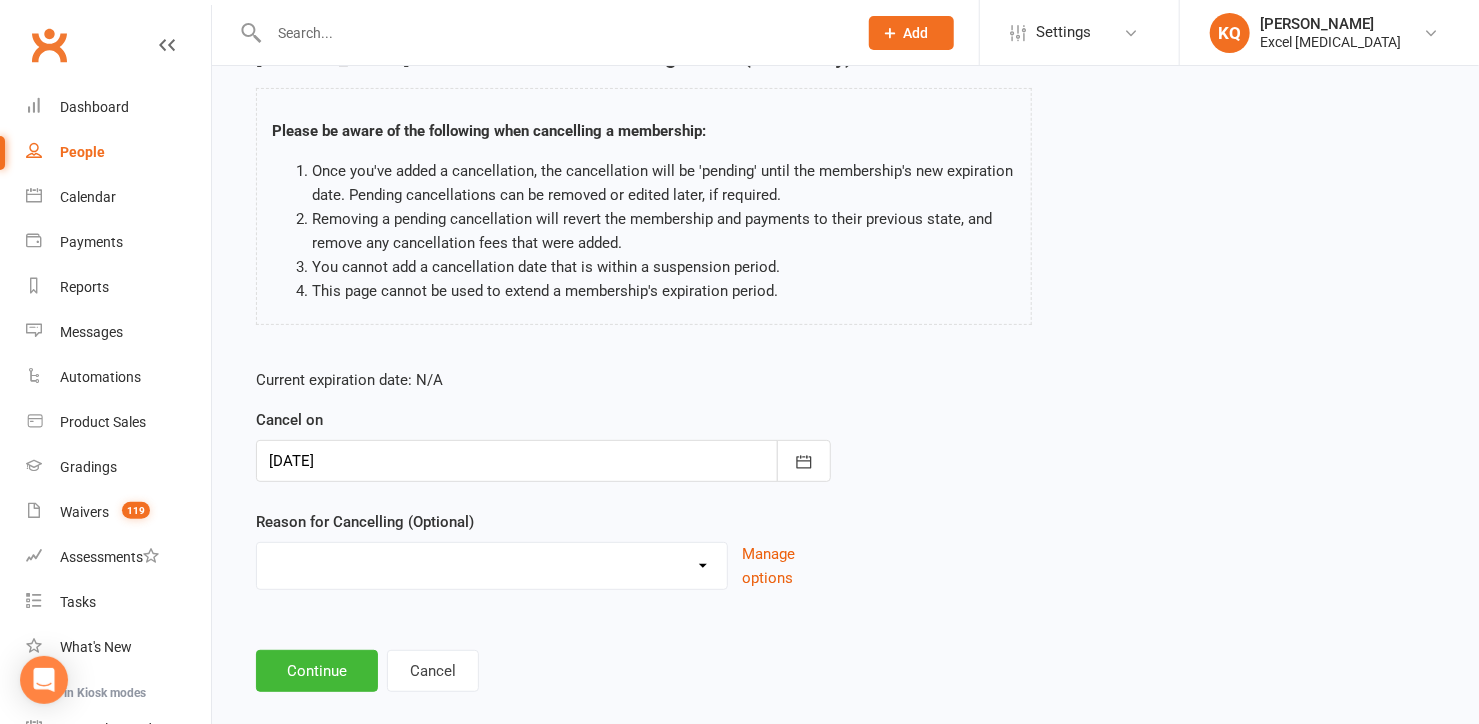 scroll, scrollTop: 138, scrollLeft: 0, axis: vertical 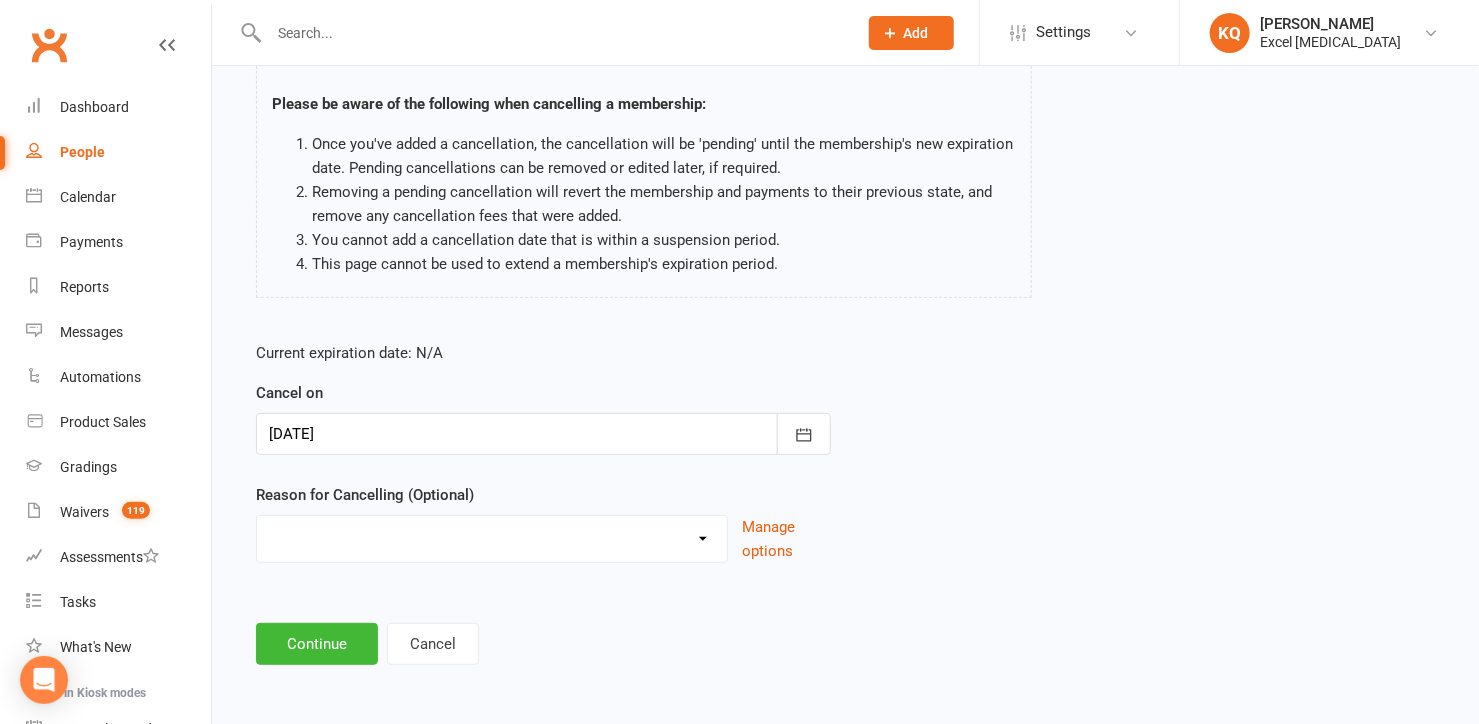 click on "Holiday Injury Upgrading/Downgrading Other reason" at bounding box center [492, 536] 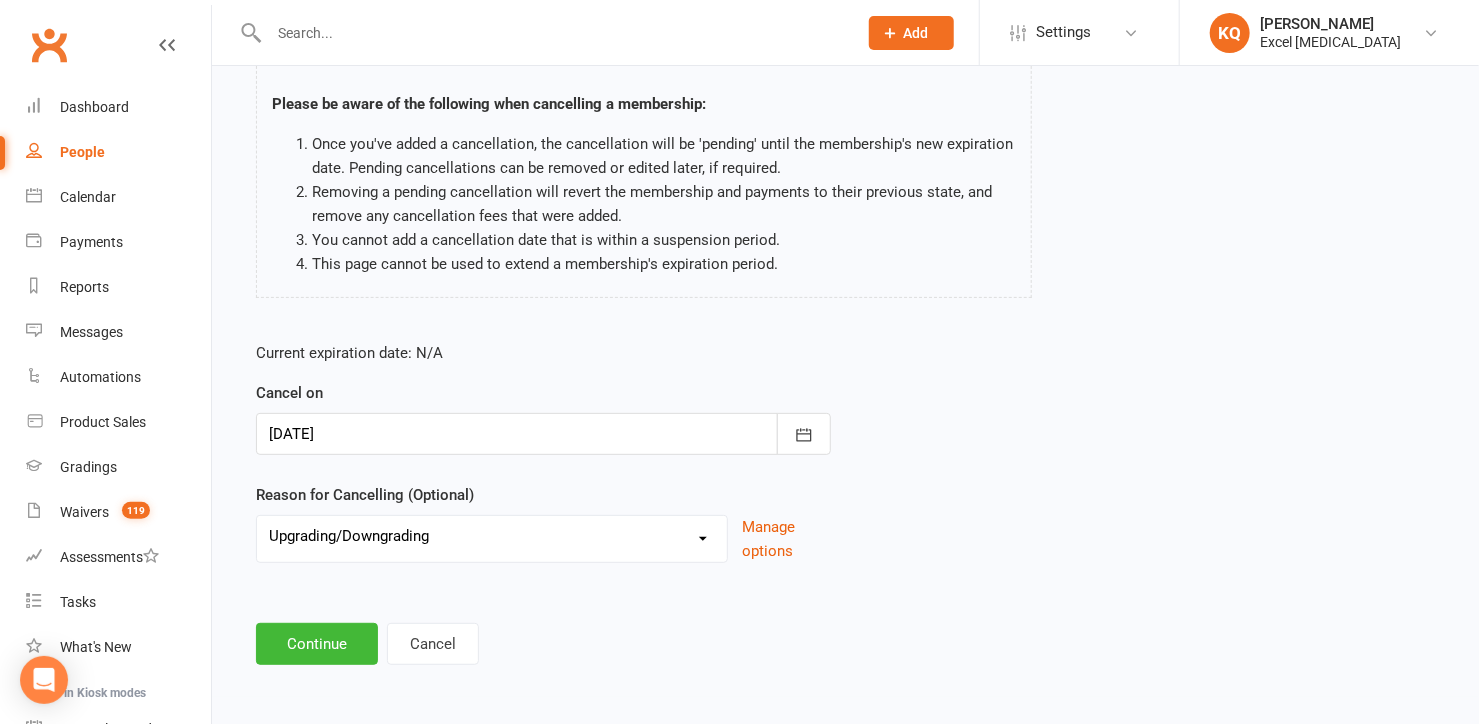 click on "Holiday Injury Upgrading/Downgrading Other reason" at bounding box center (492, 536) 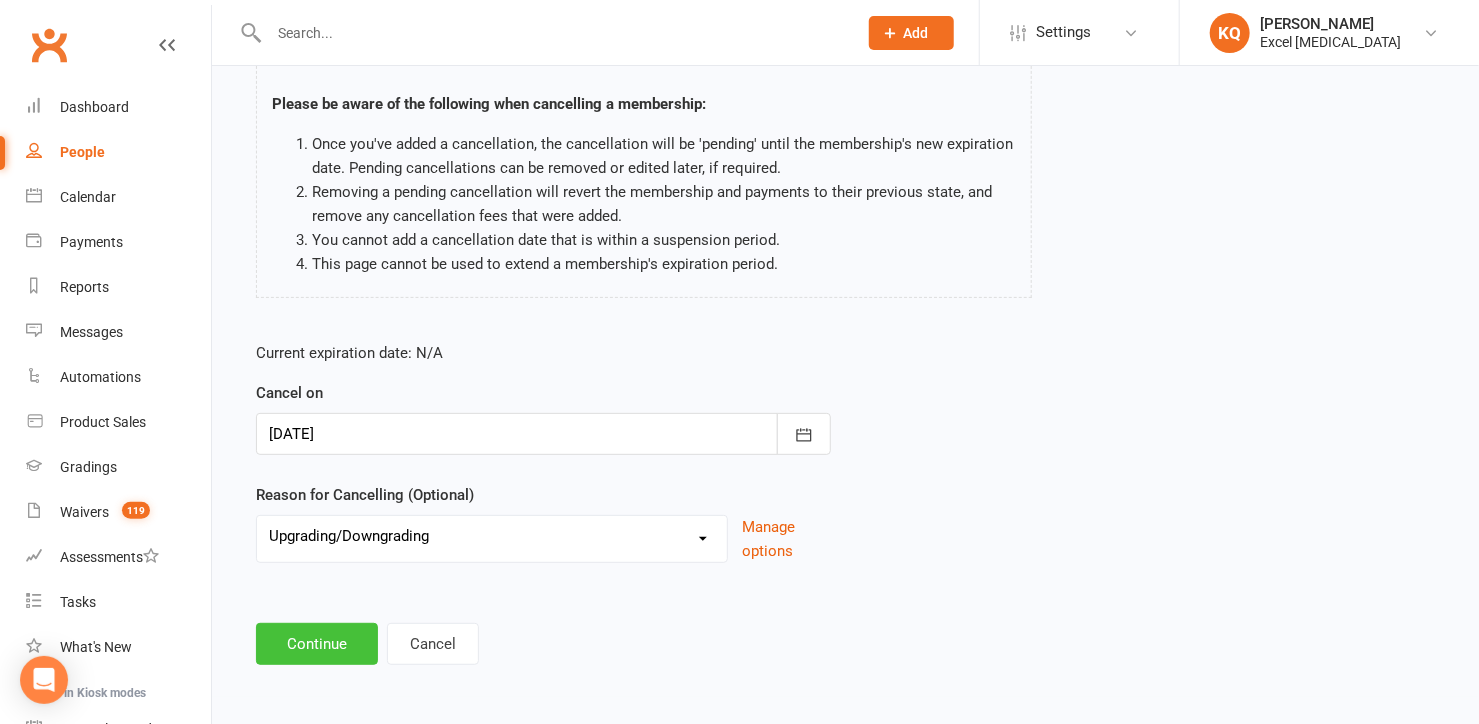 click on "Continue" at bounding box center (317, 644) 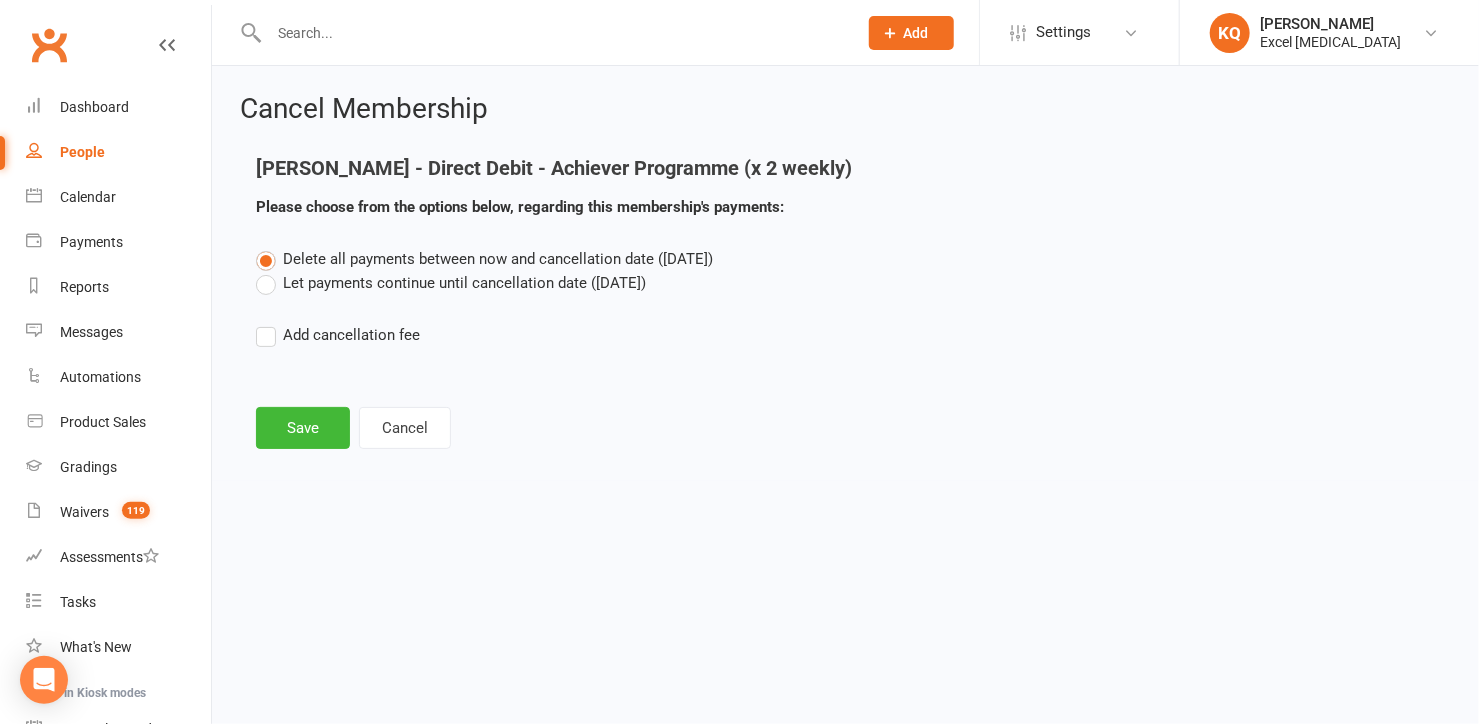 scroll, scrollTop: 0, scrollLeft: 0, axis: both 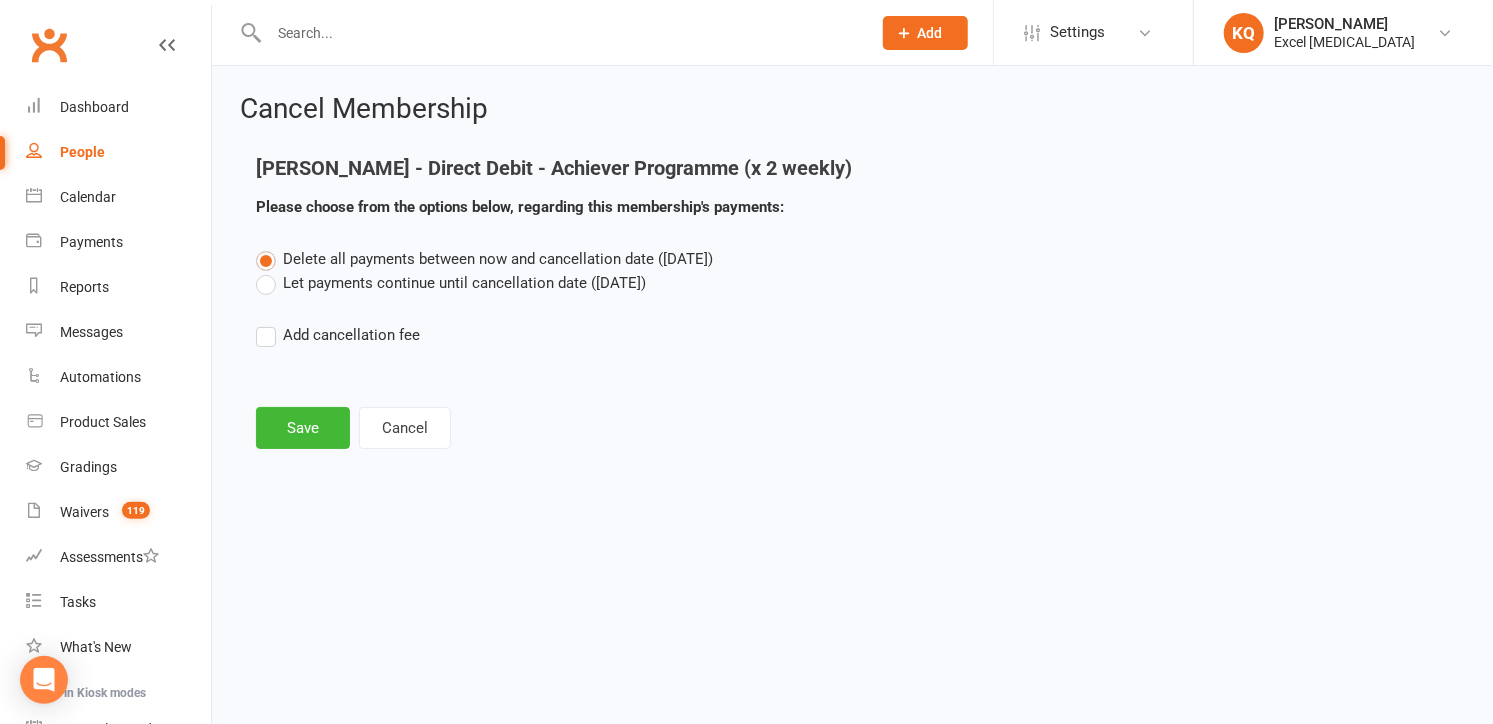 click on "Let payments continue until cancellation date ([DATE])" at bounding box center [451, 283] 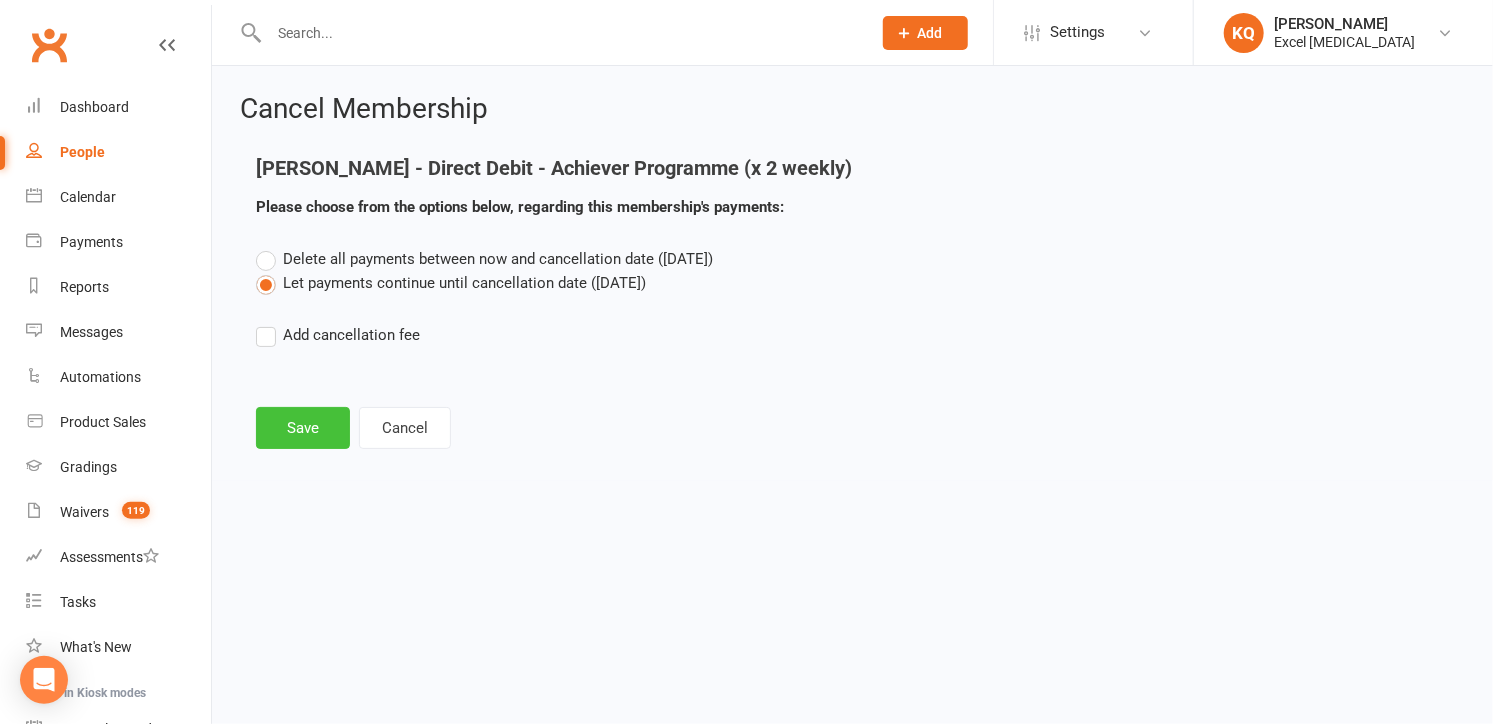 click on "Save" at bounding box center (303, 428) 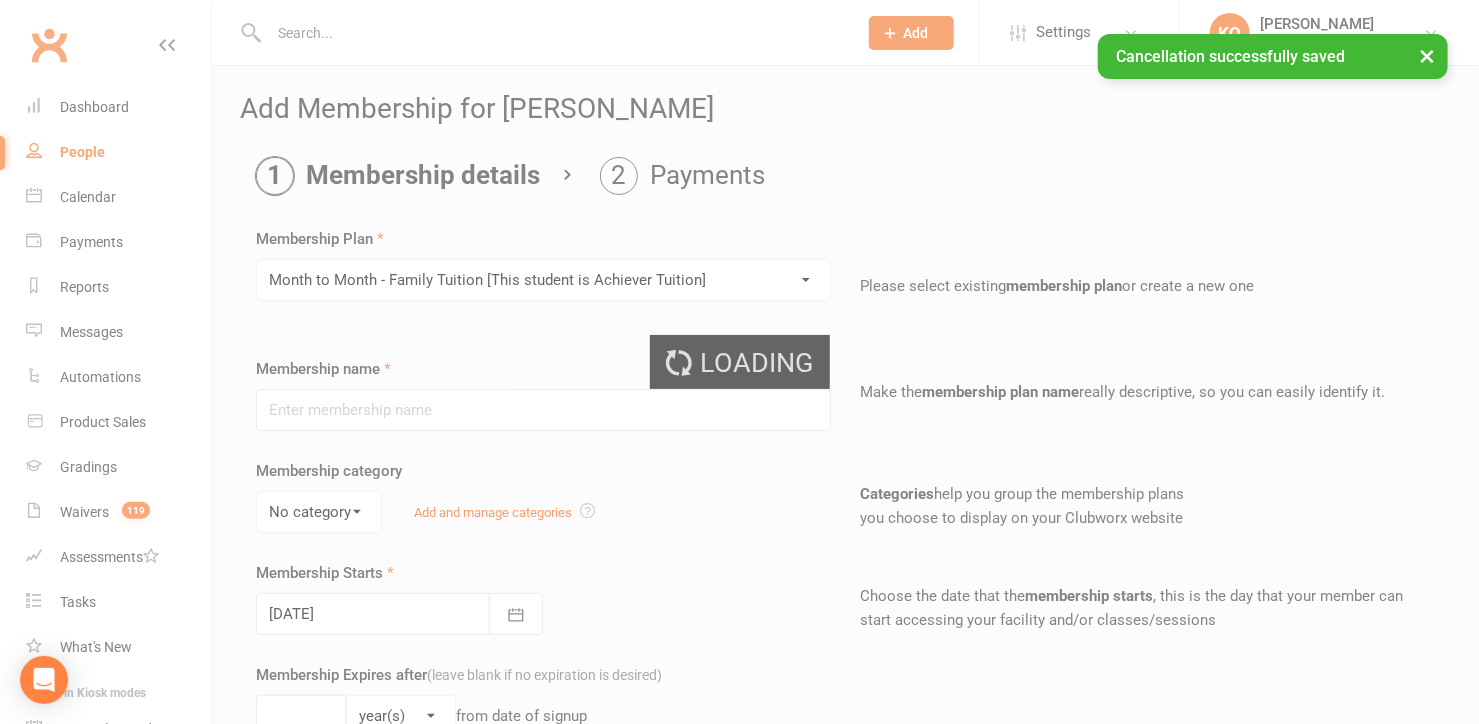 type on "Month to Month - Family Tuition [This student is Achiever Tuition]" 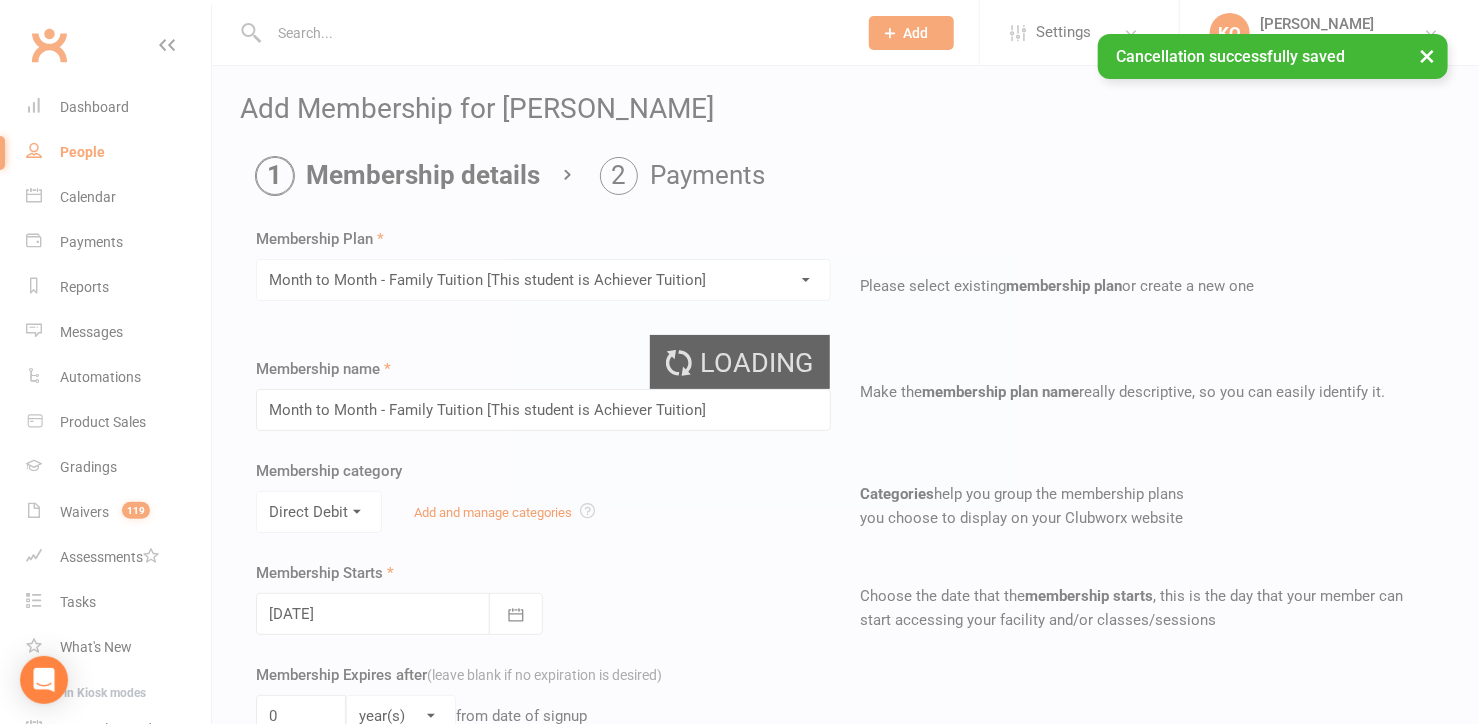 type on "9" 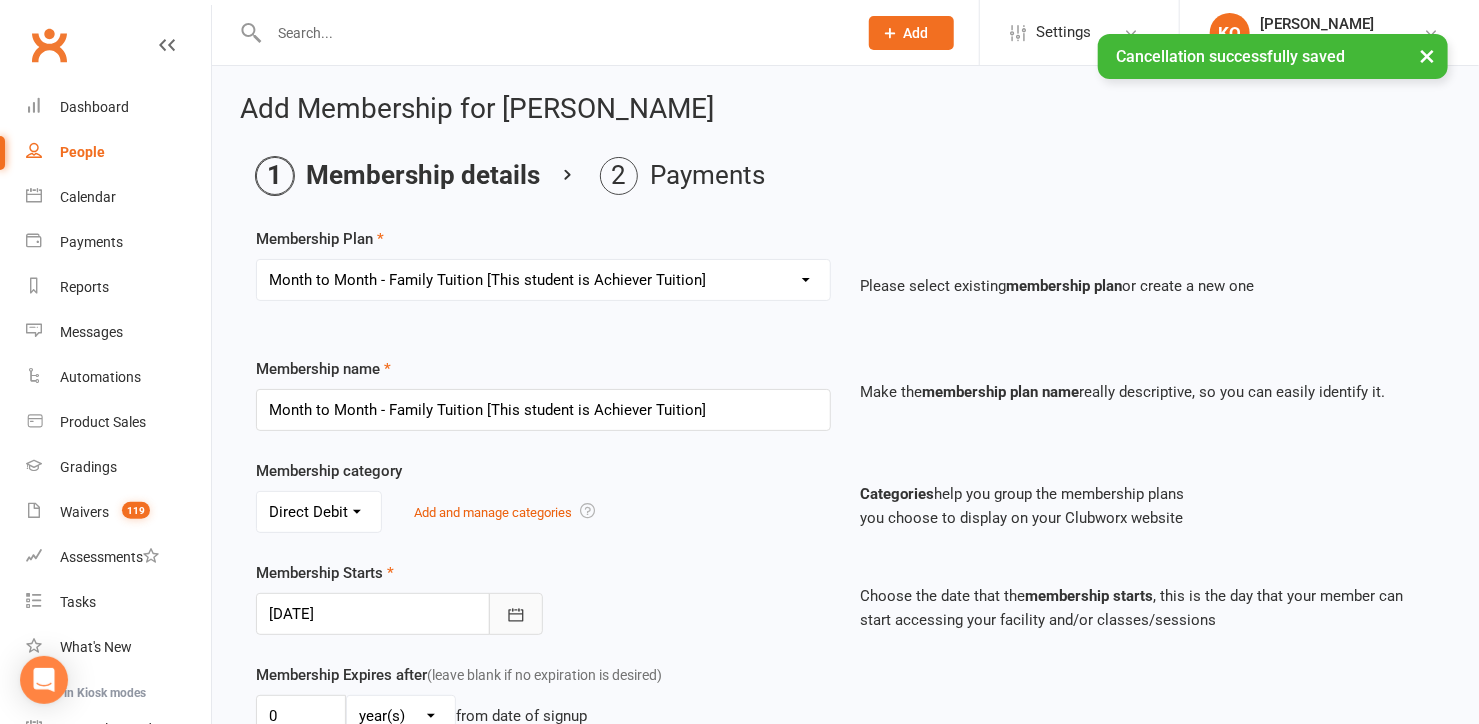 click at bounding box center (516, 614) 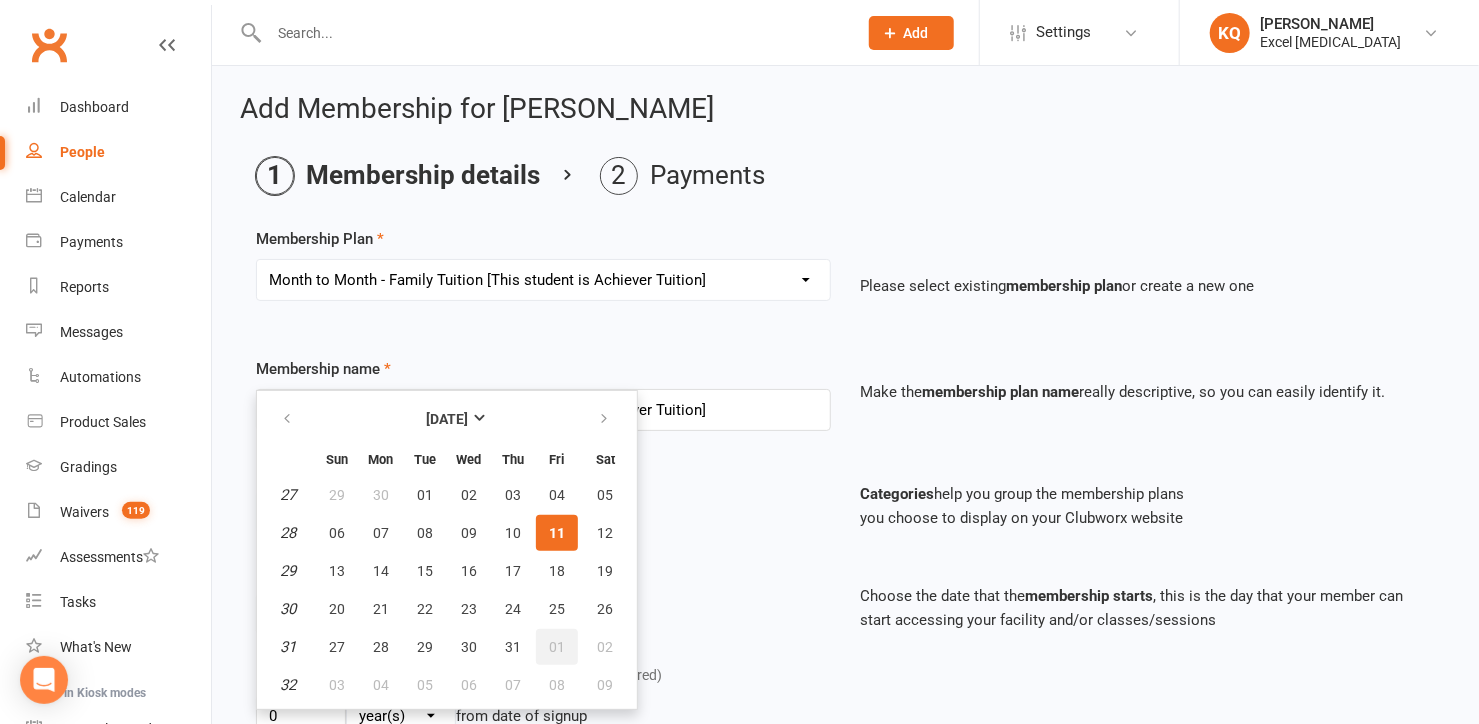 click on "01" at bounding box center [557, 647] 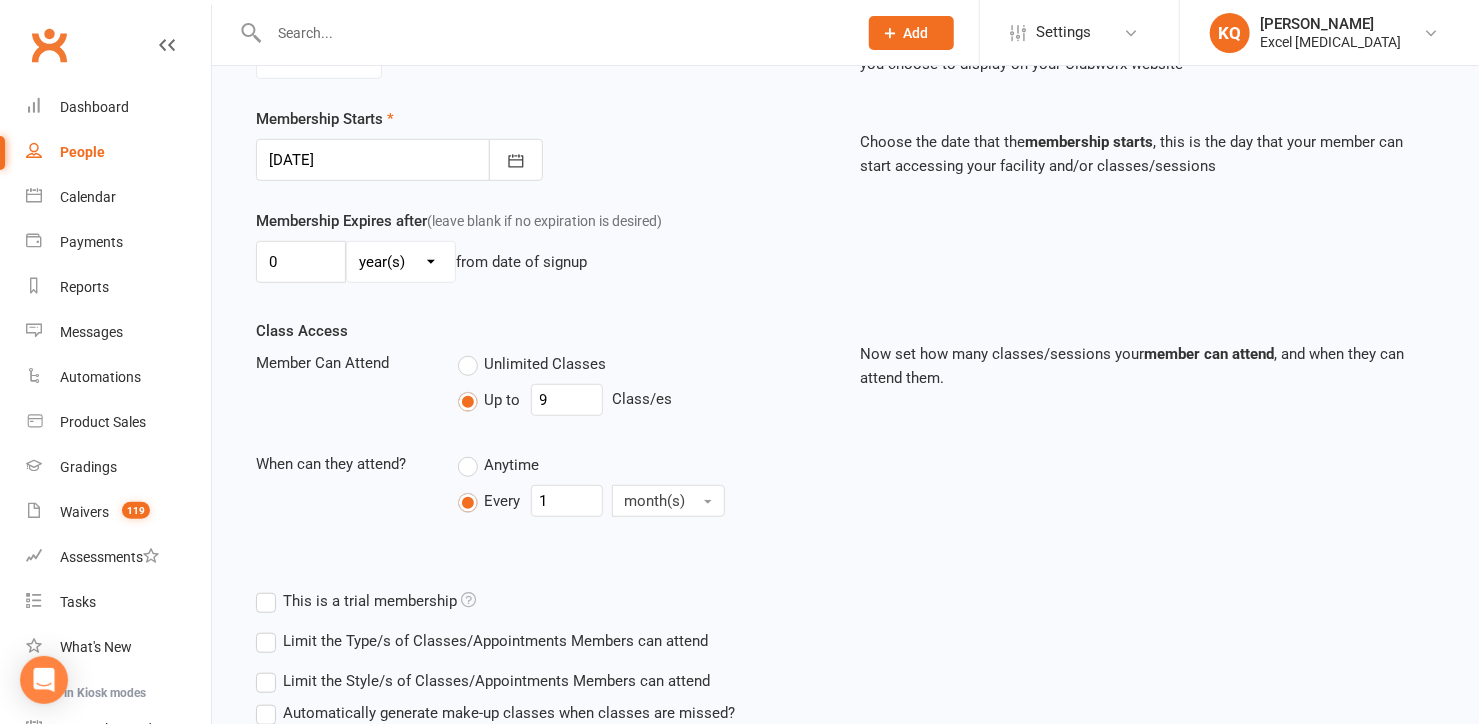 scroll, scrollTop: 609, scrollLeft: 0, axis: vertical 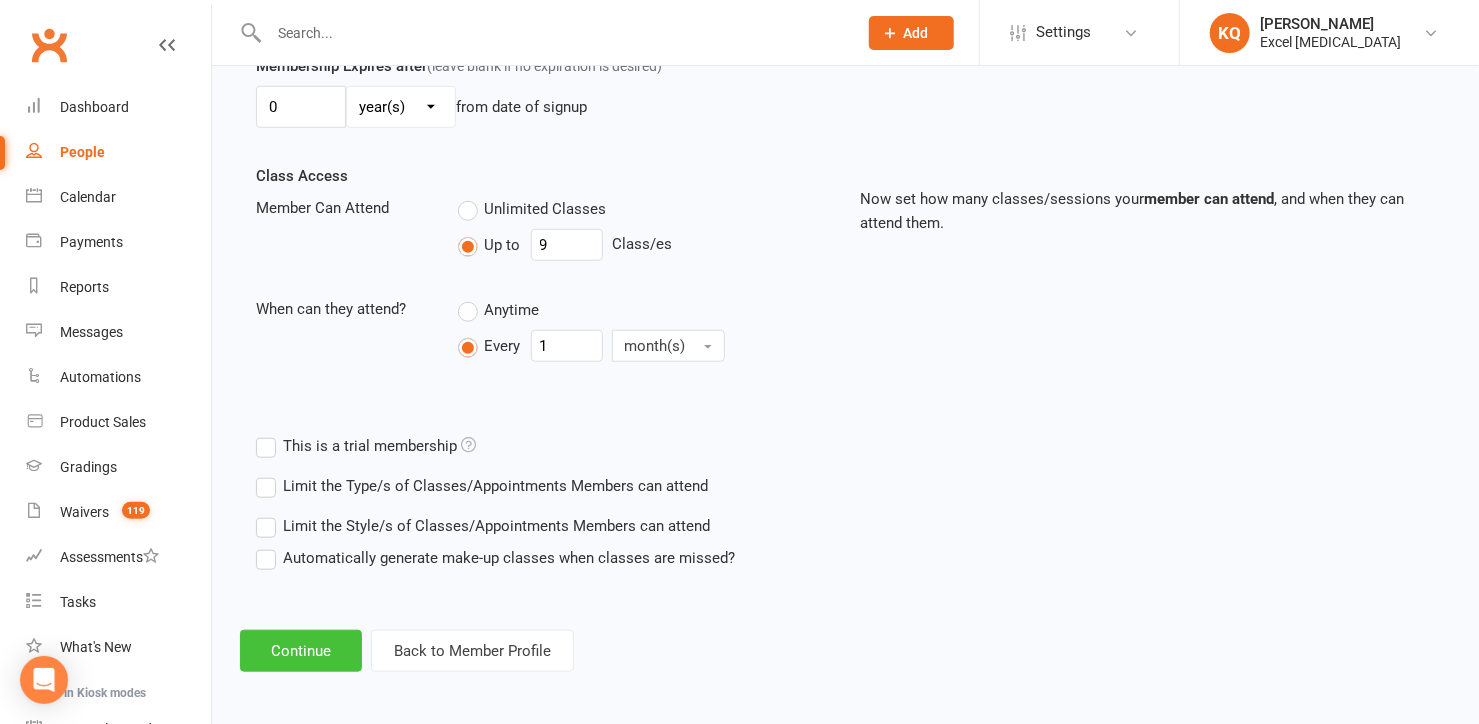 click on "Continue" at bounding box center (301, 651) 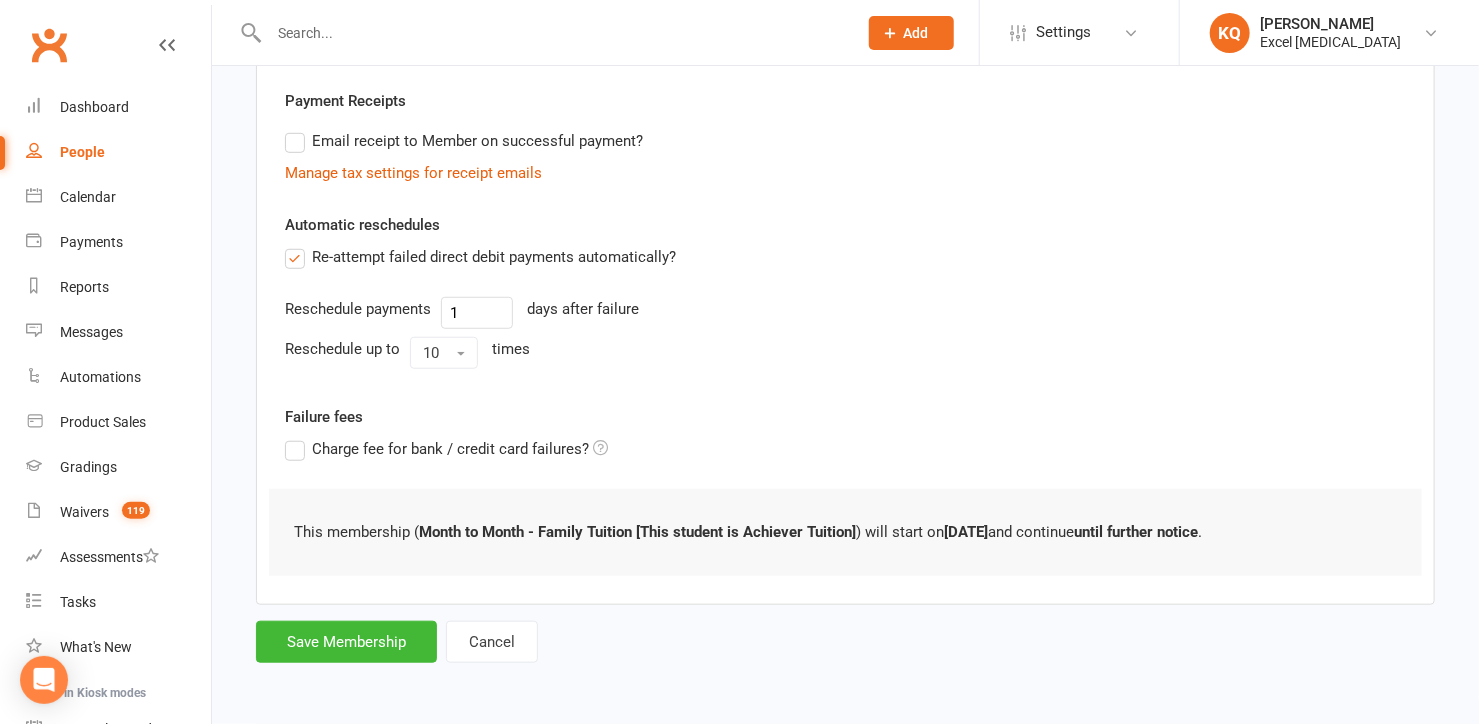 scroll, scrollTop: 0, scrollLeft: 0, axis: both 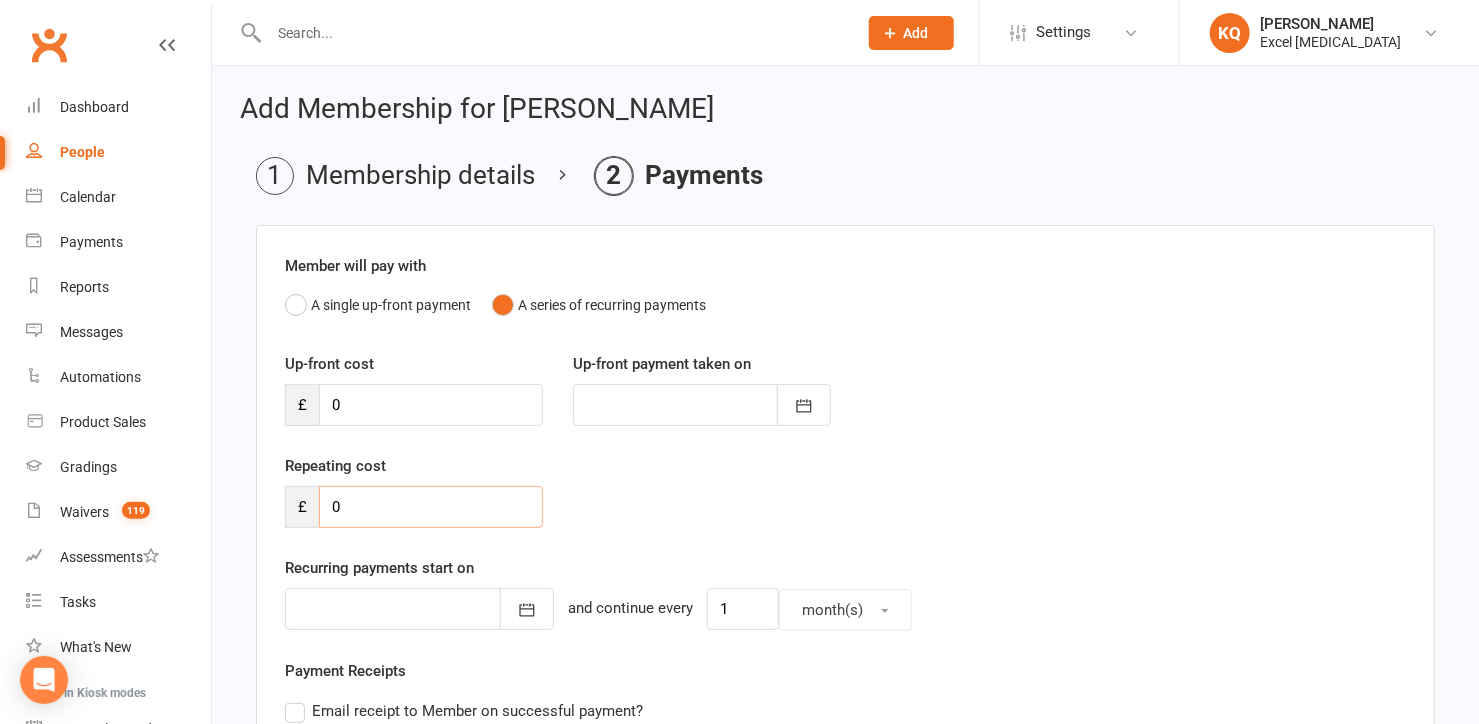 click on "0" at bounding box center (431, 507) 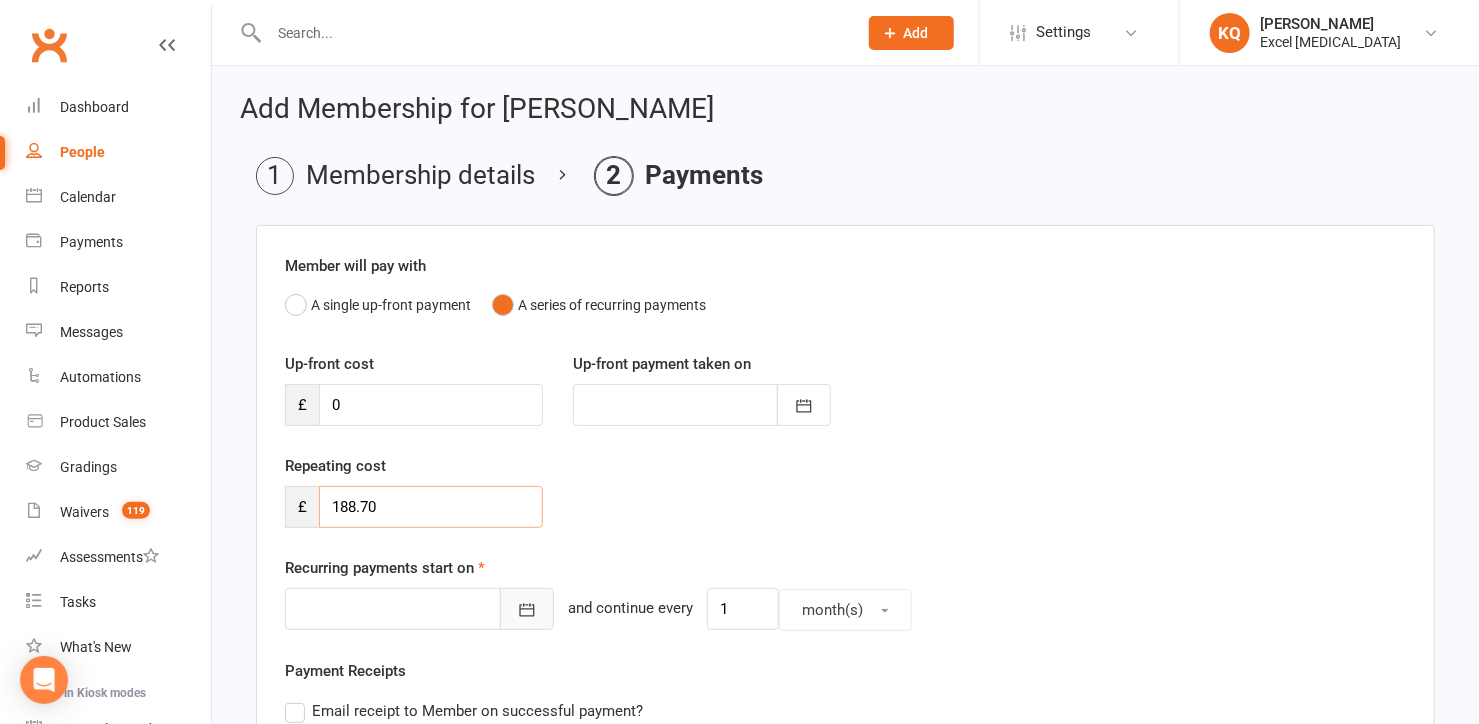 type on "188.70" 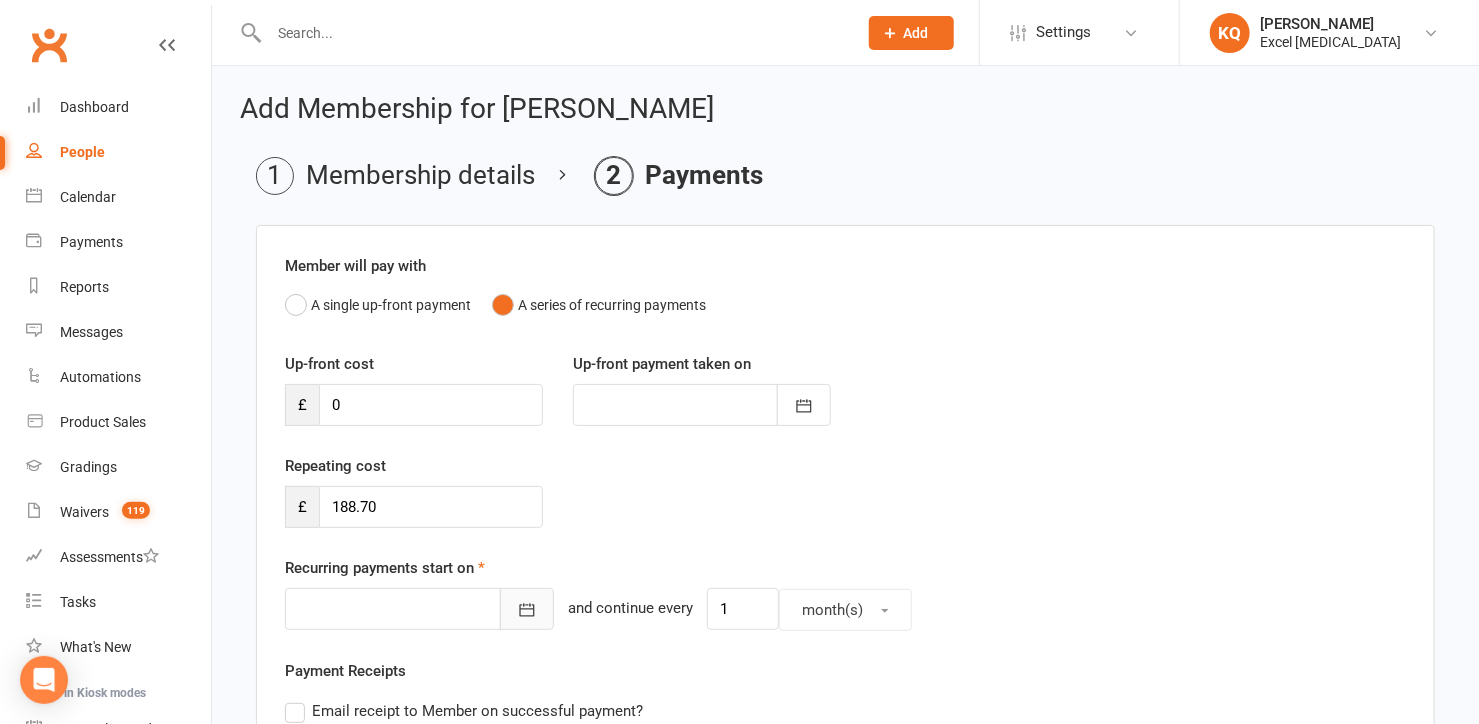 click at bounding box center (527, 609) 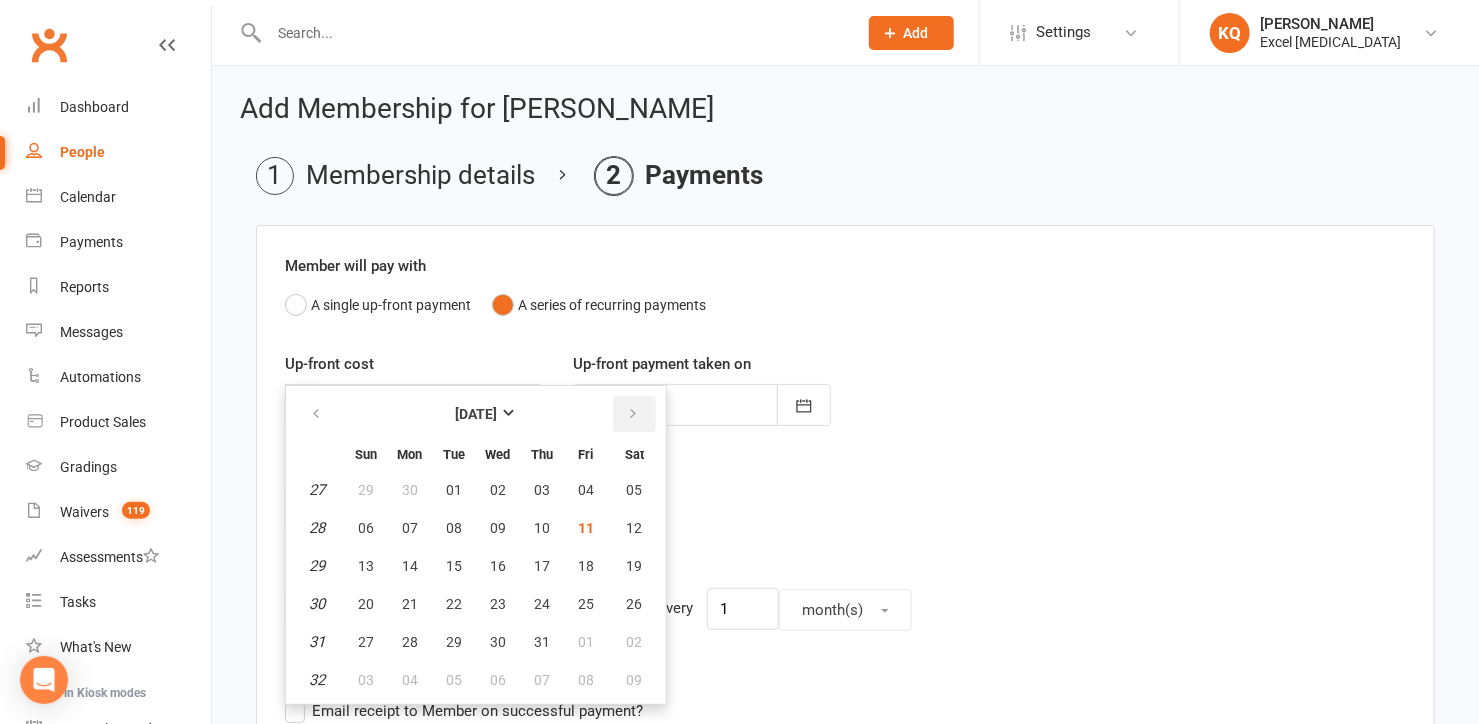 click at bounding box center [633, 414] 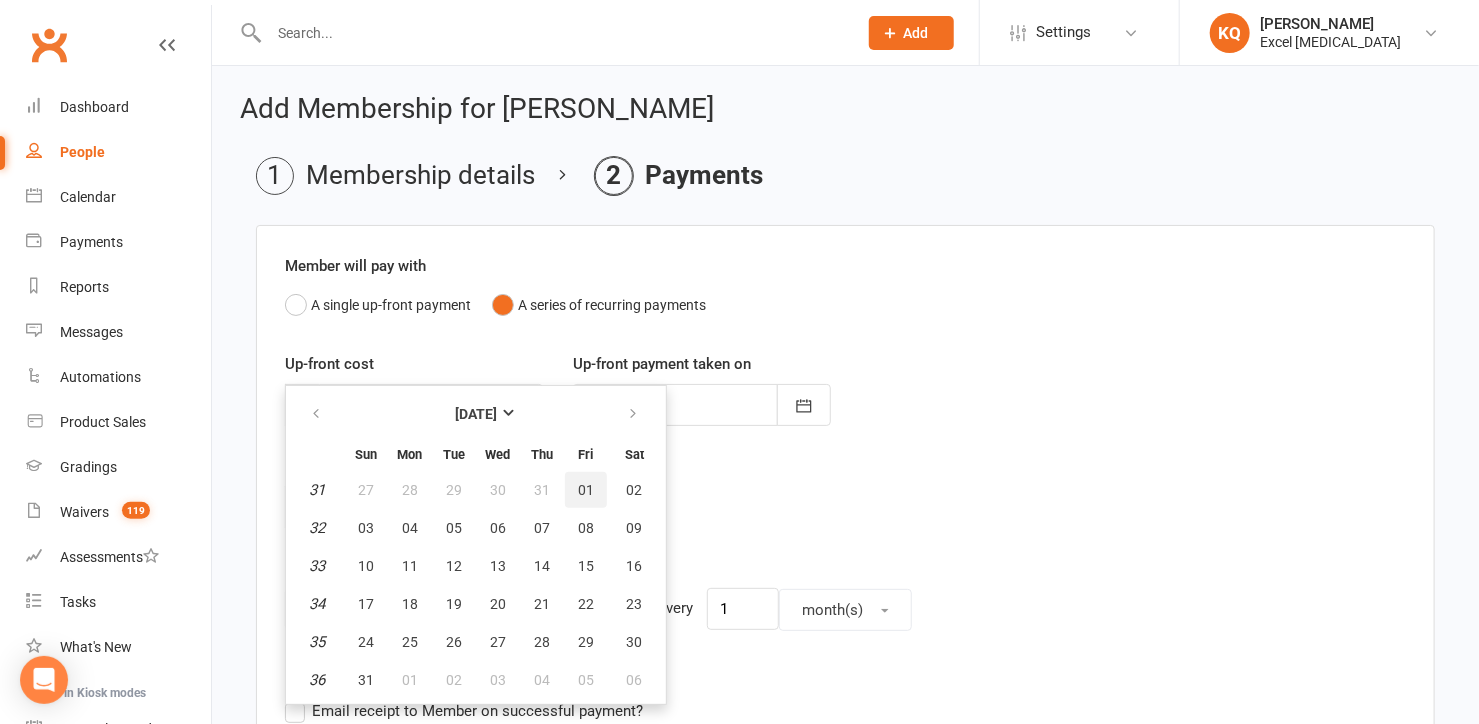 click on "01" at bounding box center (586, 490) 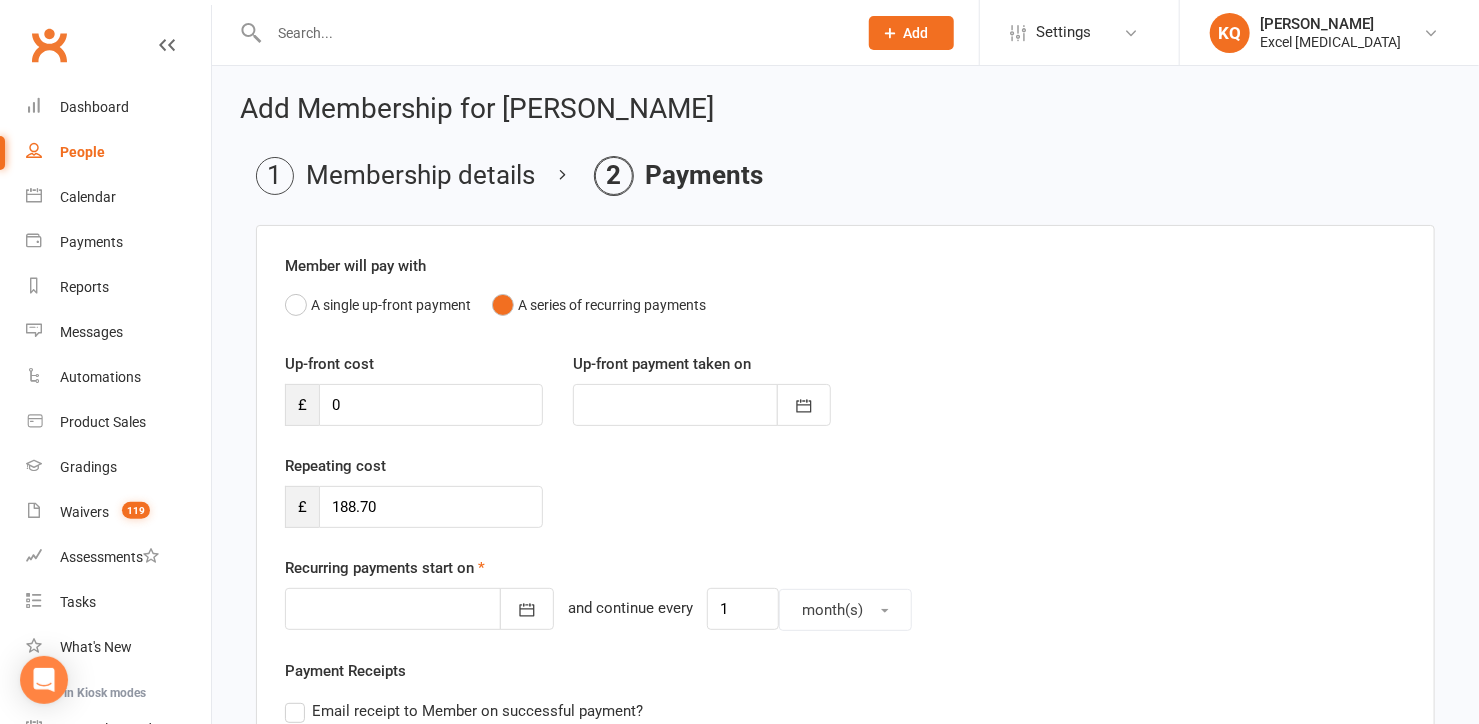 type on "[DATE]" 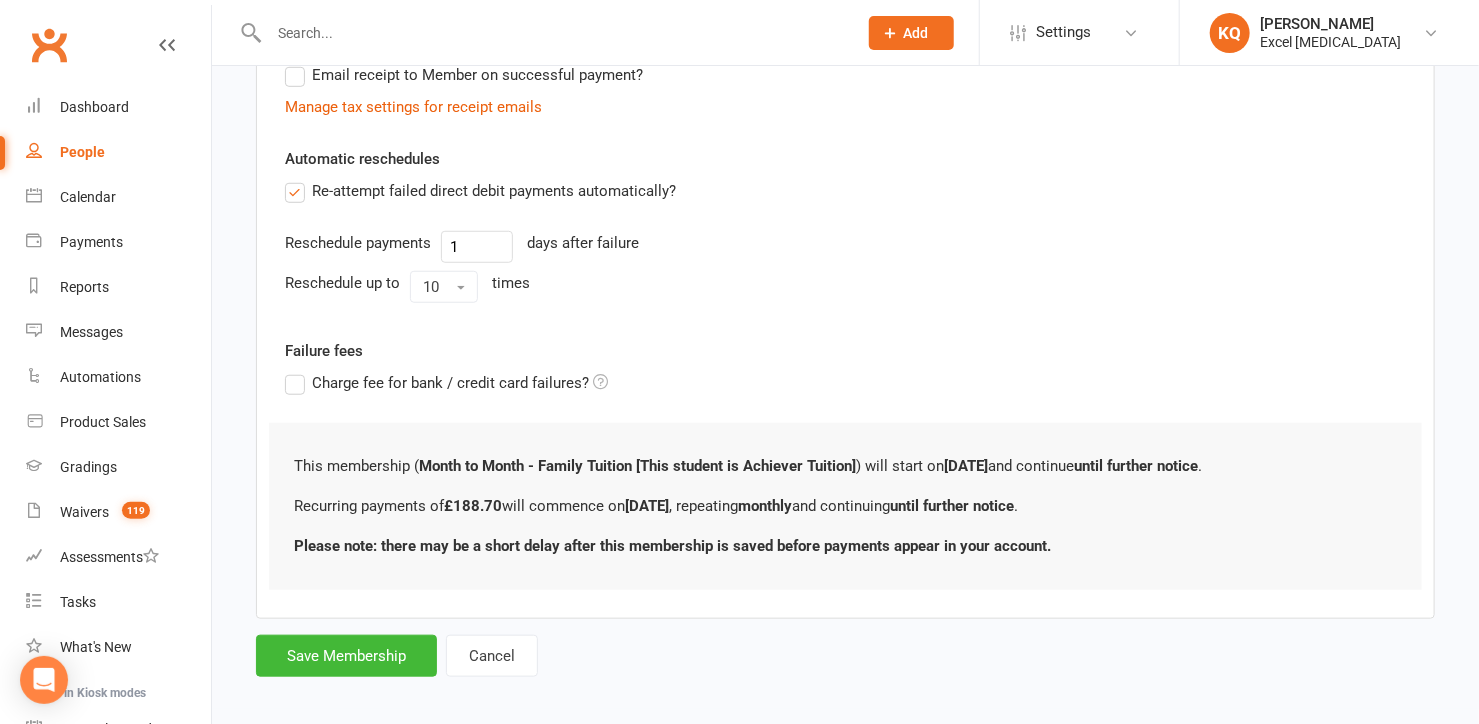 scroll, scrollTop: 645, scrollLeft: 0, axis: vertical 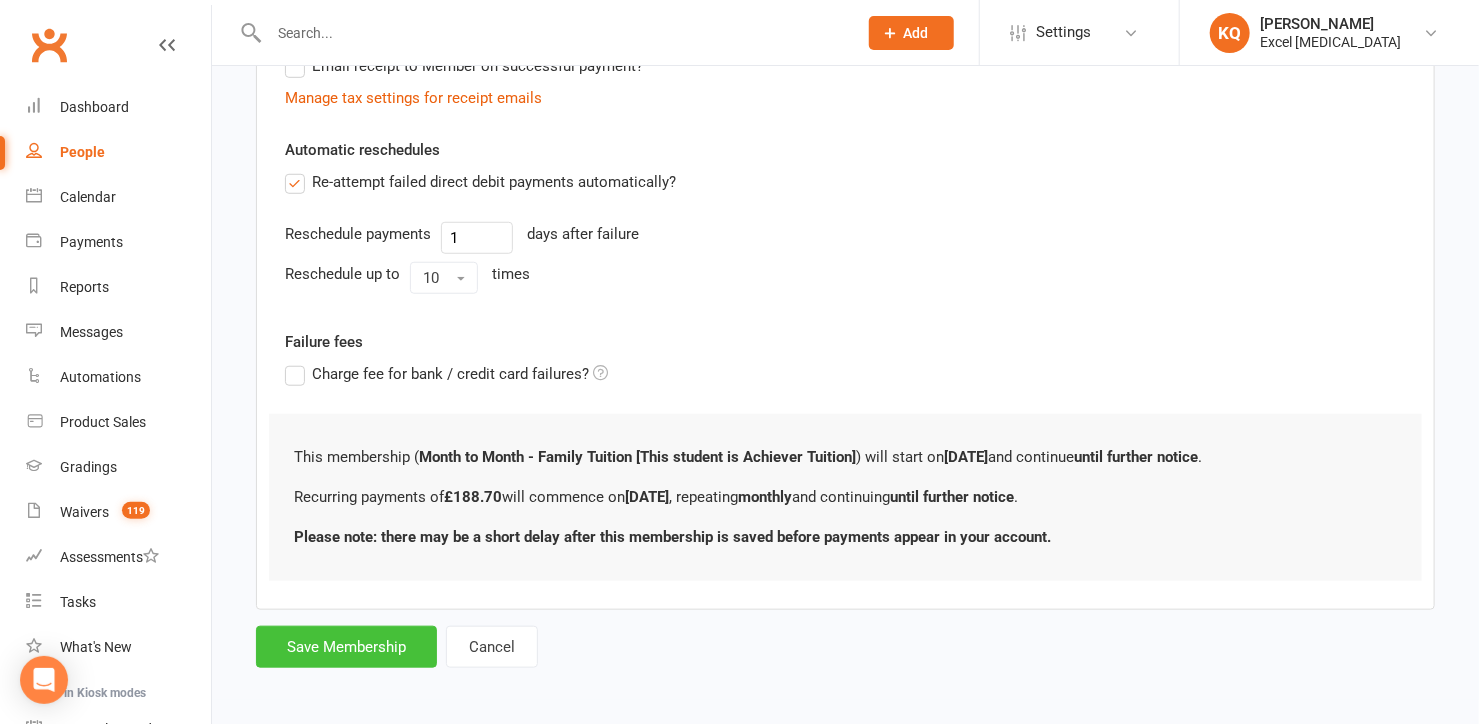 click on "Save Membership" at bounding box center (346, 647) 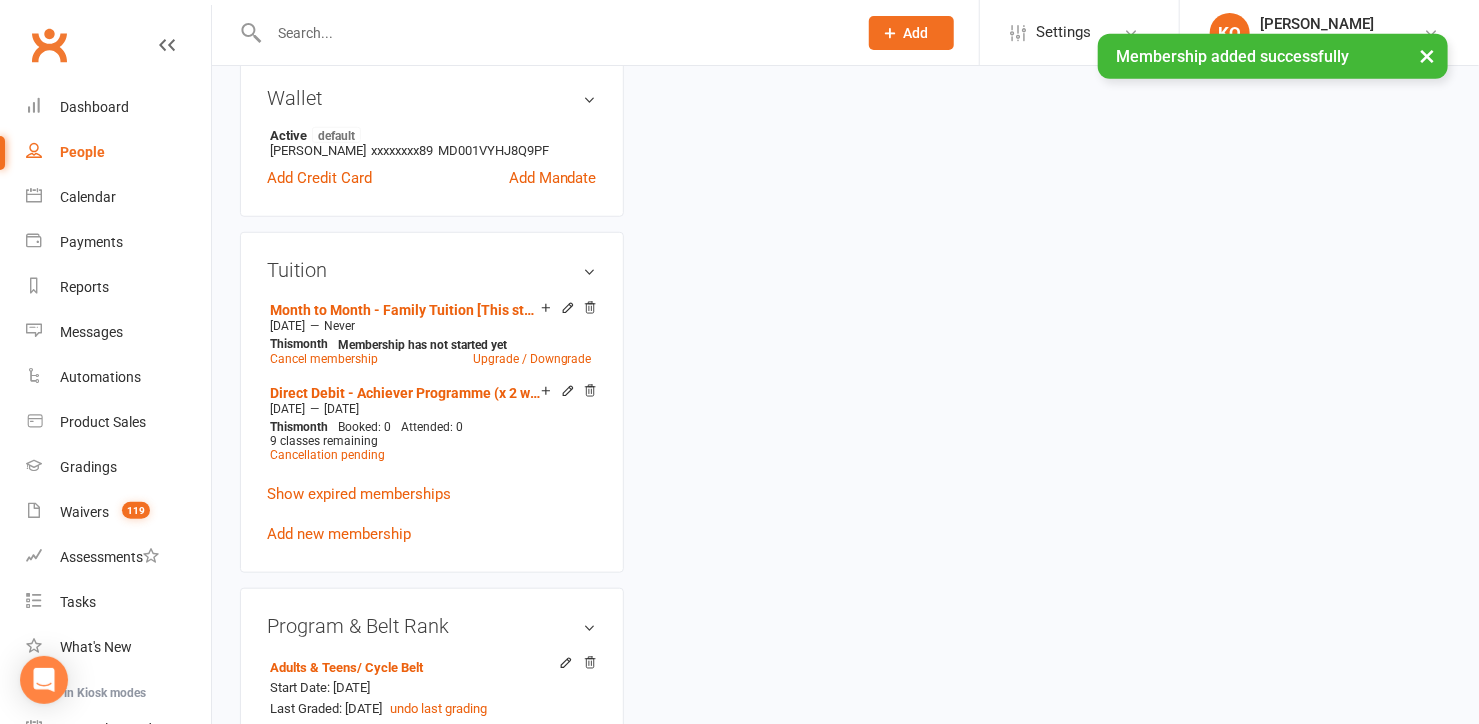 scroll, scrollTop: 0, scrollLeft: 0, axis: both 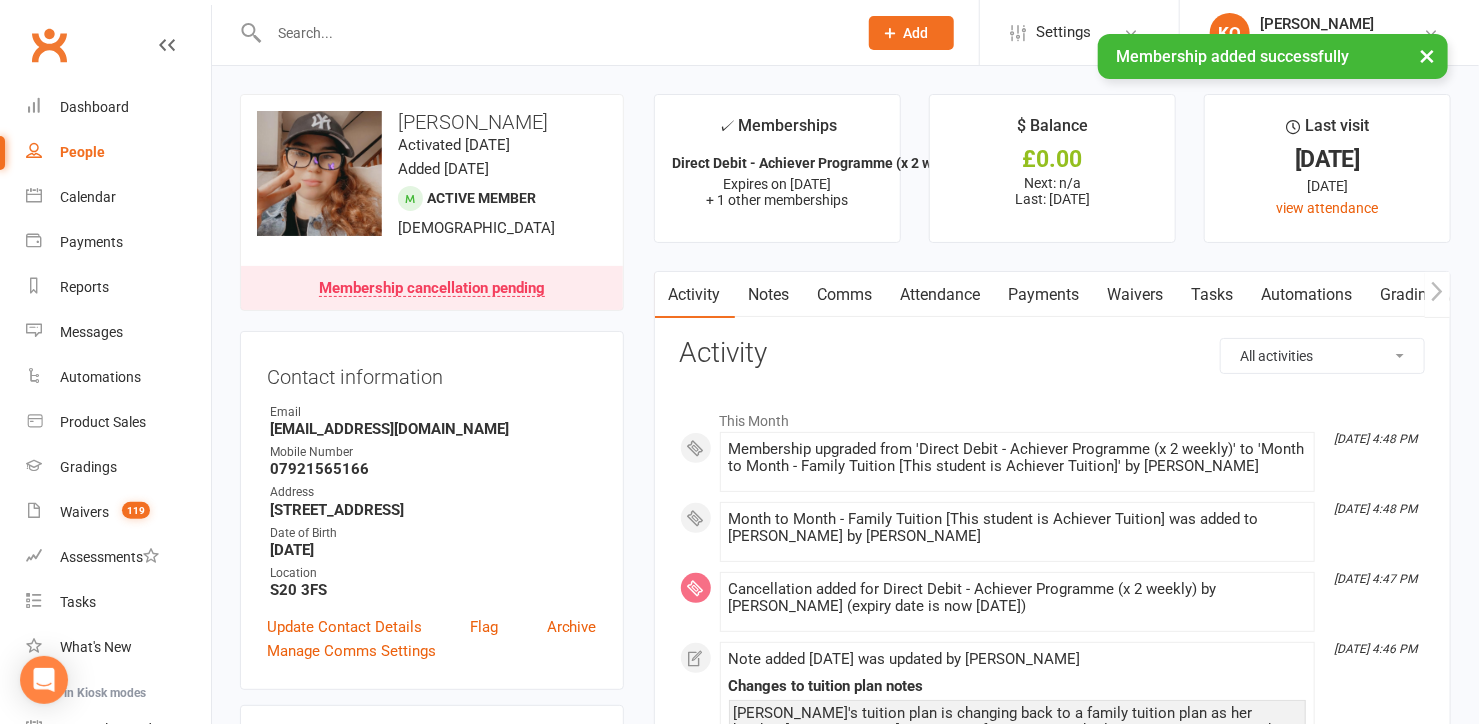 click on "Notes" at bounding box center [769, 295] 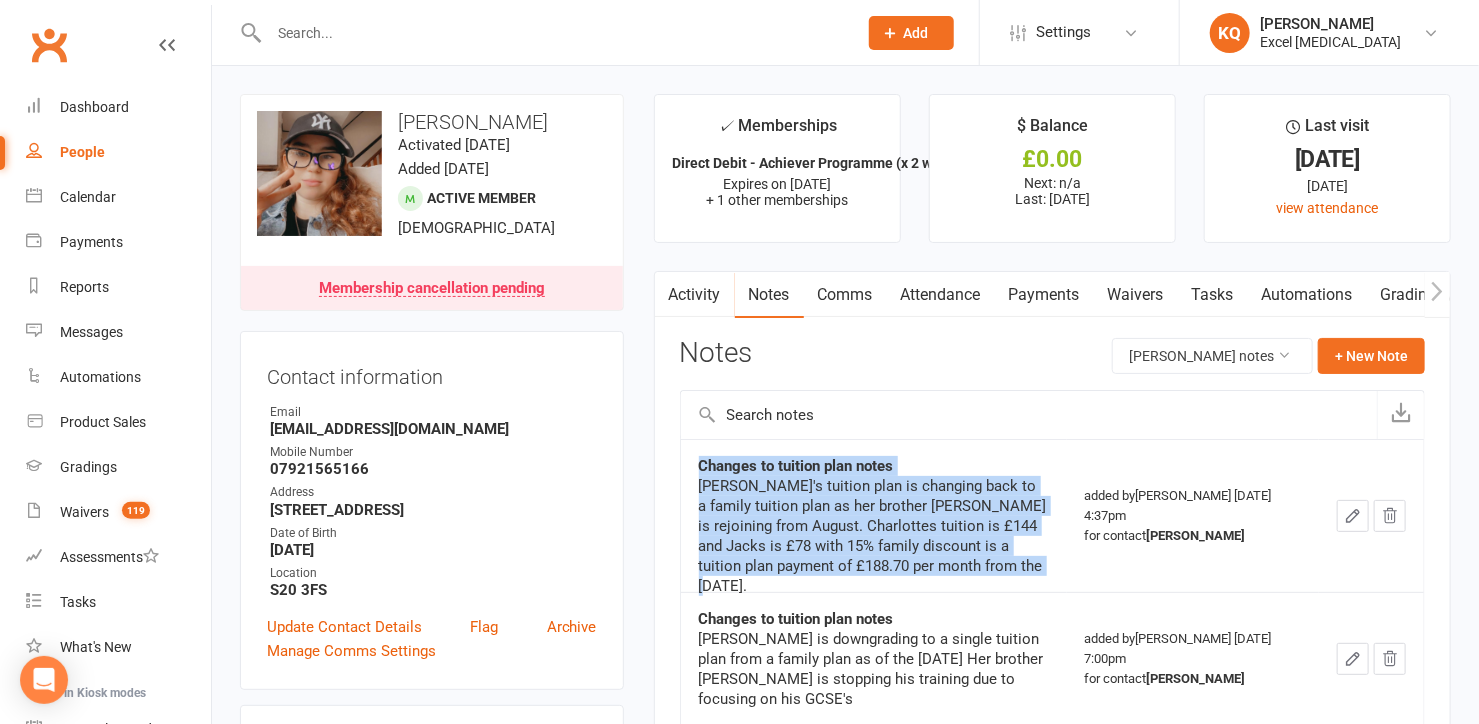 drag, startPoint x: 996, startPoint y: 567, endPoint x: 666, endPoint y: 519, distance: 333.47263 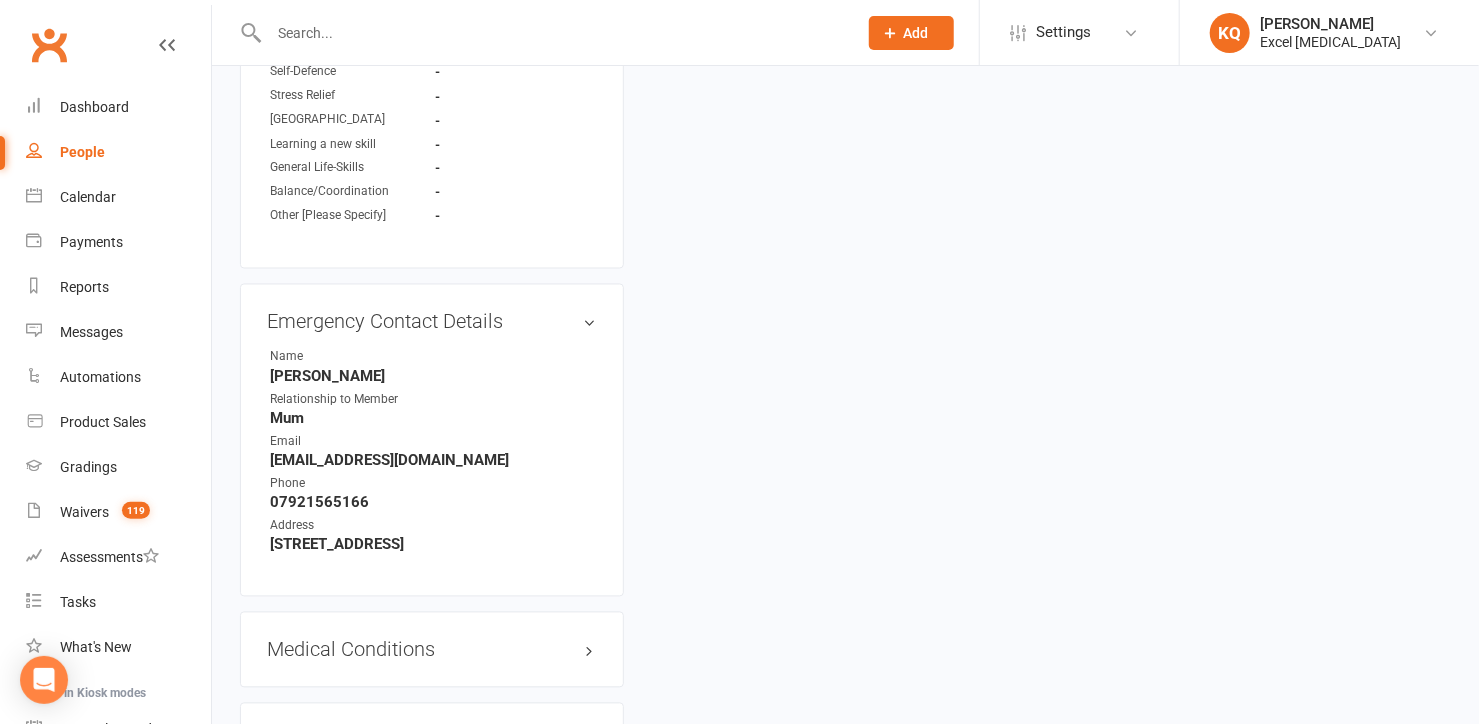scroll, scrollTop: 2090, scrollLeft: 0, axis: vertical 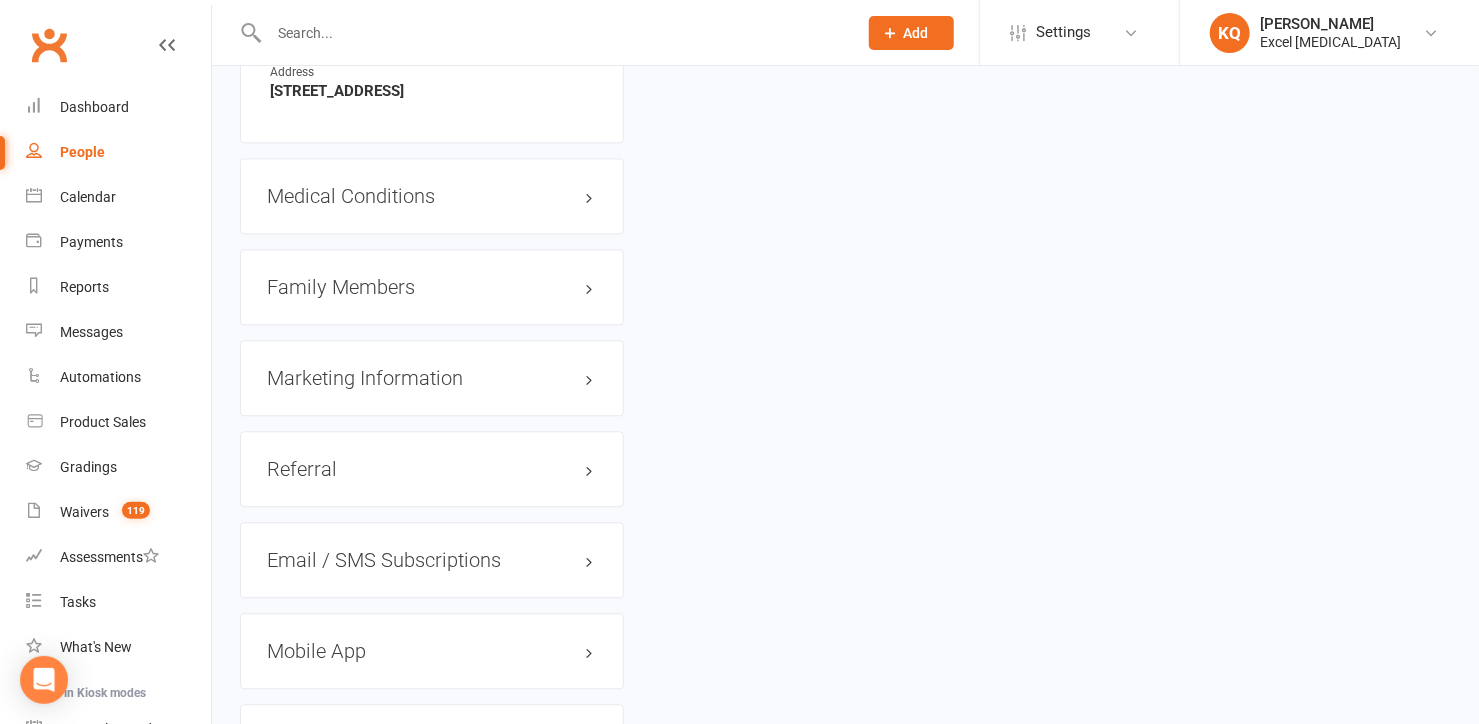 click on "Family Members" at bounding box center [432, 287] 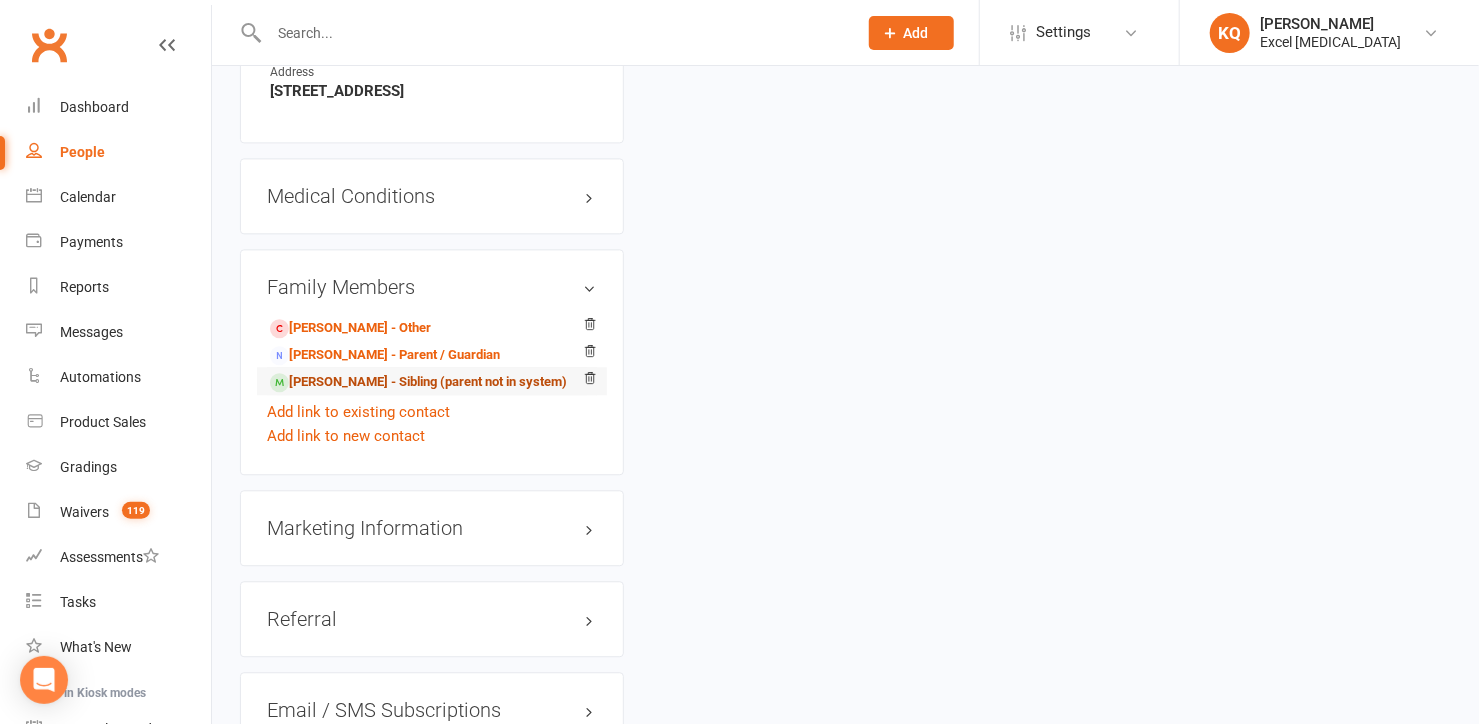 click on "[PERSON_NAME] - Sibling (parent not in system)" at bounding box center (418, 382) 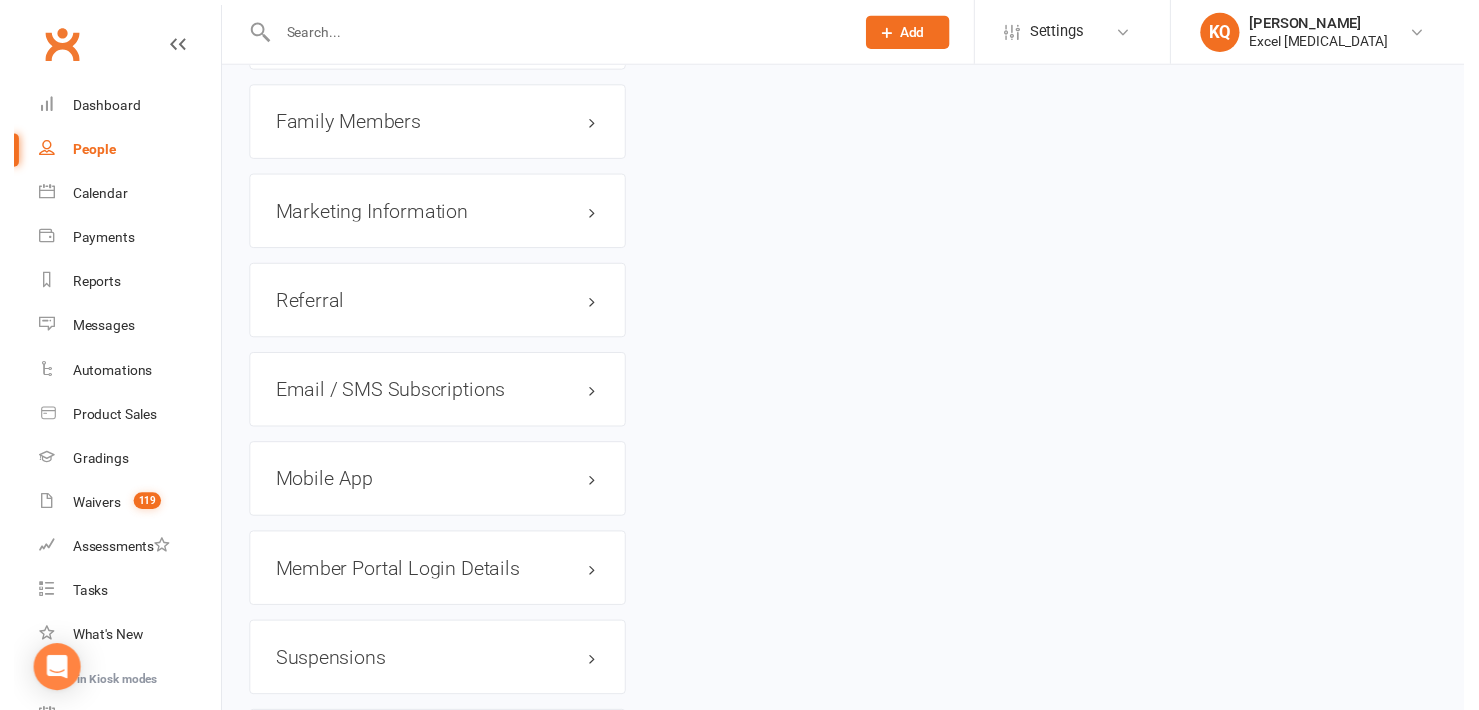 scroll, scrollTop: 0, scrollLeft: 0, axis: both 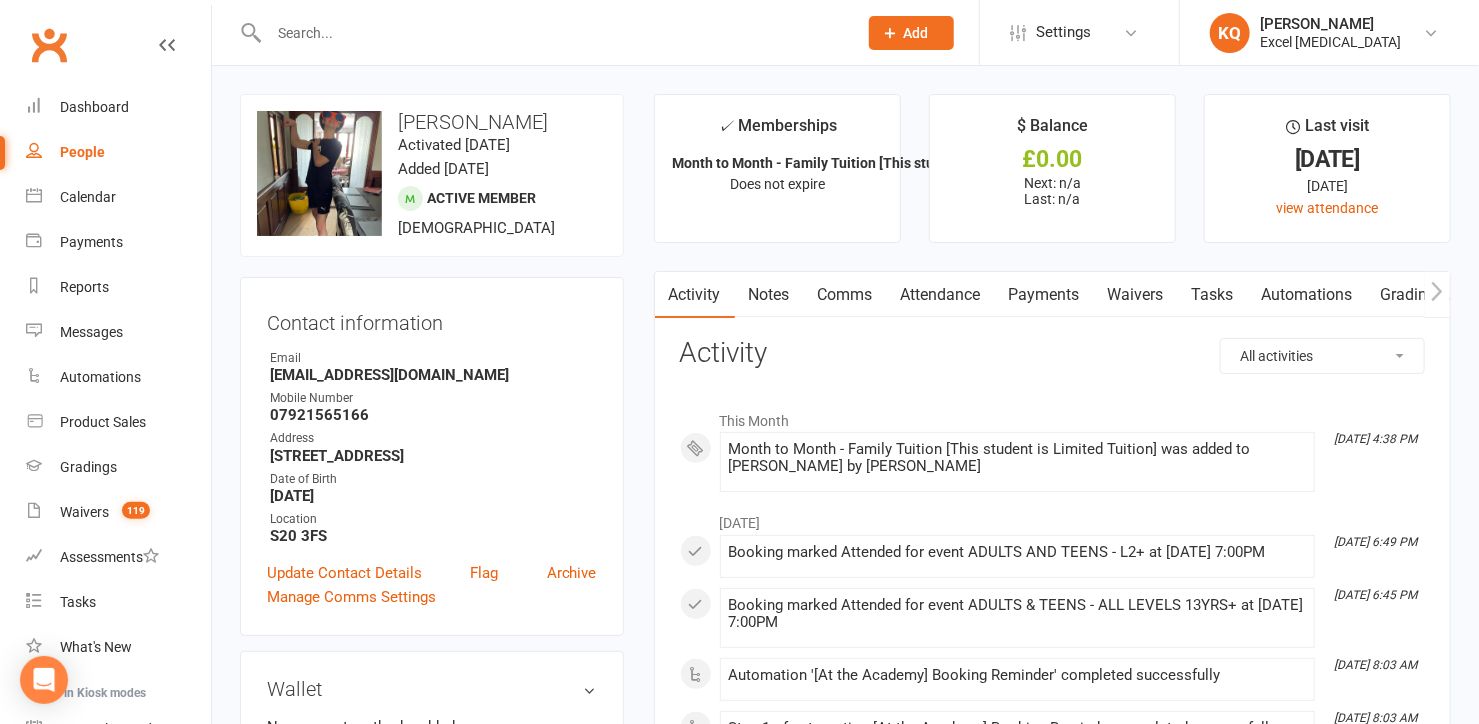 click on "Notes" at bounding box center (769, 295) 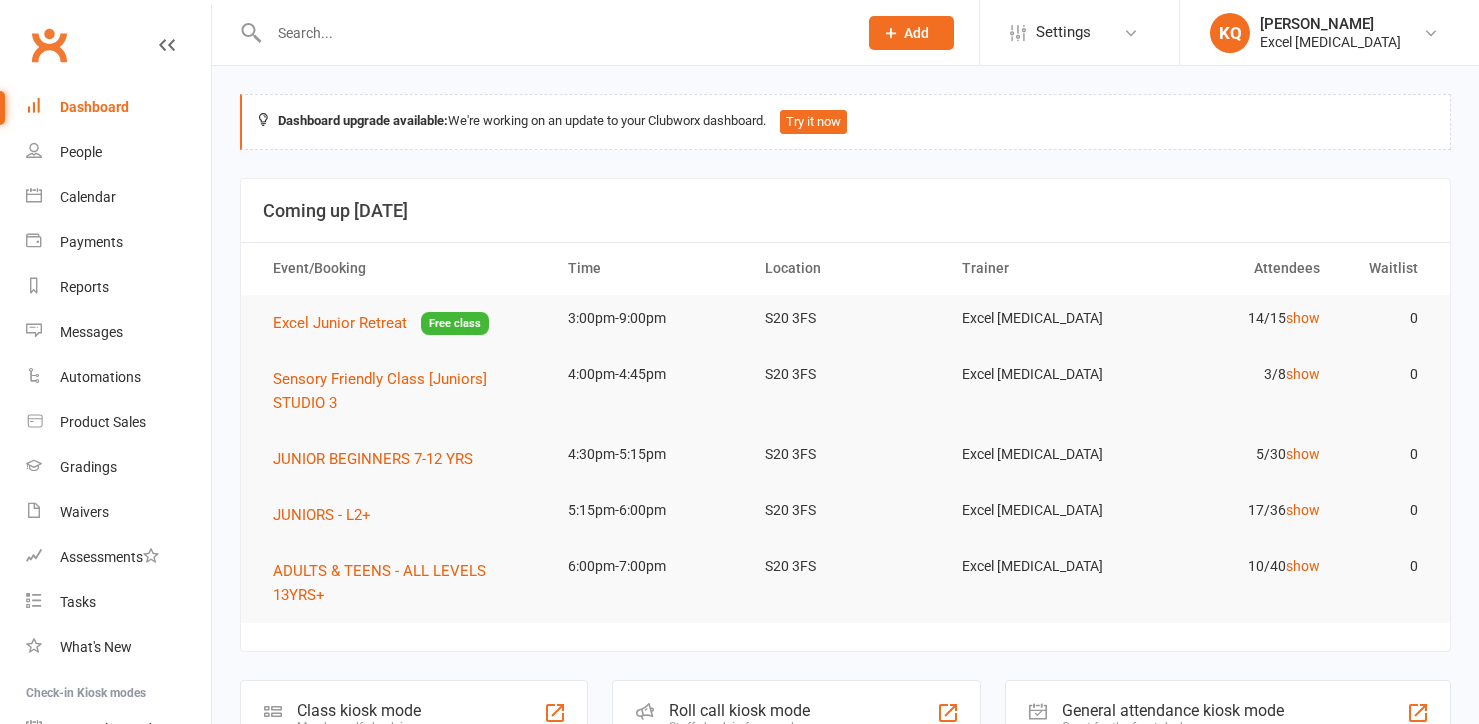 scroll, scrollTop: 0, scrollLeft: 0, axis: both 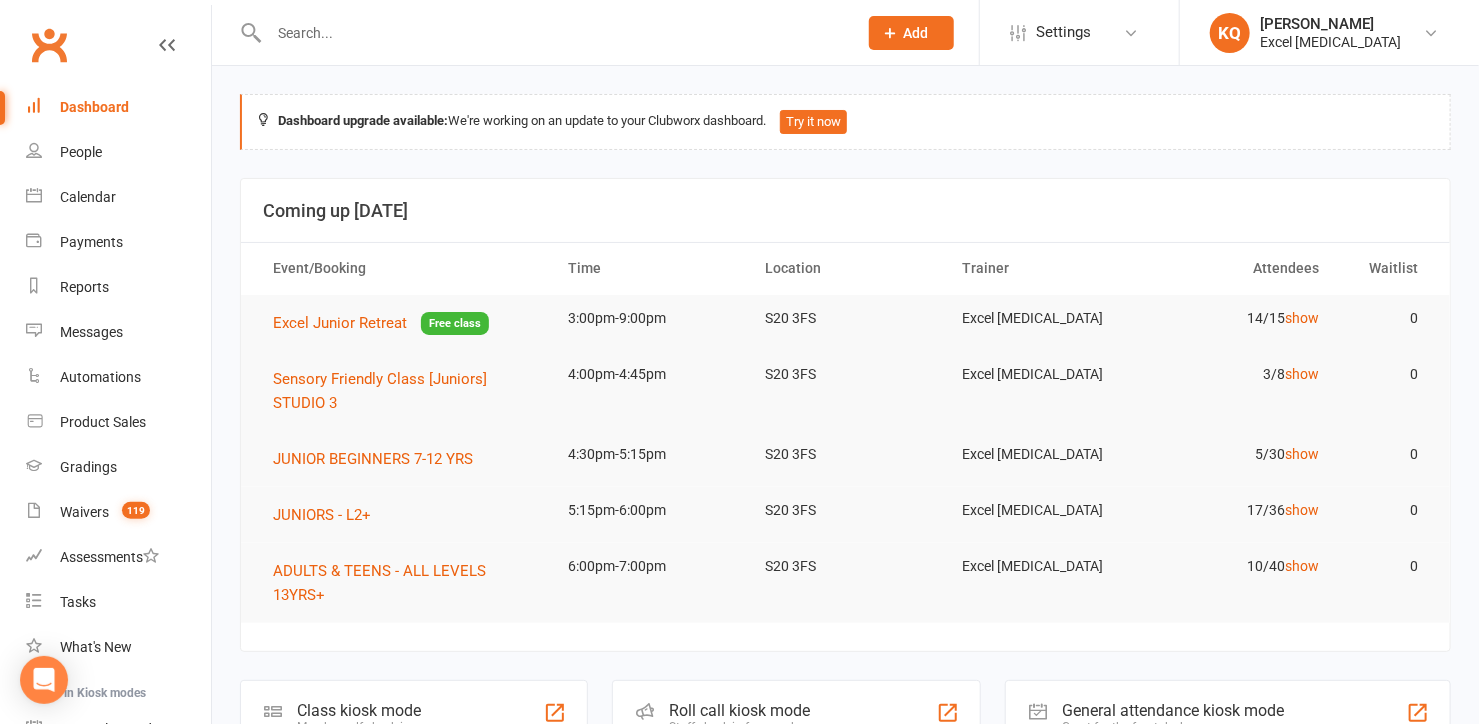 click at bounding box center (553, 33) 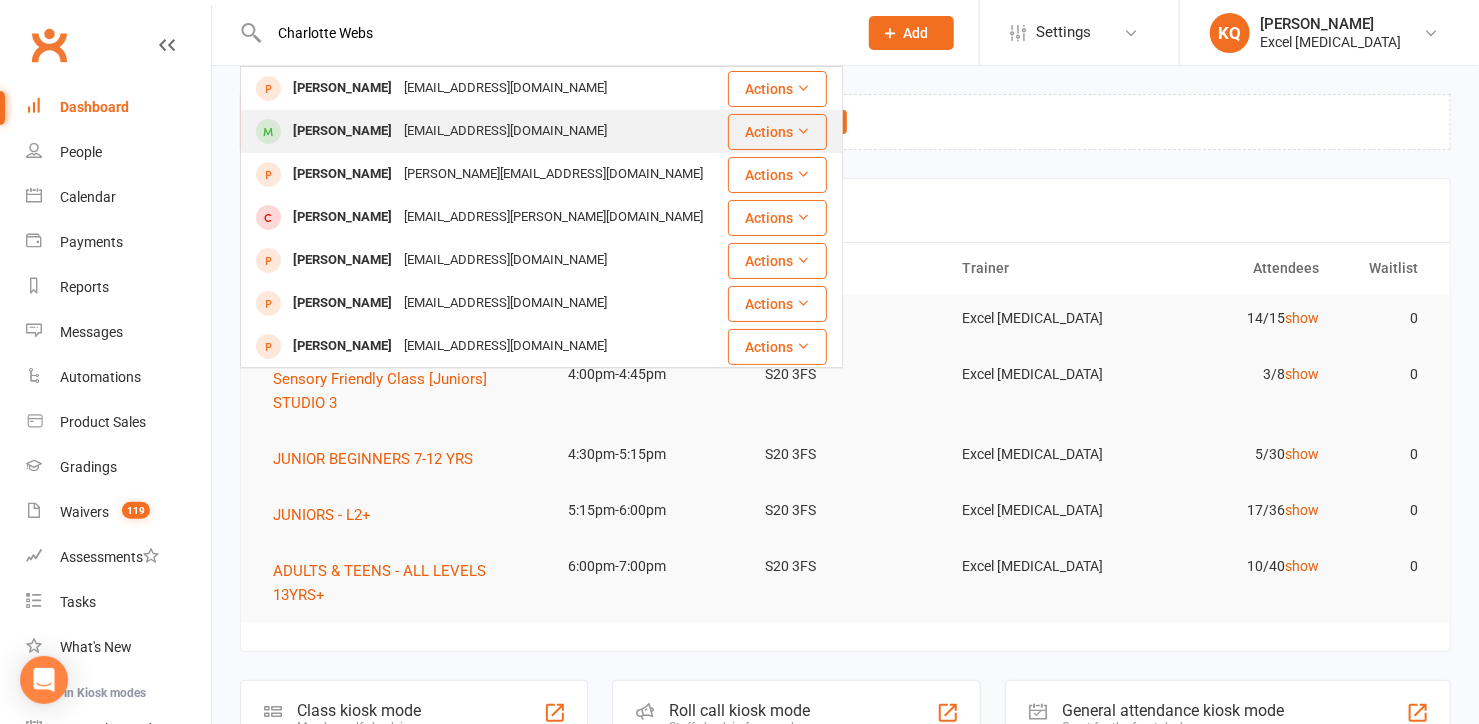 type on "Charlotte Webs" 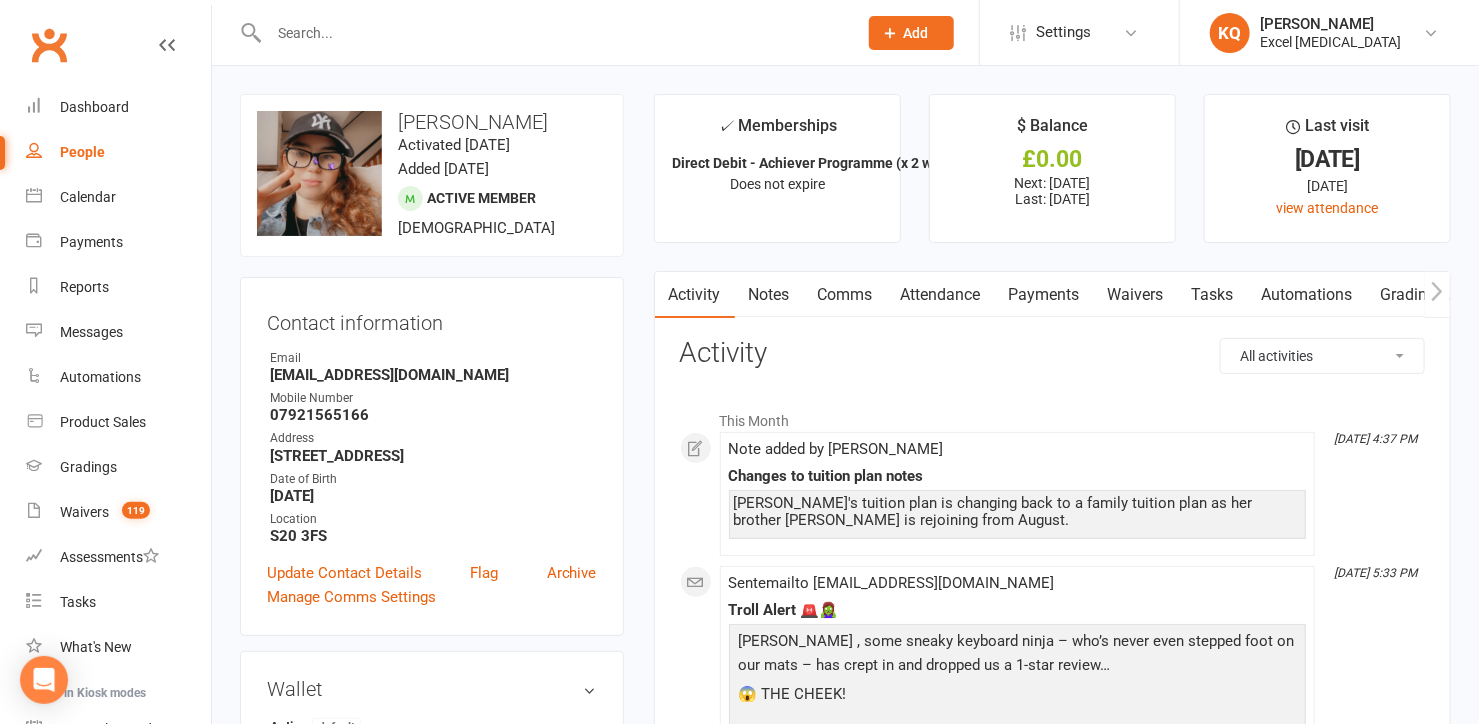 click on "Payments" at bounding box center (1044, 295) 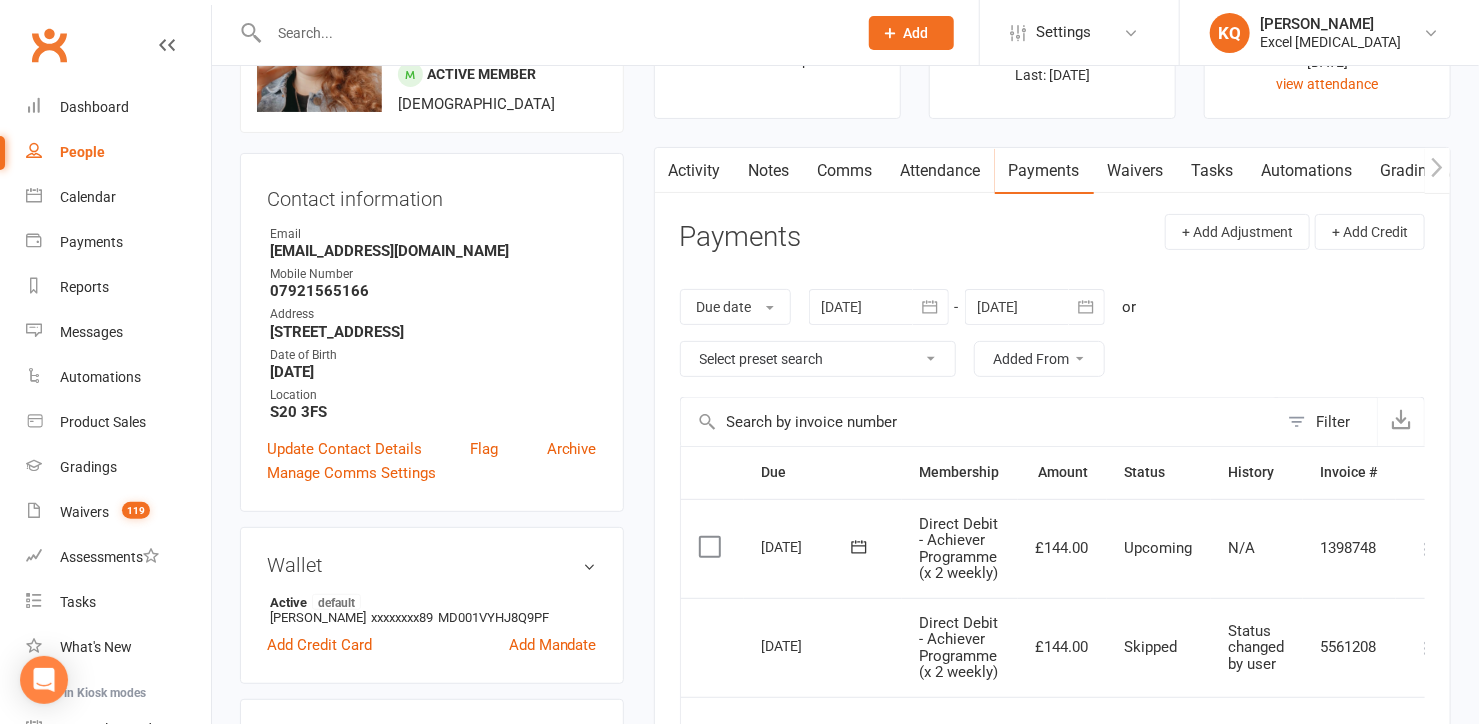 scroll, scrollTop: 0, scrollLeft: 0, axis: both 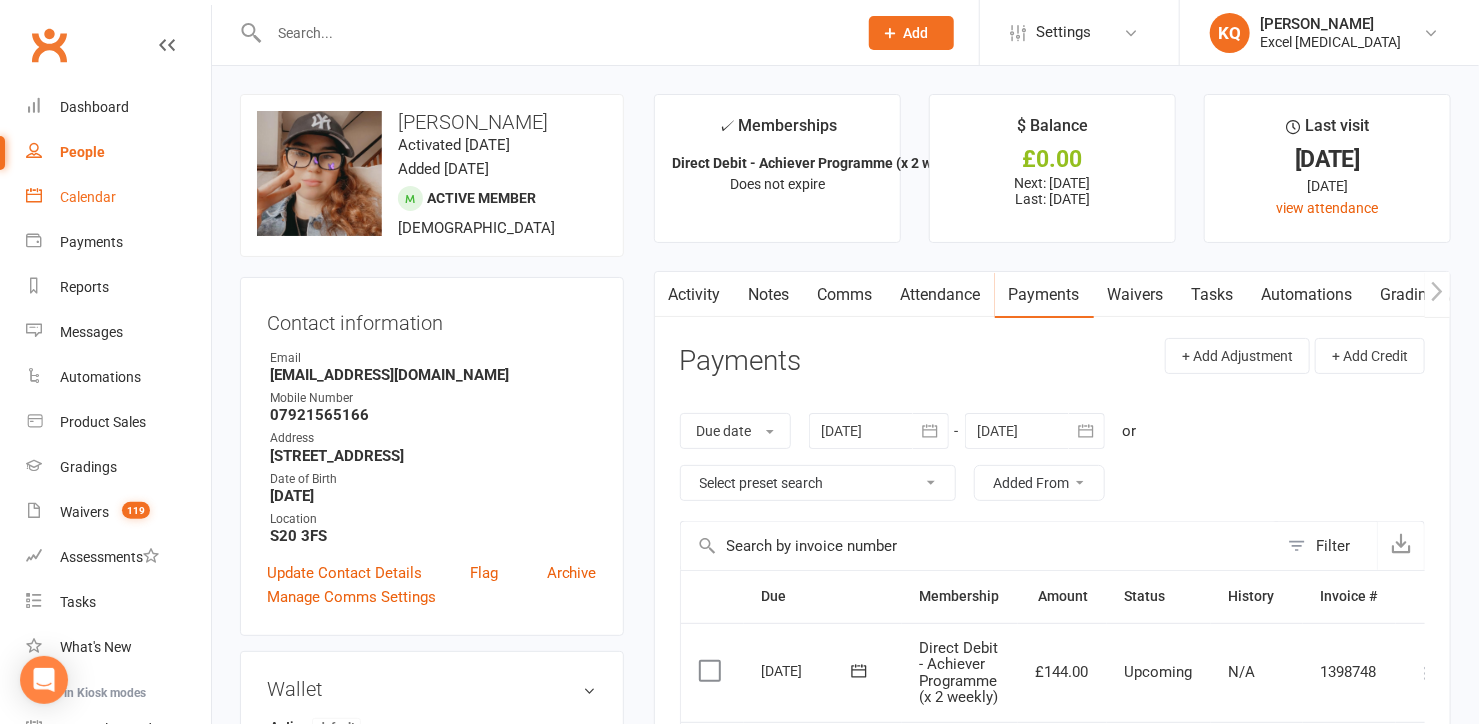 click on "Calendar" at bounding box center [88, 197] 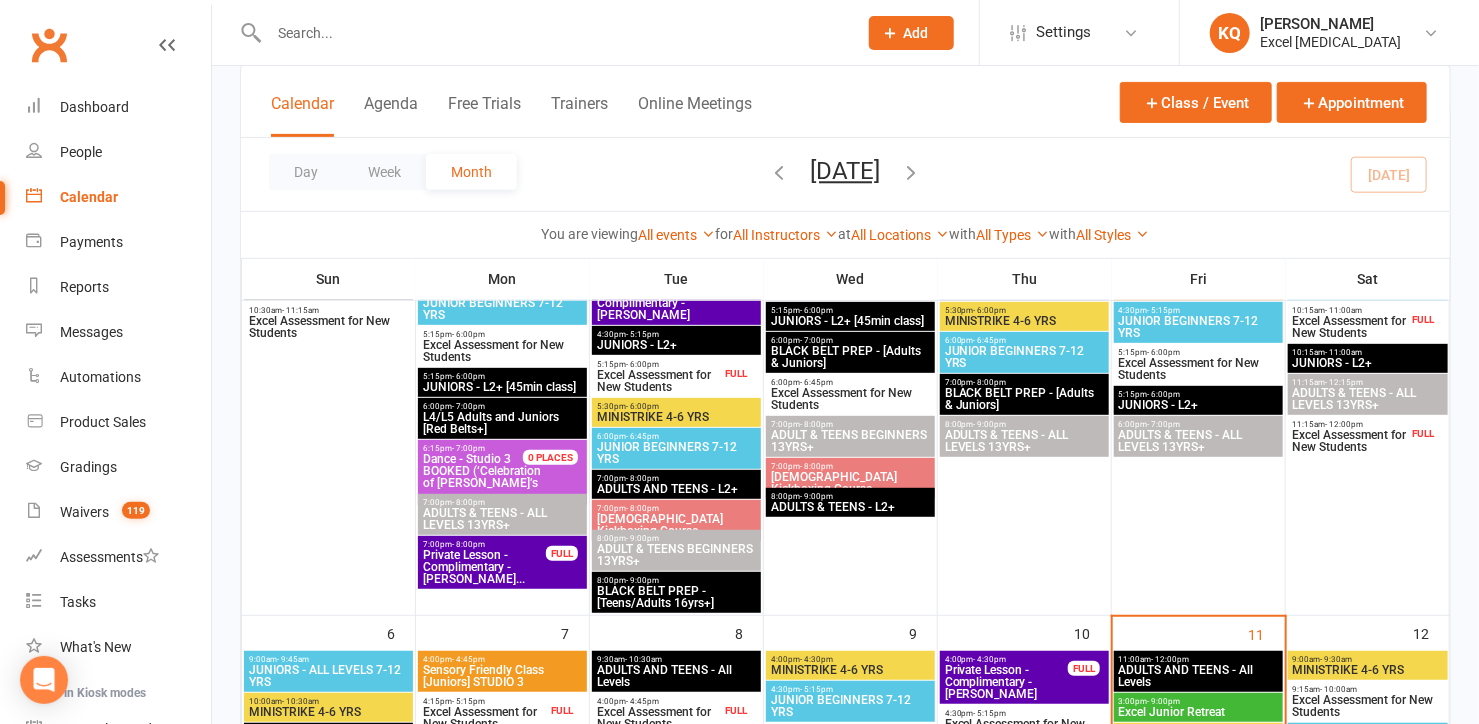 scroll, scrollTop: 181, scrollLeft: 0, axis: vertical 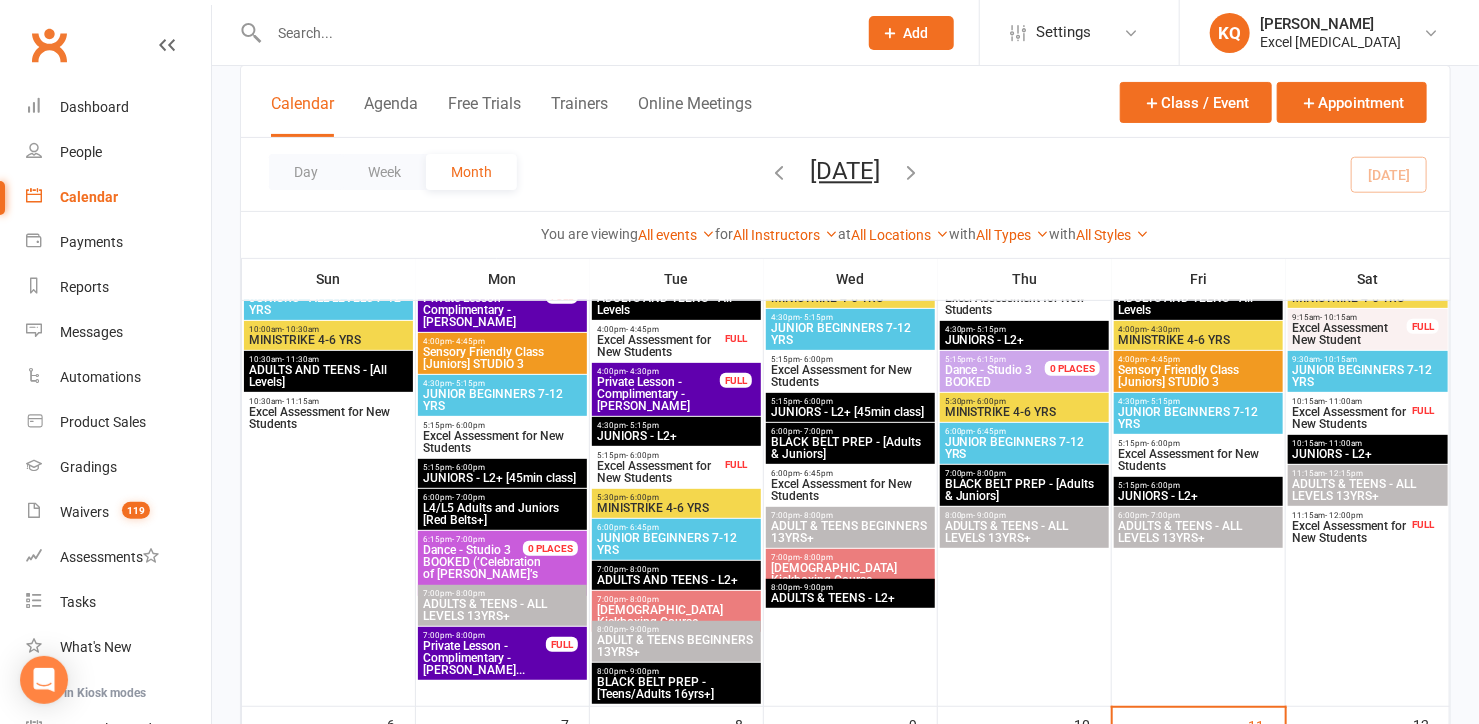 click on "Excel Assessment for New Students" at bounding box center (1350, 532) 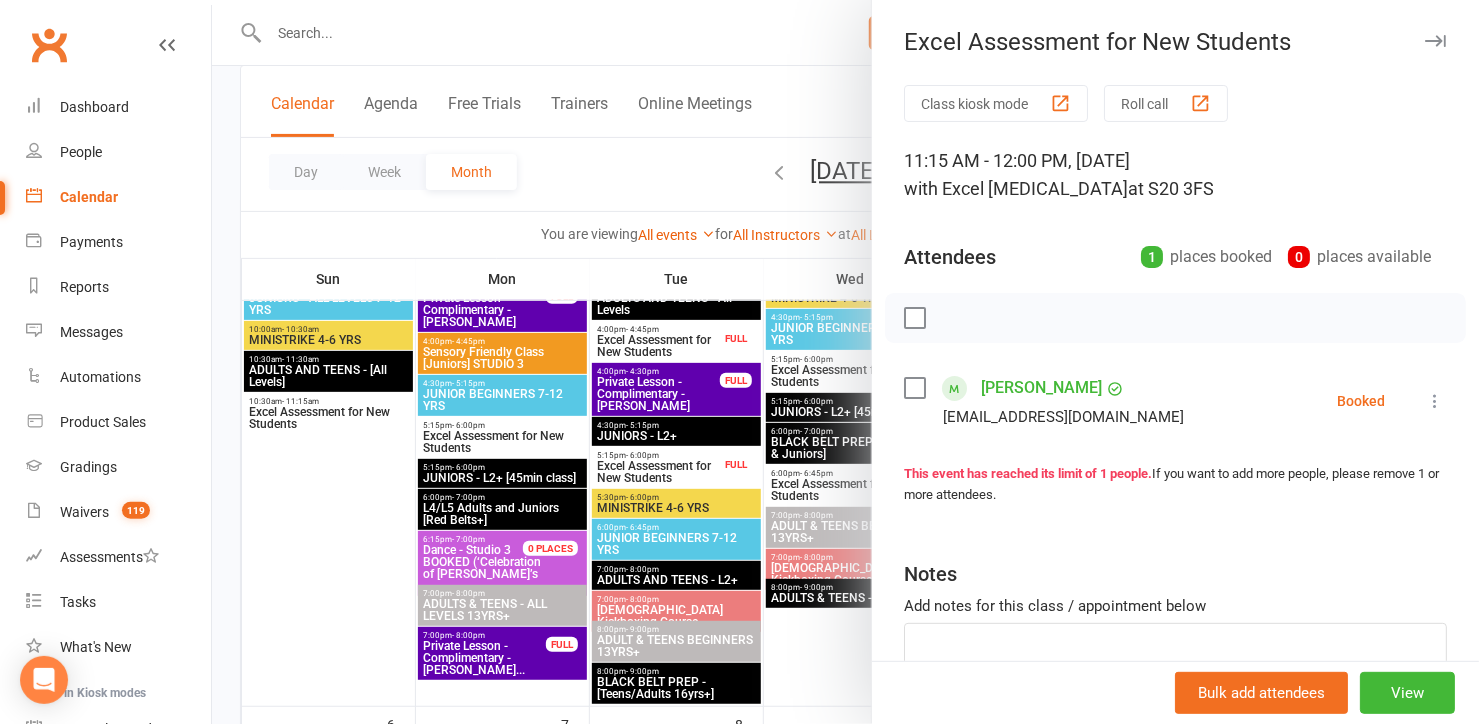click at bounding box center (1435, 41) 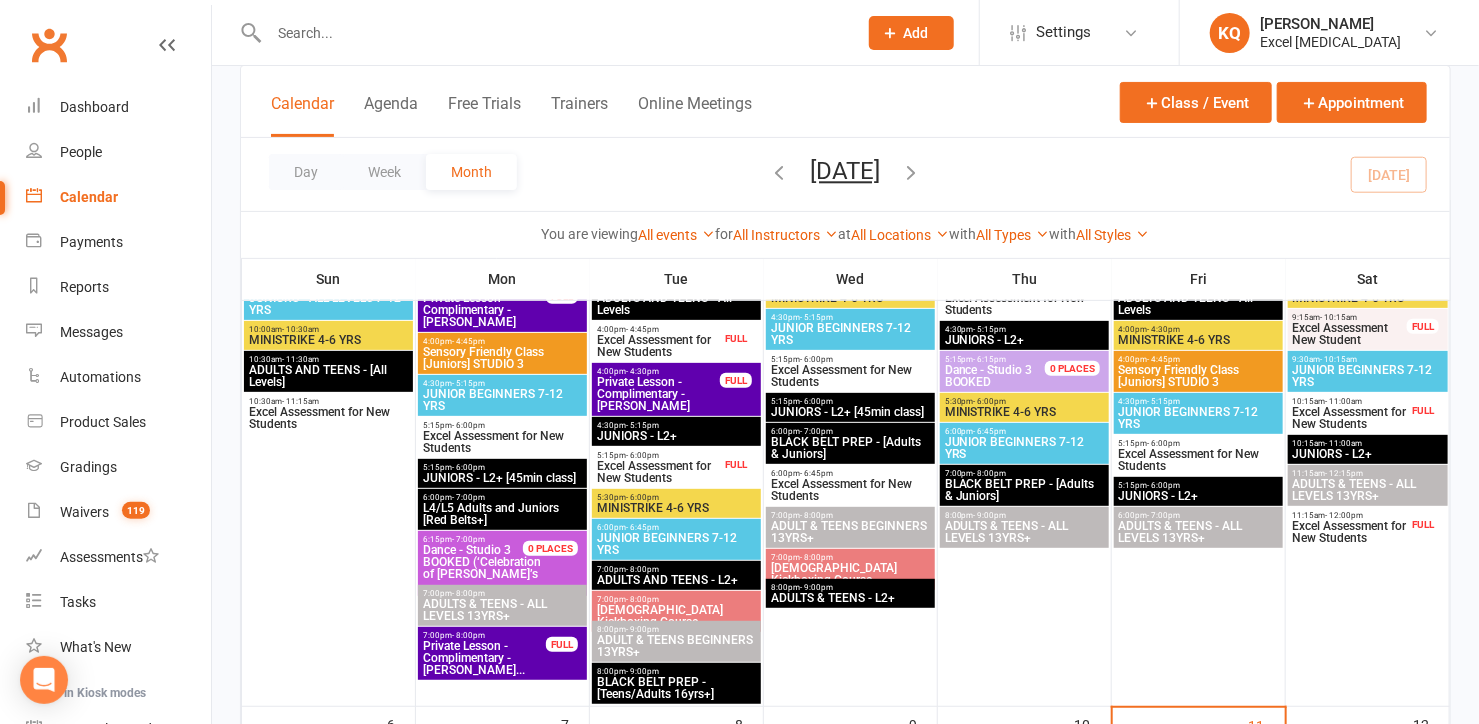 click on "Excel Assessment for New Students" at bounding box center (1350, 418) 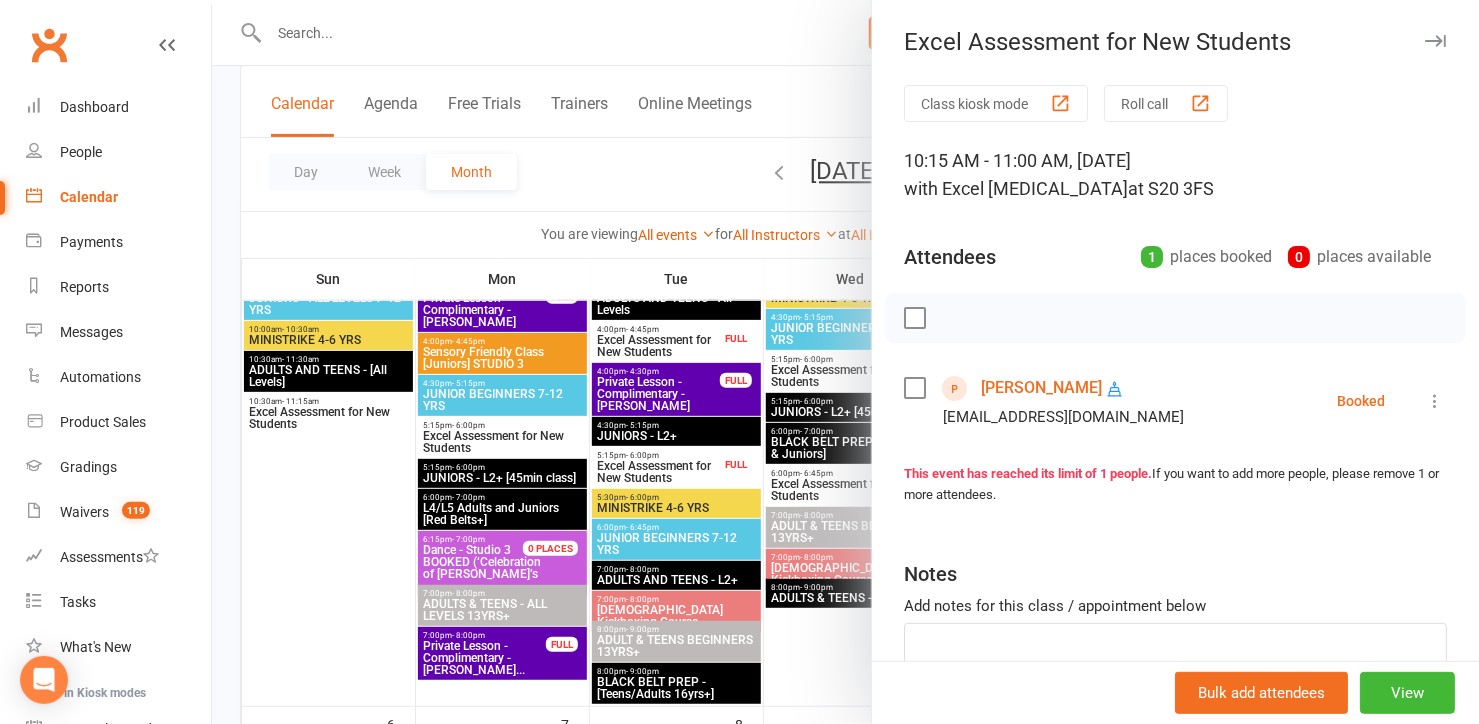 click at bounding box center [1435, 41] 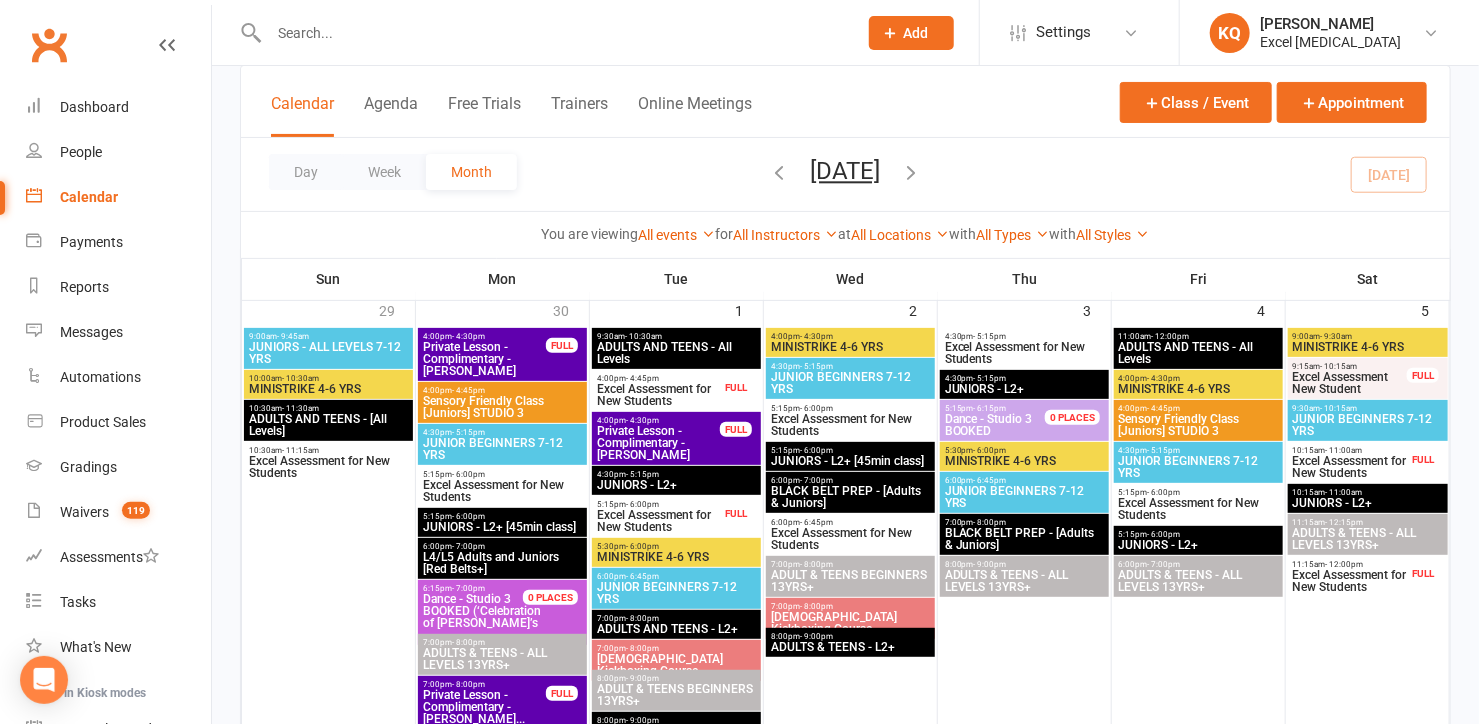 scroll, scrollTop: 90, scrollLeft: 0, axis: vertical 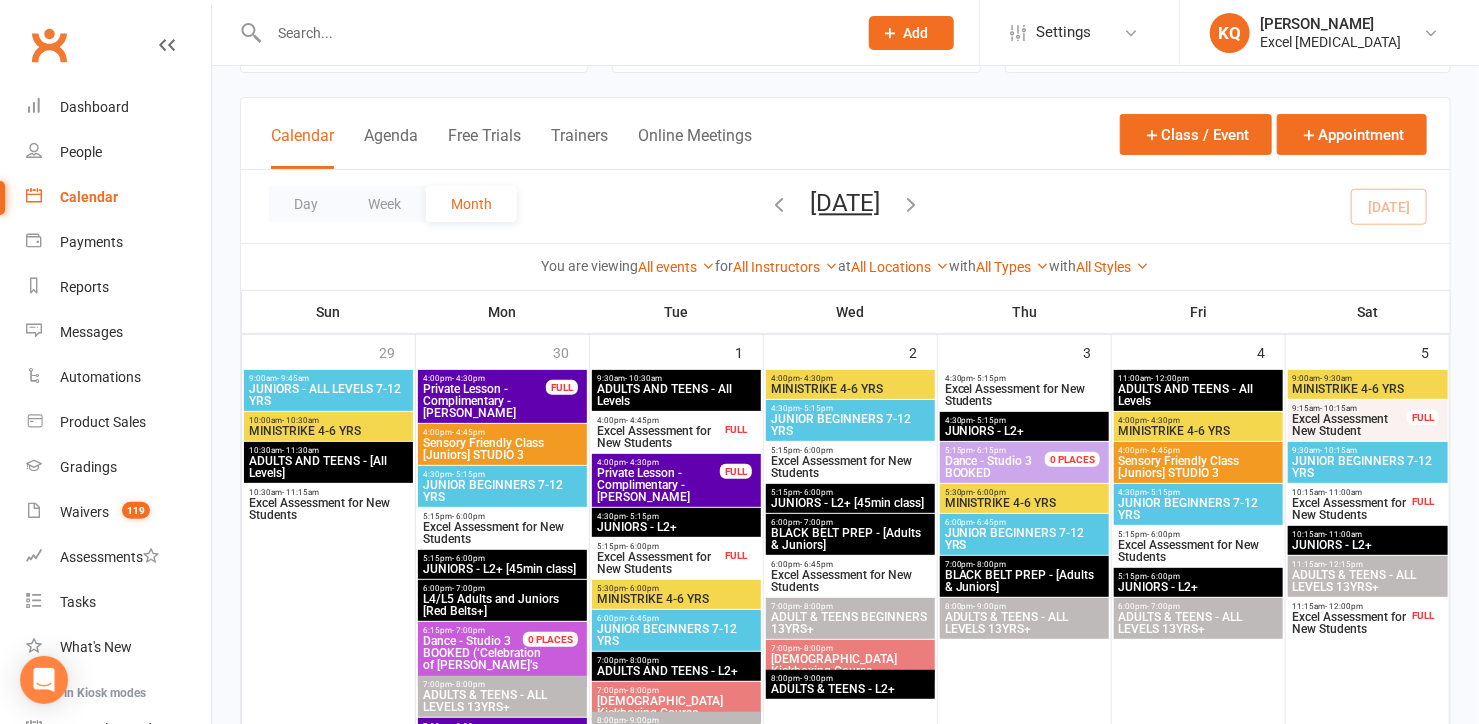 click on "Excel Assessment New Student" at bounding box center [1350, 425] 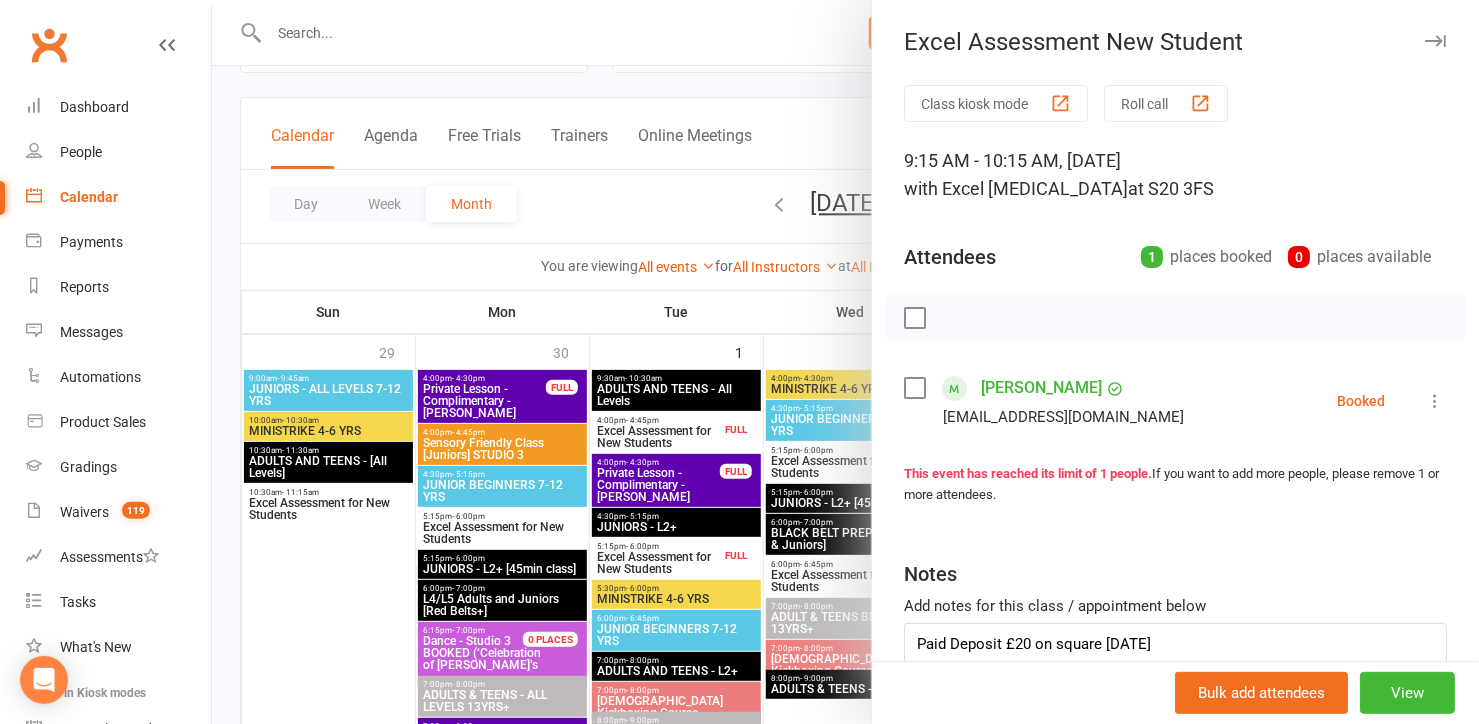 click at bounding box center [1435, 41] 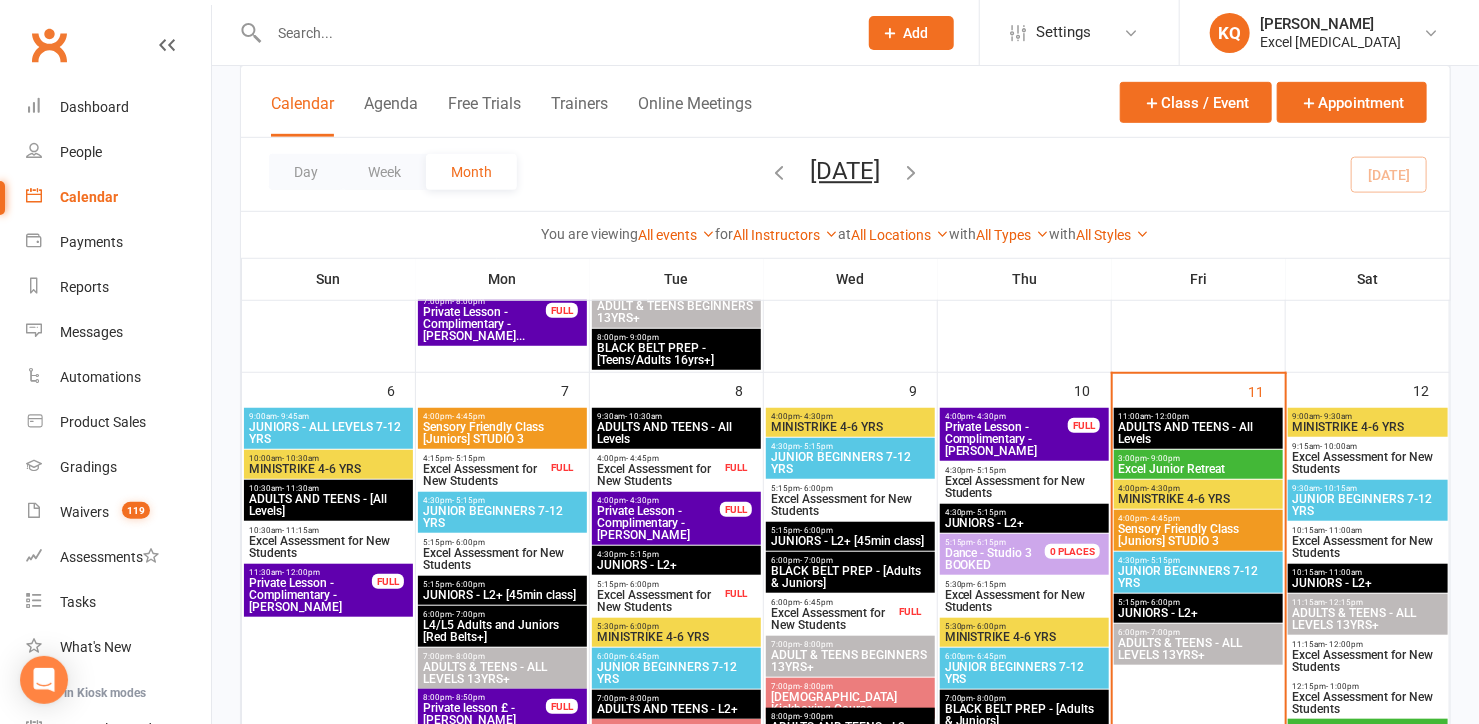 scroll, scrollTop: 545, scrollLeft: 0, axis: vertical 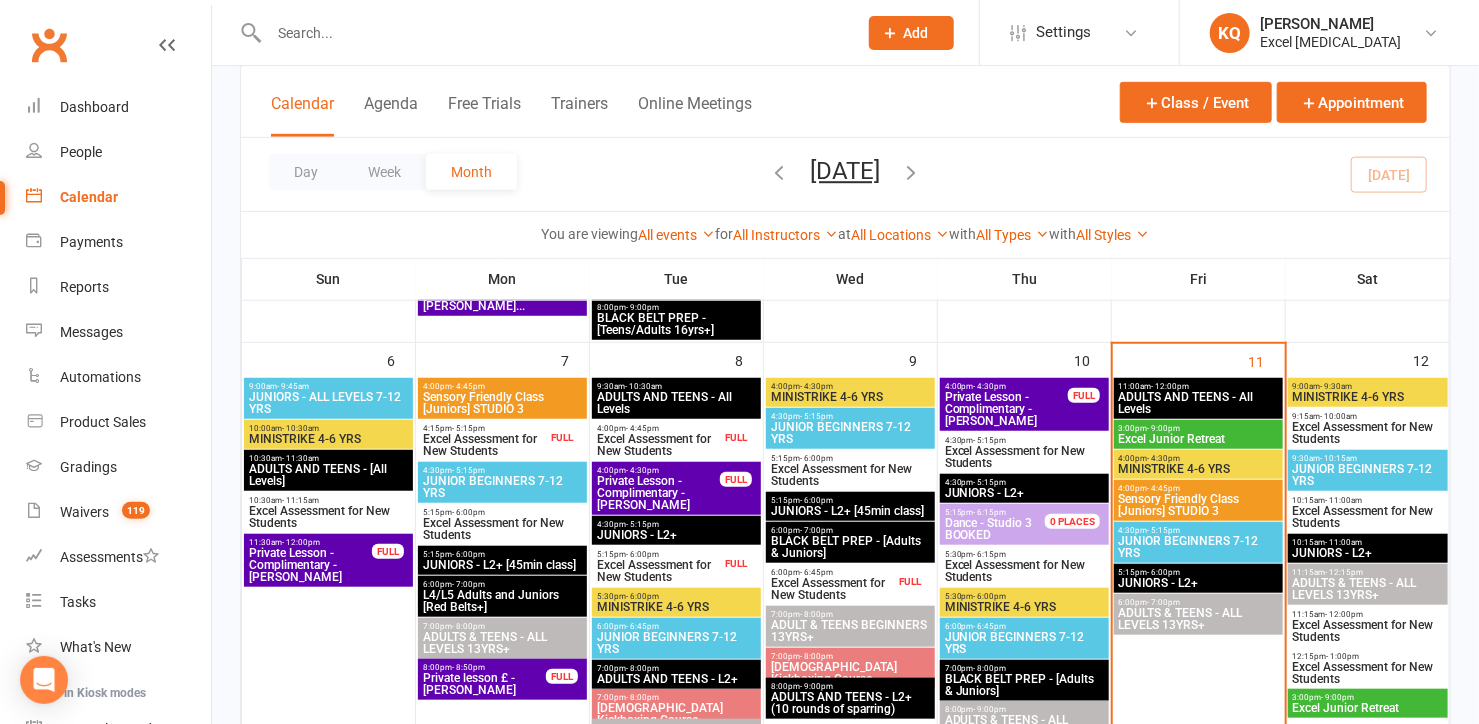 click on "Excel Assessment for New Students" at bounding box center (832, 589) 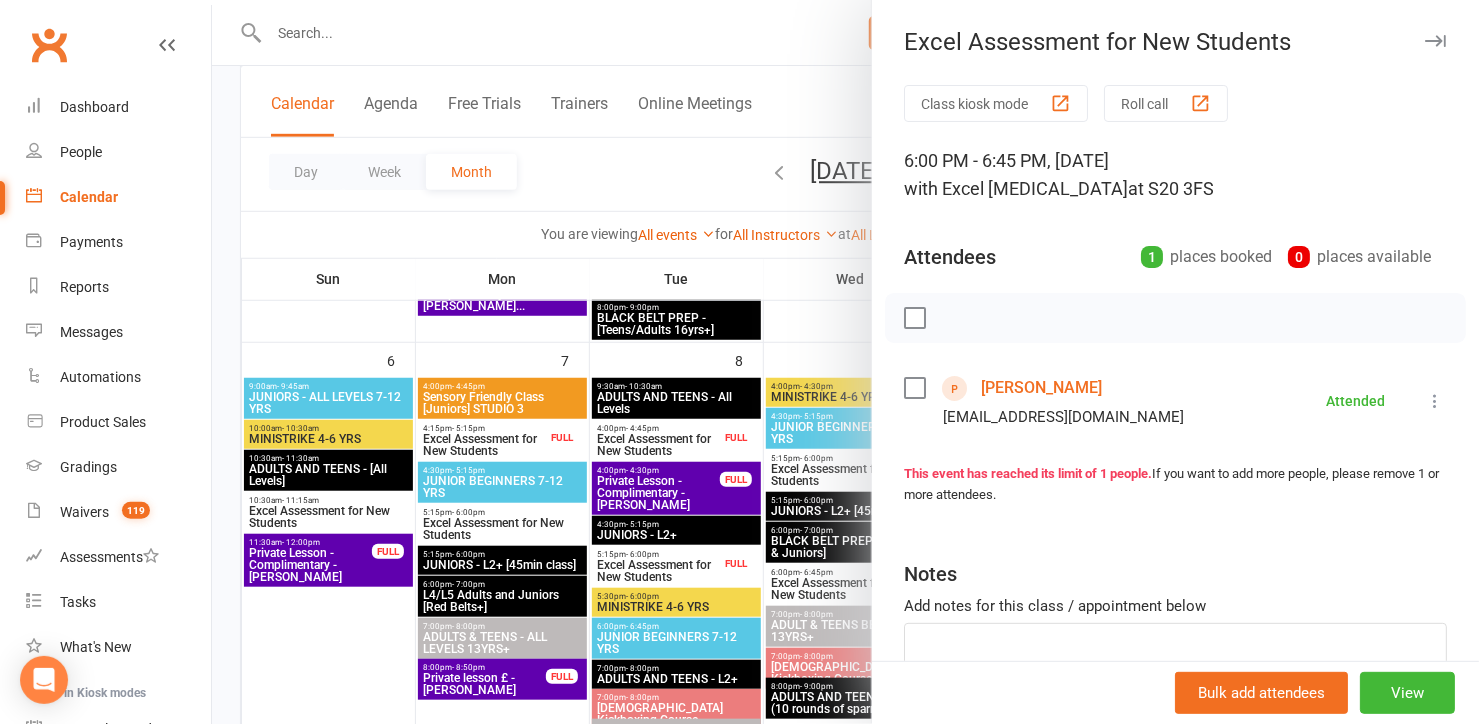 click on "Amber Ail" at bounding box center (1041, 388) 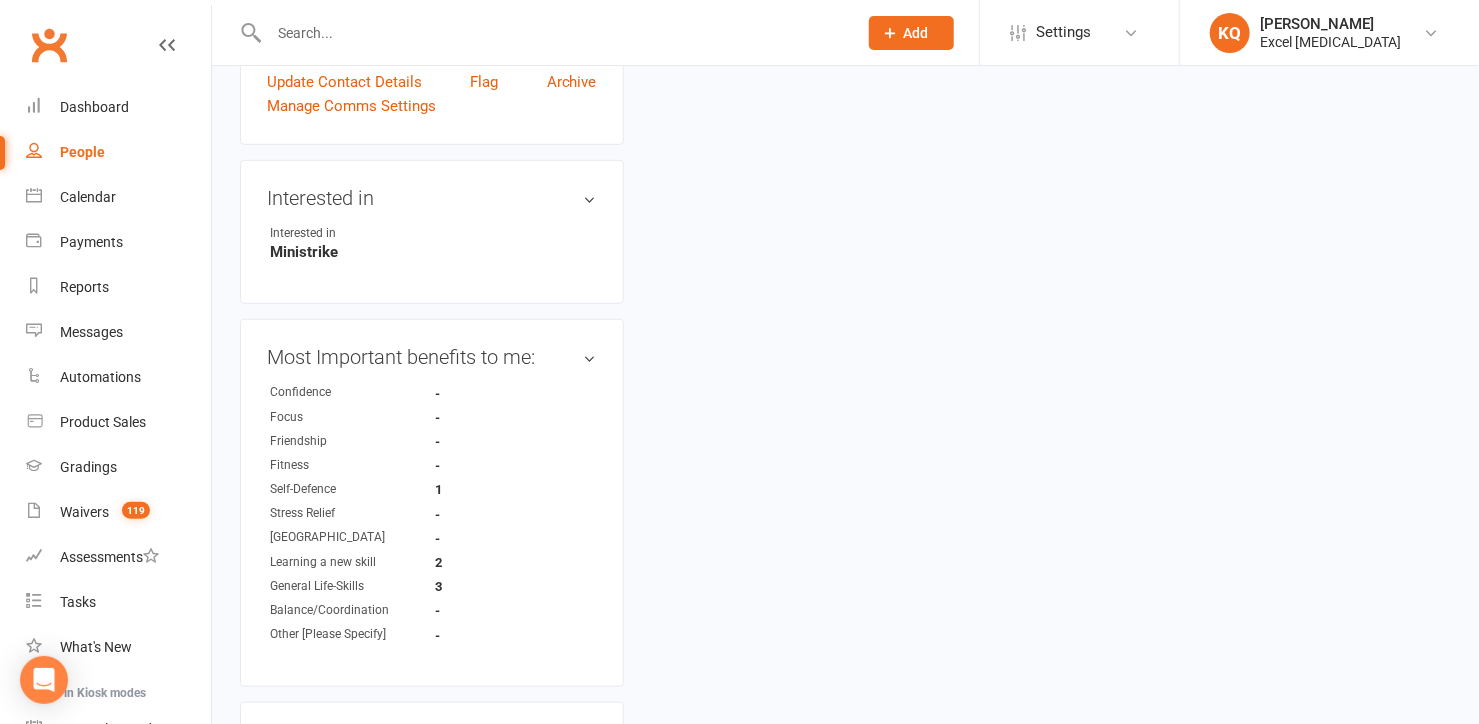 scroll, scrollTop: 0, scrollLeft: 0, axis: both 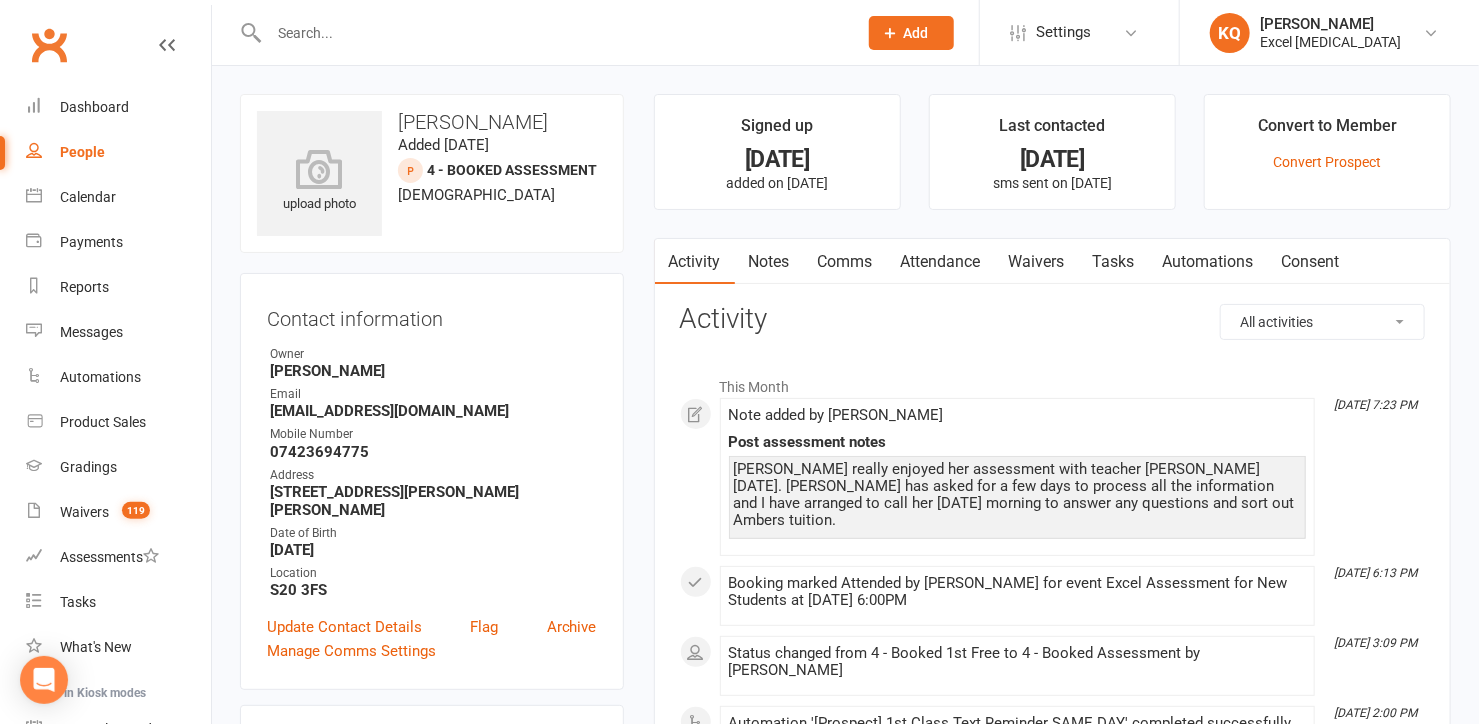click on "Notes" at bounding box center [769, 262] 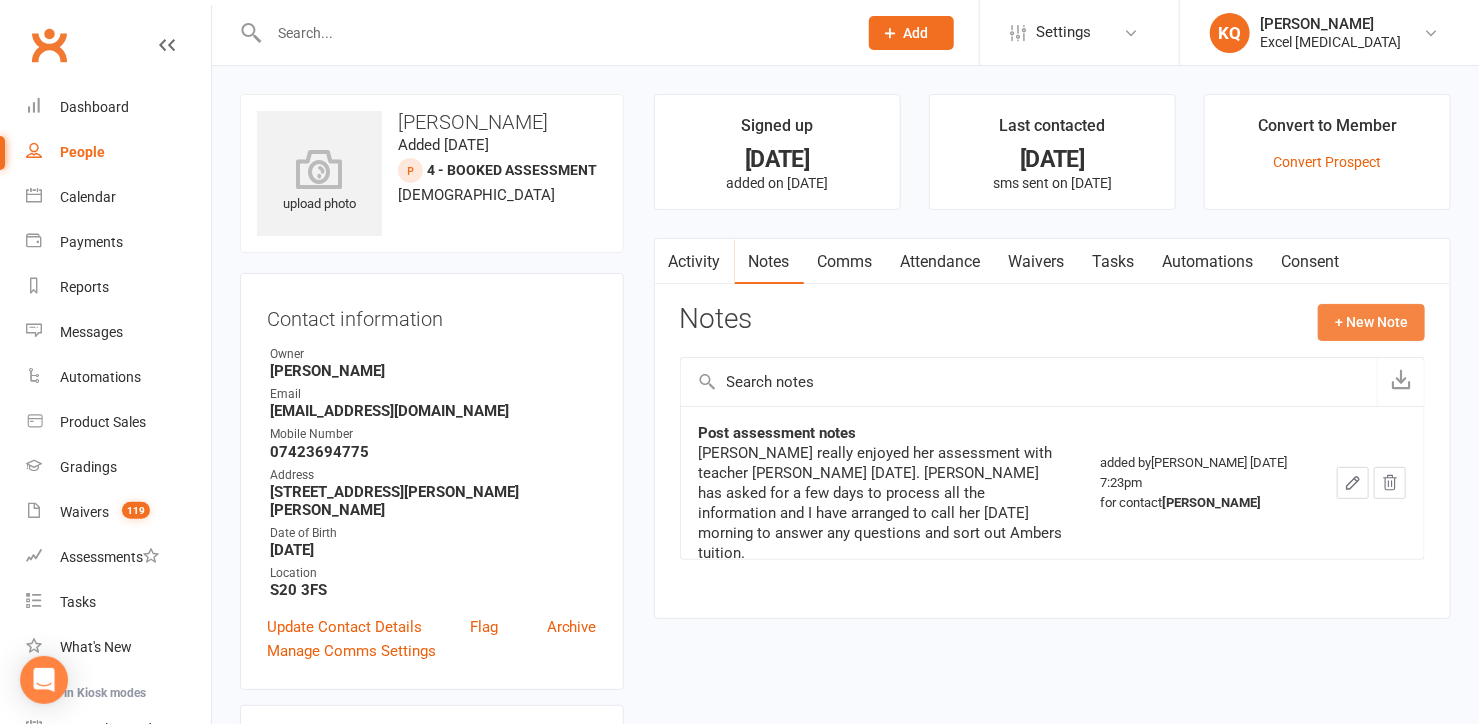 click on "+ New Note" at bounding box center [1371, 322] 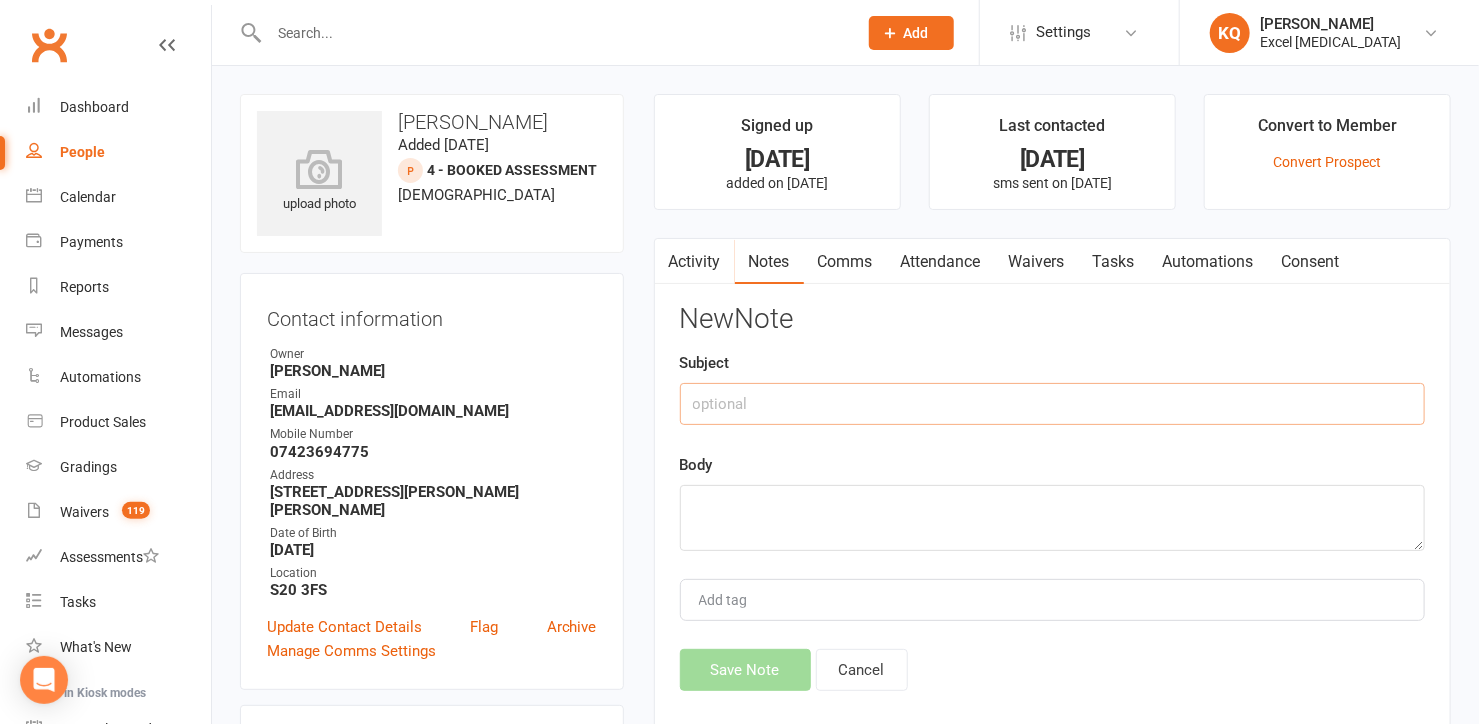 click at bounding box center (1052, 404) 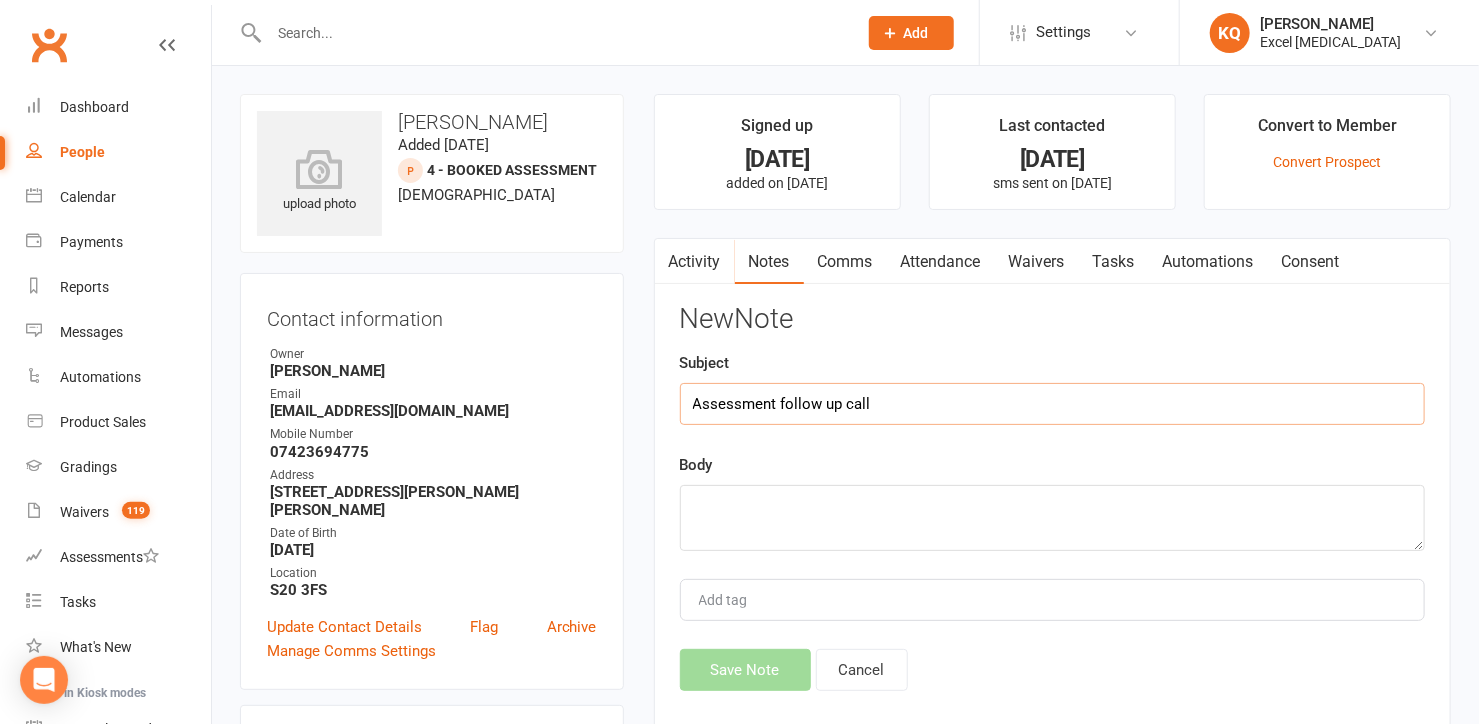 type on "Assessment follow up call" 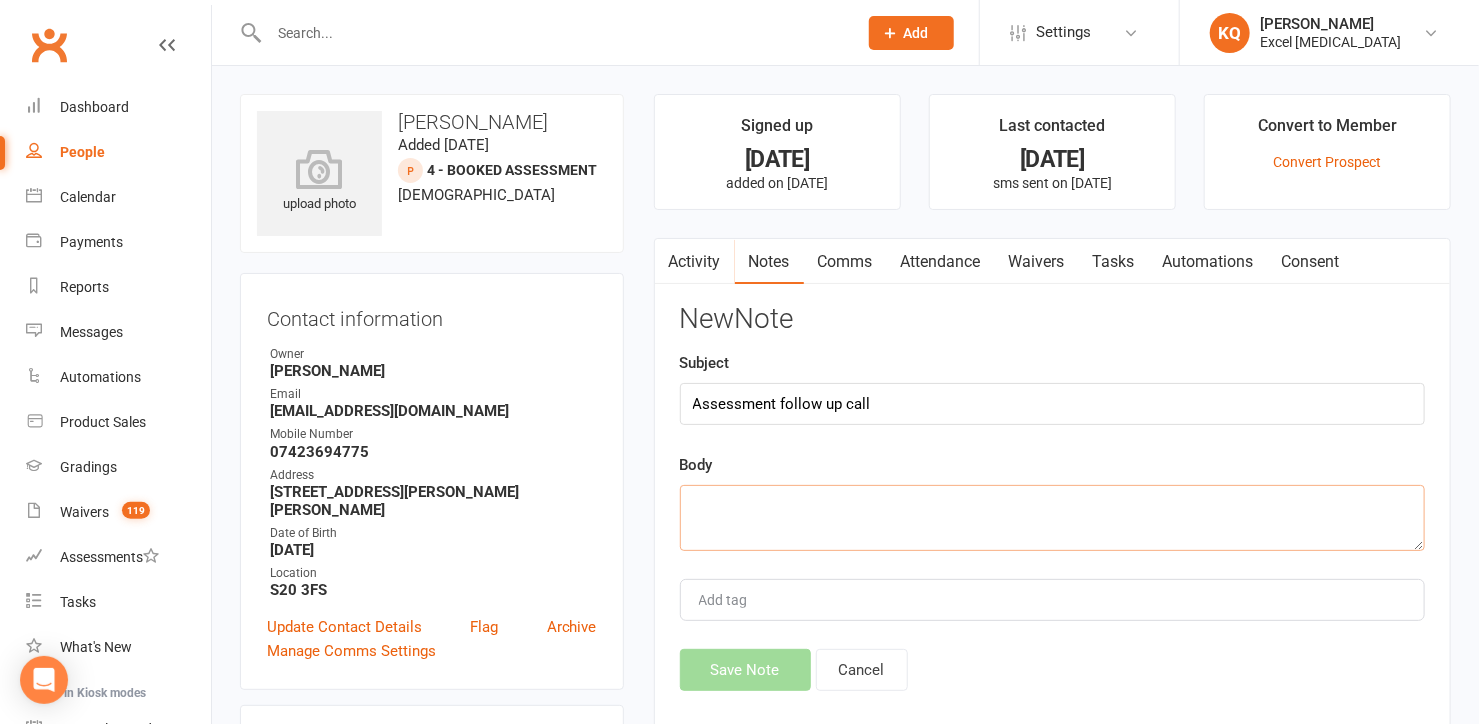 click at bounding box center (1052, 518) 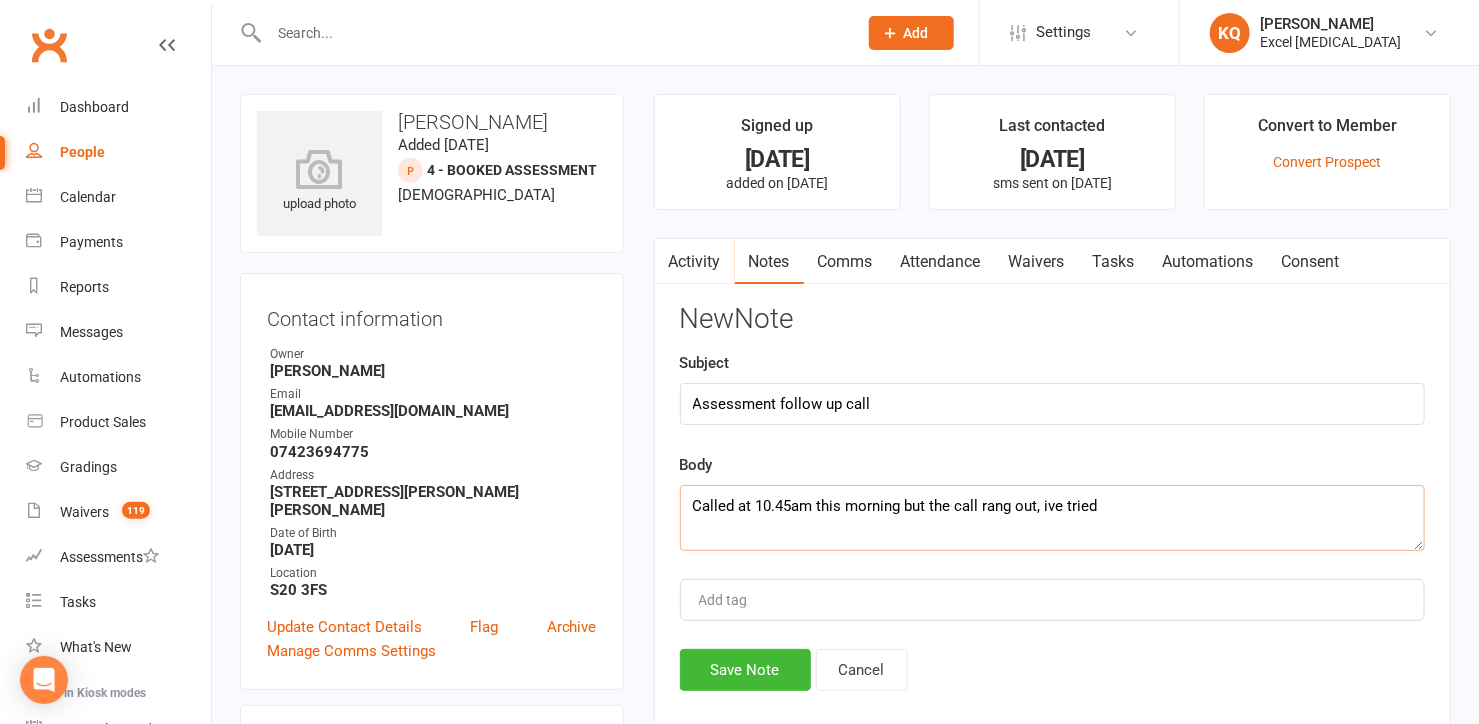 drag, startPoint x: 1049, startPoint y: 511, endPoint x: 1073, endPoint y: 524, distance: 27.294687 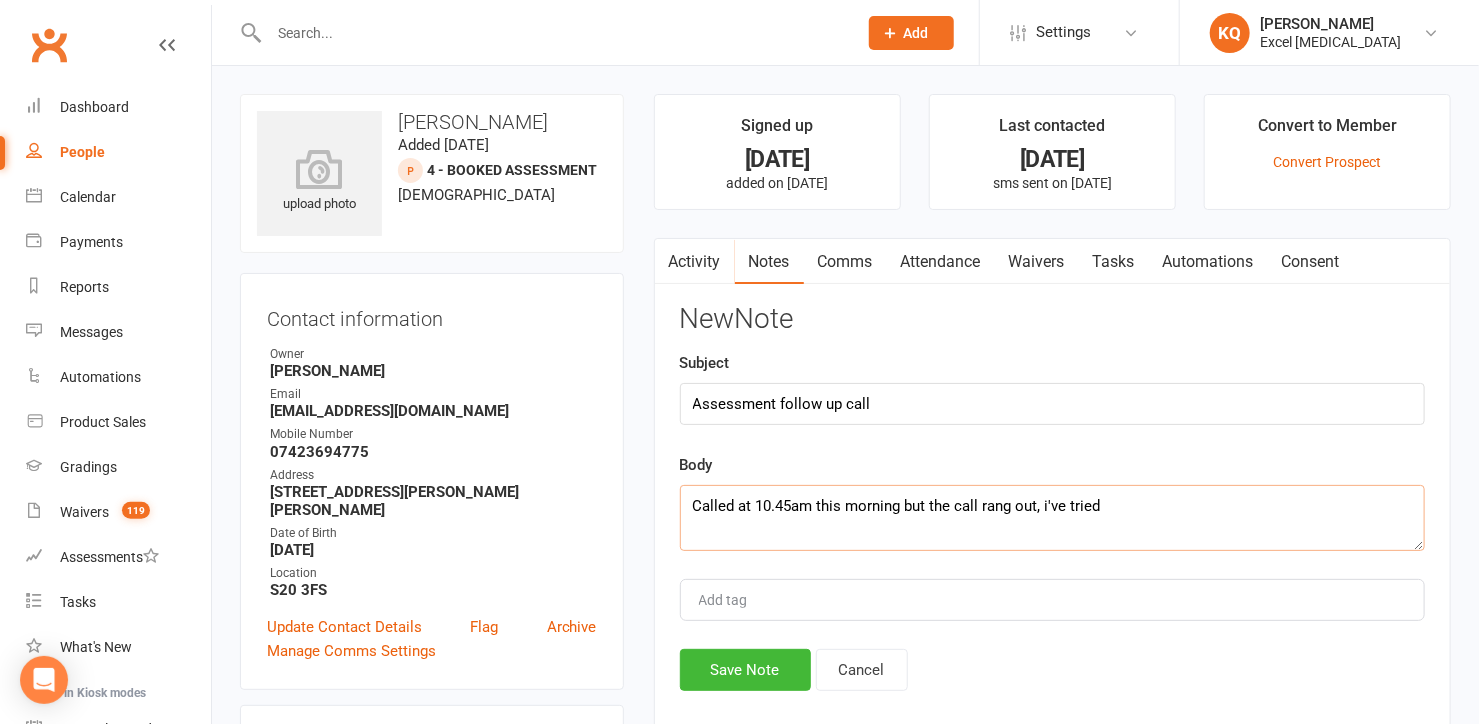 click on "Called at 10.45am this morning but the call rang out, i've tried" at bounding box center [1052, 518] 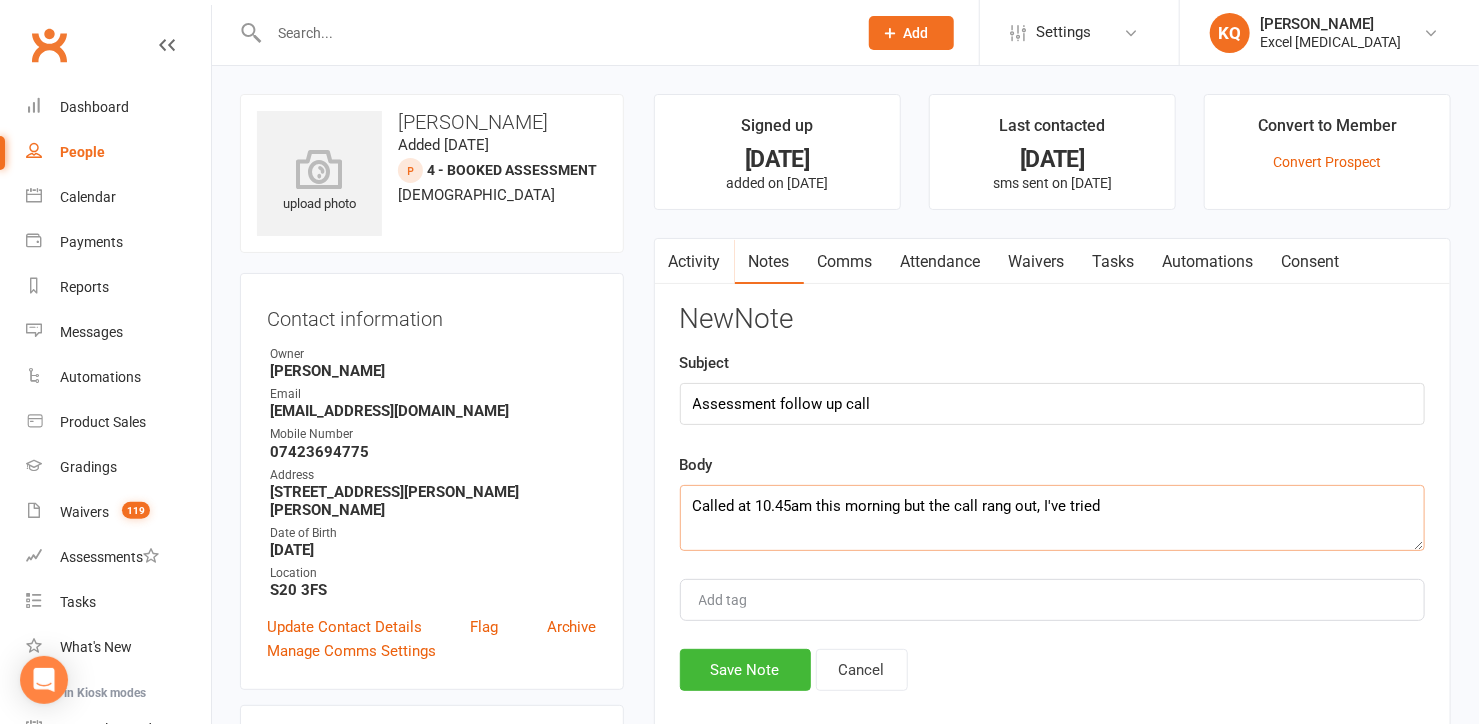 click on "Called at 10.45am this morning but the call rang out, I've tried" at bounding box center [1052, 518] 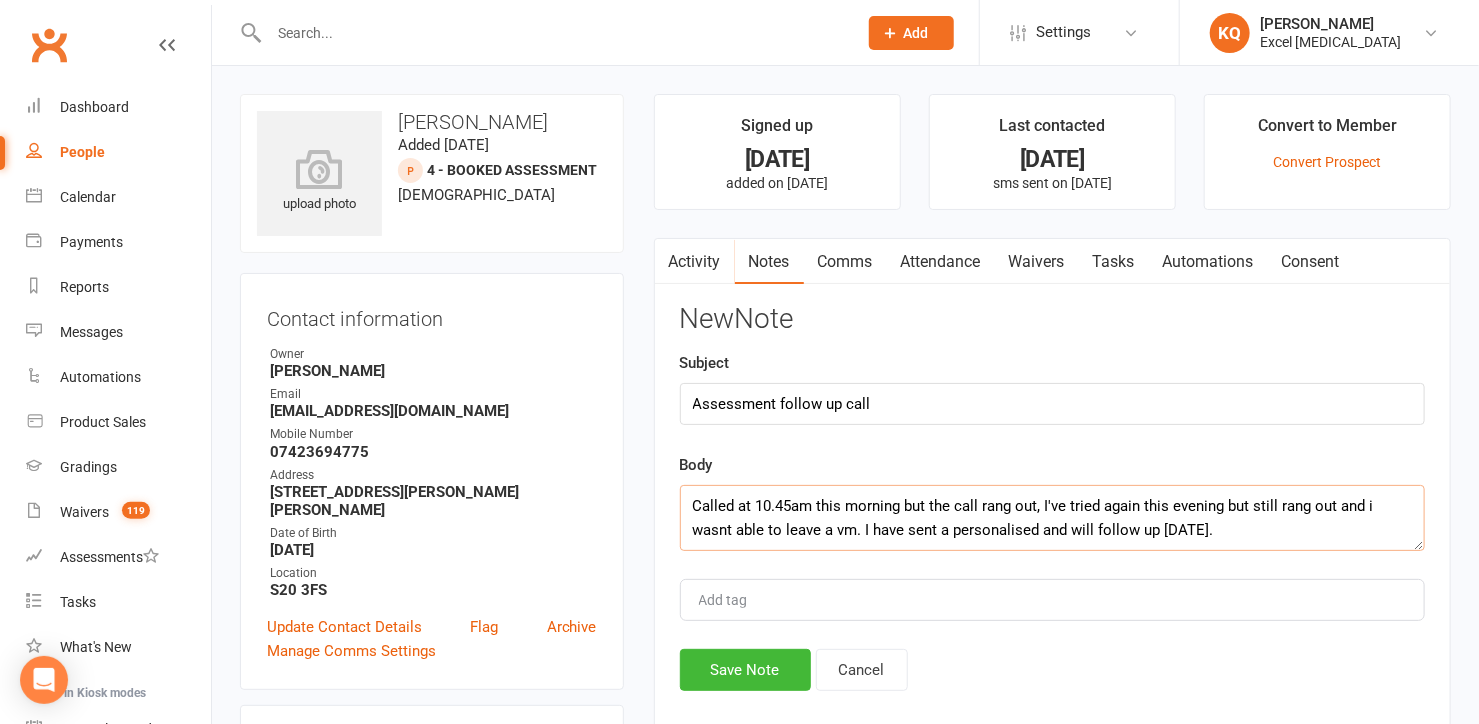 type on "Called at 10.45am this morning but the call rang out, I've tried again this evening but still rang out and i wasnt able to leave a vm. I have sent a personalised and will follow up tomorrow." 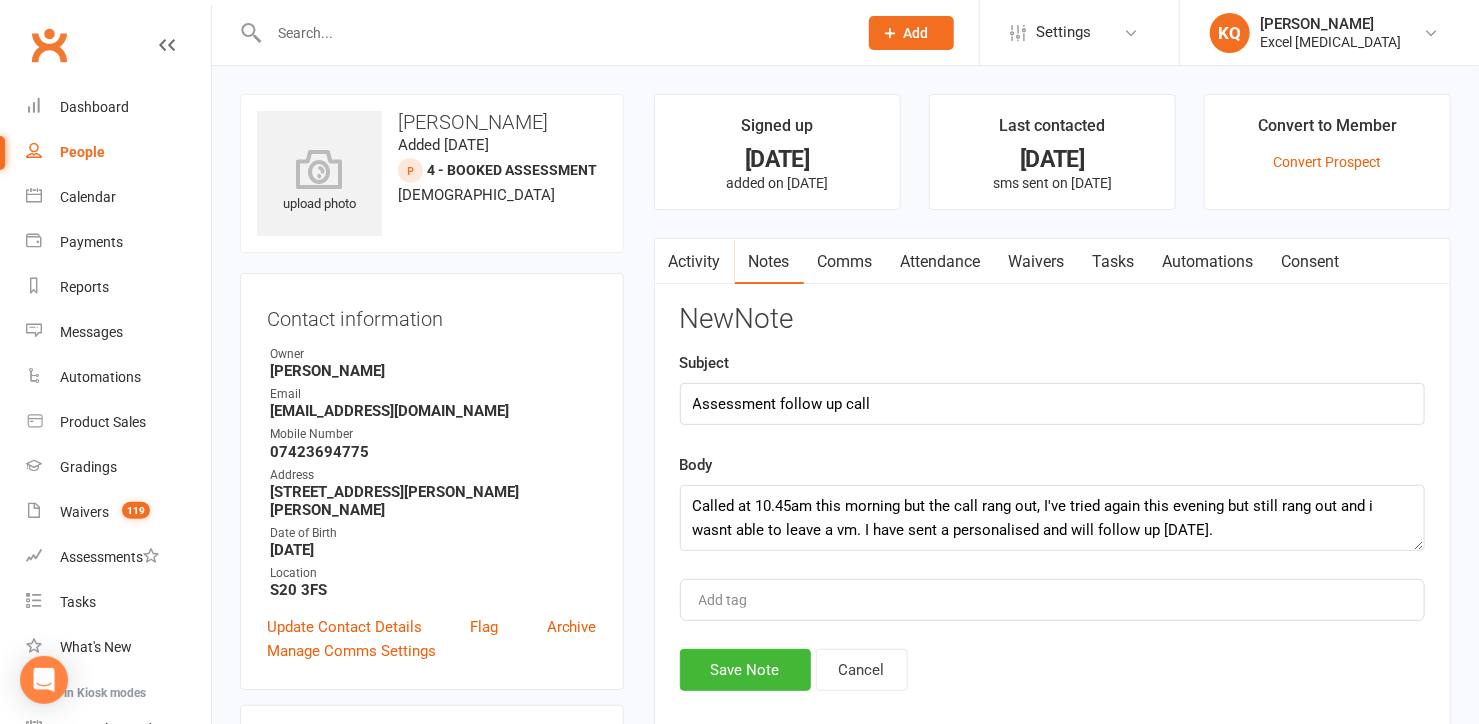 click on "Activity Notes Comms Attendance Waivers Tasks Automations Consent
Notes + New Note Post assessment notes  Amber really enjoyed her assessment with teacher Charlene today. Mum has asked for a few days to process all the information and I have arranged to call her on Friday morning to answer any questions and sort out Ambers tuition.  added by  Katie Quirke   Jul 9, 2025 7:23pm for contact  Amber Ail New  Note Subject Assessment follow up call Body Called at 10.45am this morning but the call rang out, I've tried again this evening but still rang out and i wasnt able to leave a vm. I have sent a personalised and will follow up tomorrow.   Add tag Save Note Cancel" at bounding box center (1052, 494) 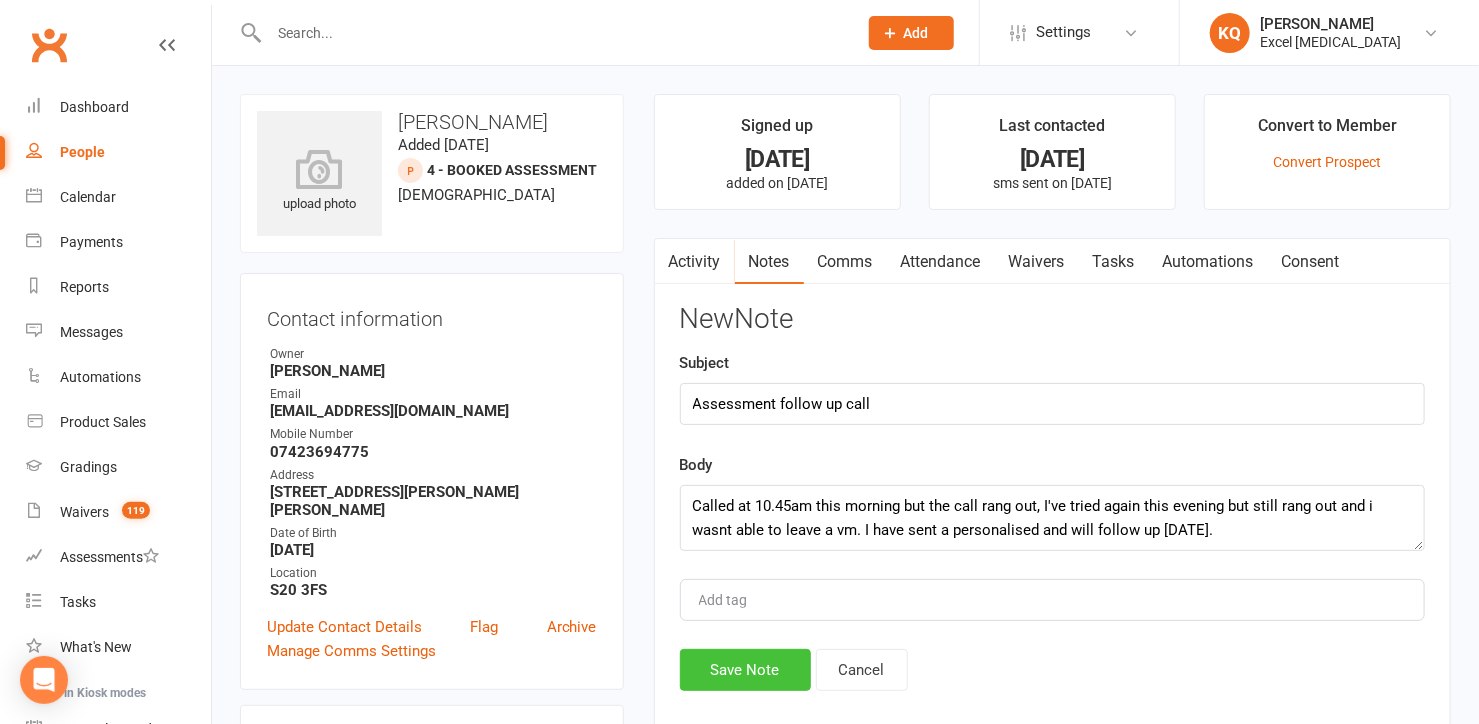 click on "Save Note" at bounding box center (745, 670) 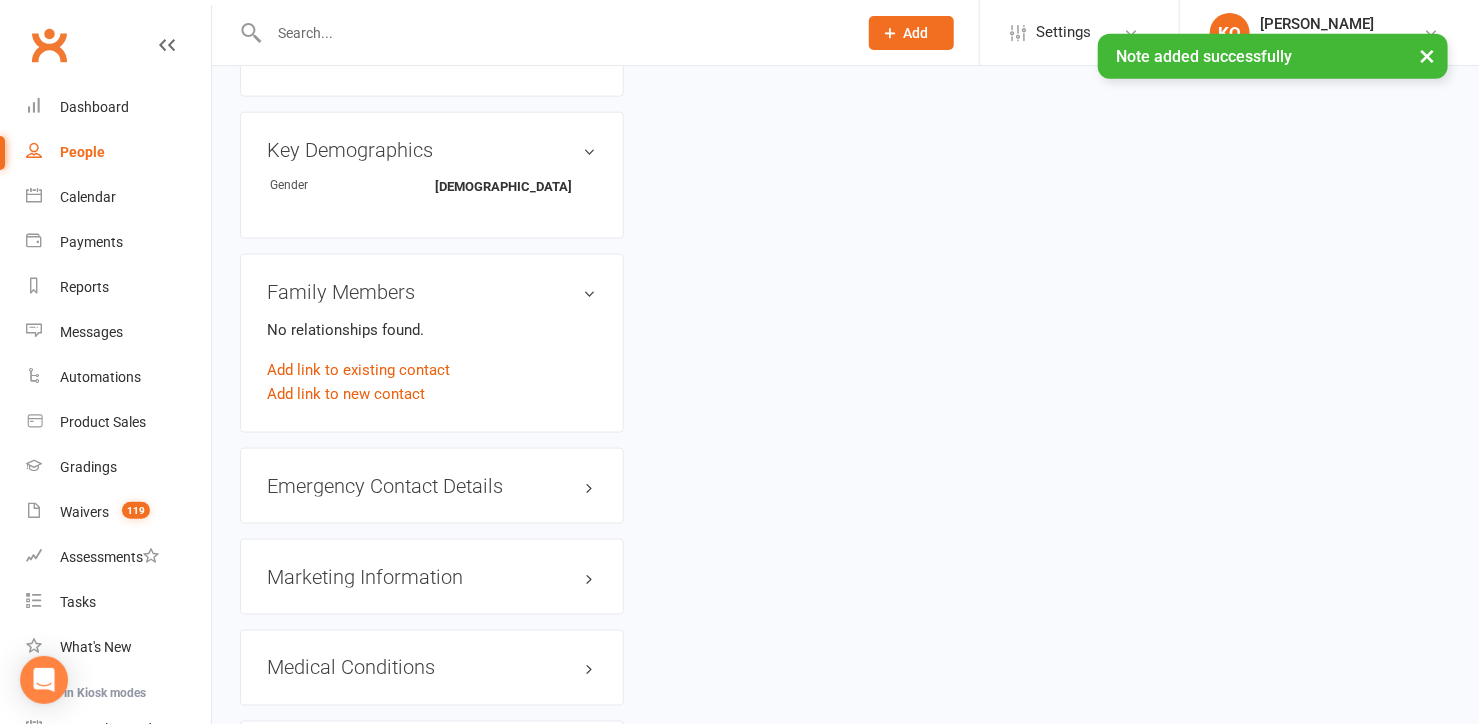 scroll, scrollTop: 1363, scrollLeft: 0, axis: vertical 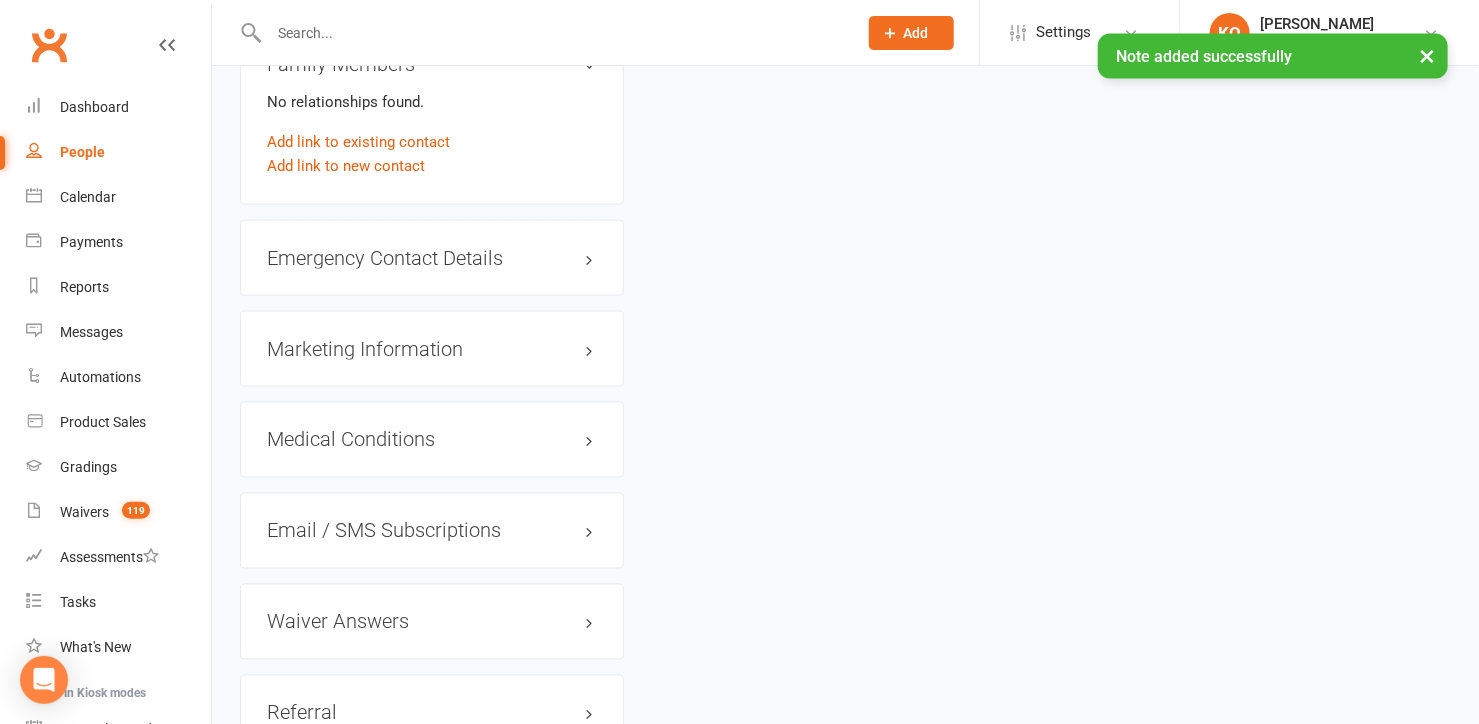 click on "Emergency Contact Details  edit" at bounding box center [432, 258] 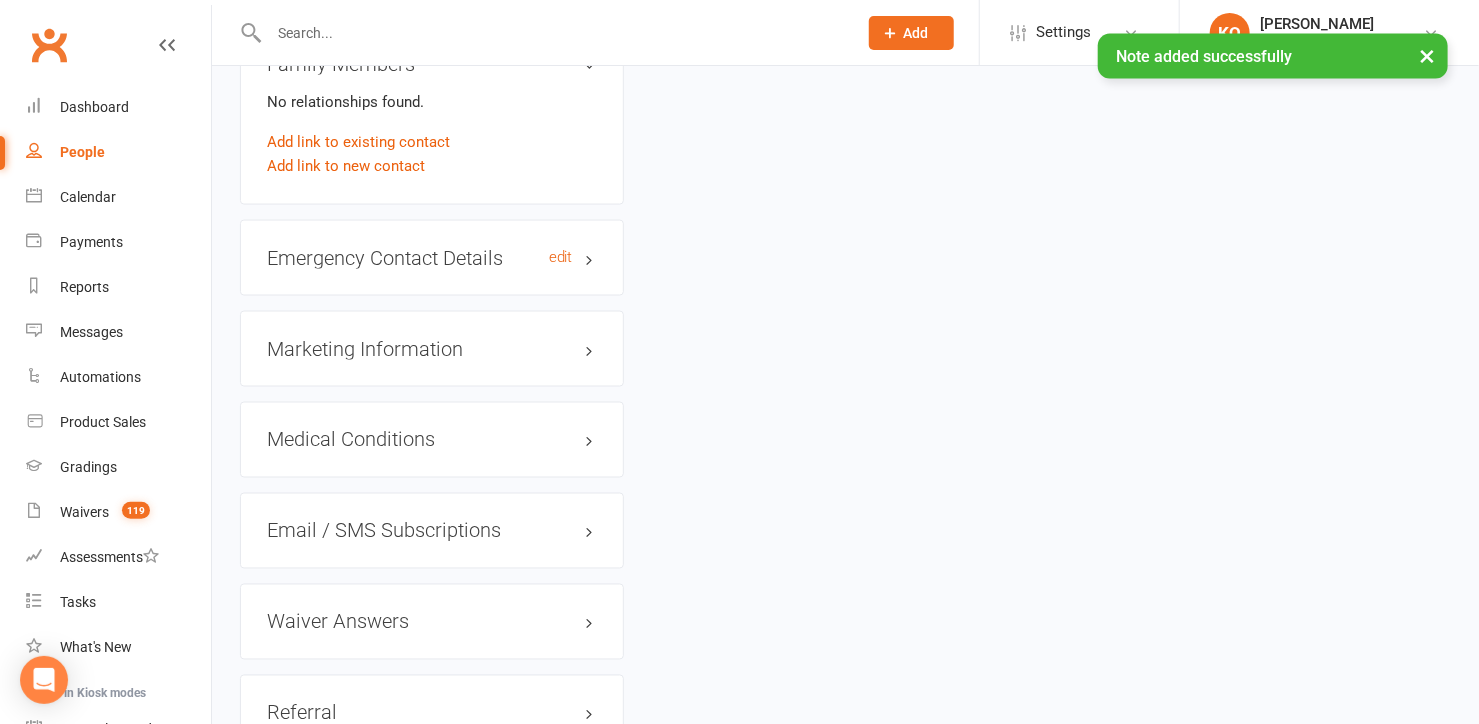 click on "Emergency Contact Details  edit" at bounding box center [432, 258] 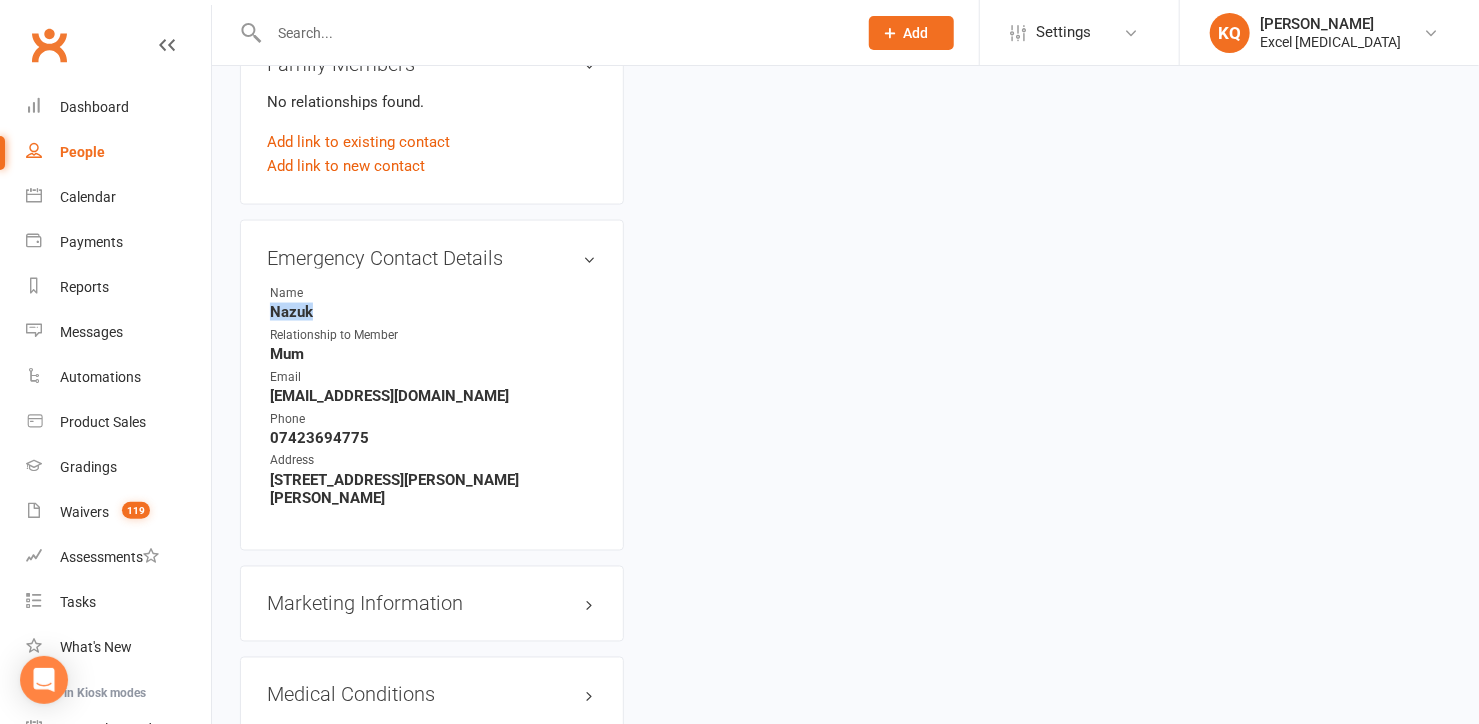 drag, startPoint x: 337, startPoint y: 307, endPoint x: 263, endPoint y: 303, distance: 74.10803 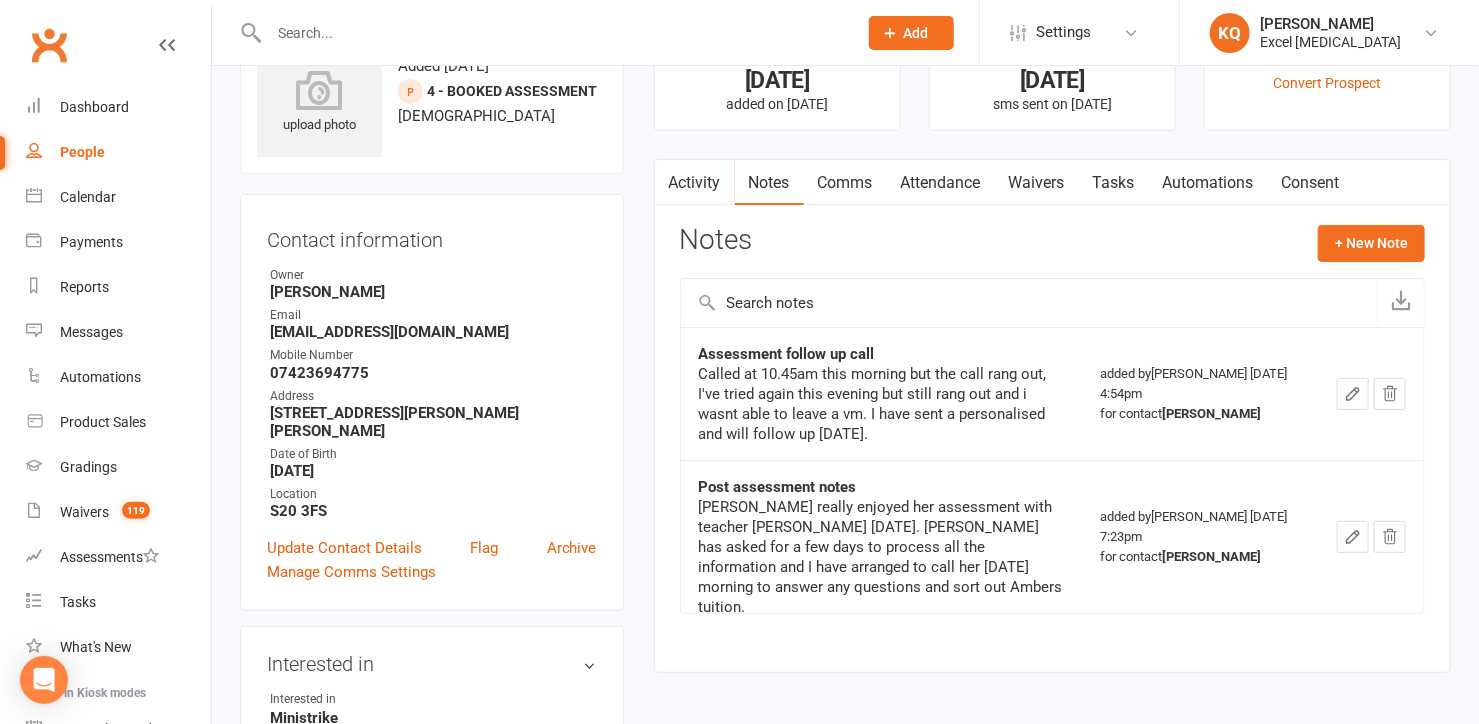 scroll, scrollTop: 0, scrollLeft: 0, axis: both 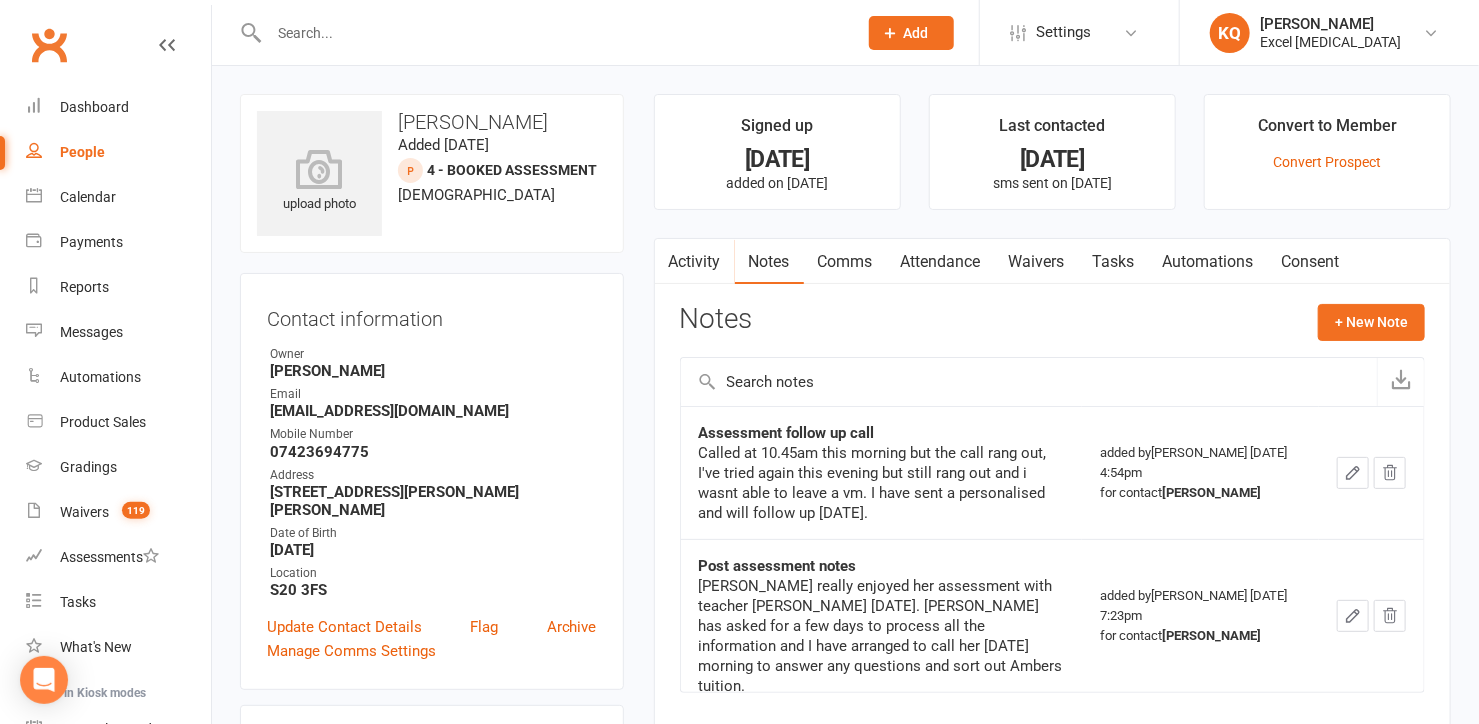 click on "Comms" at bounding box center [845, 262] 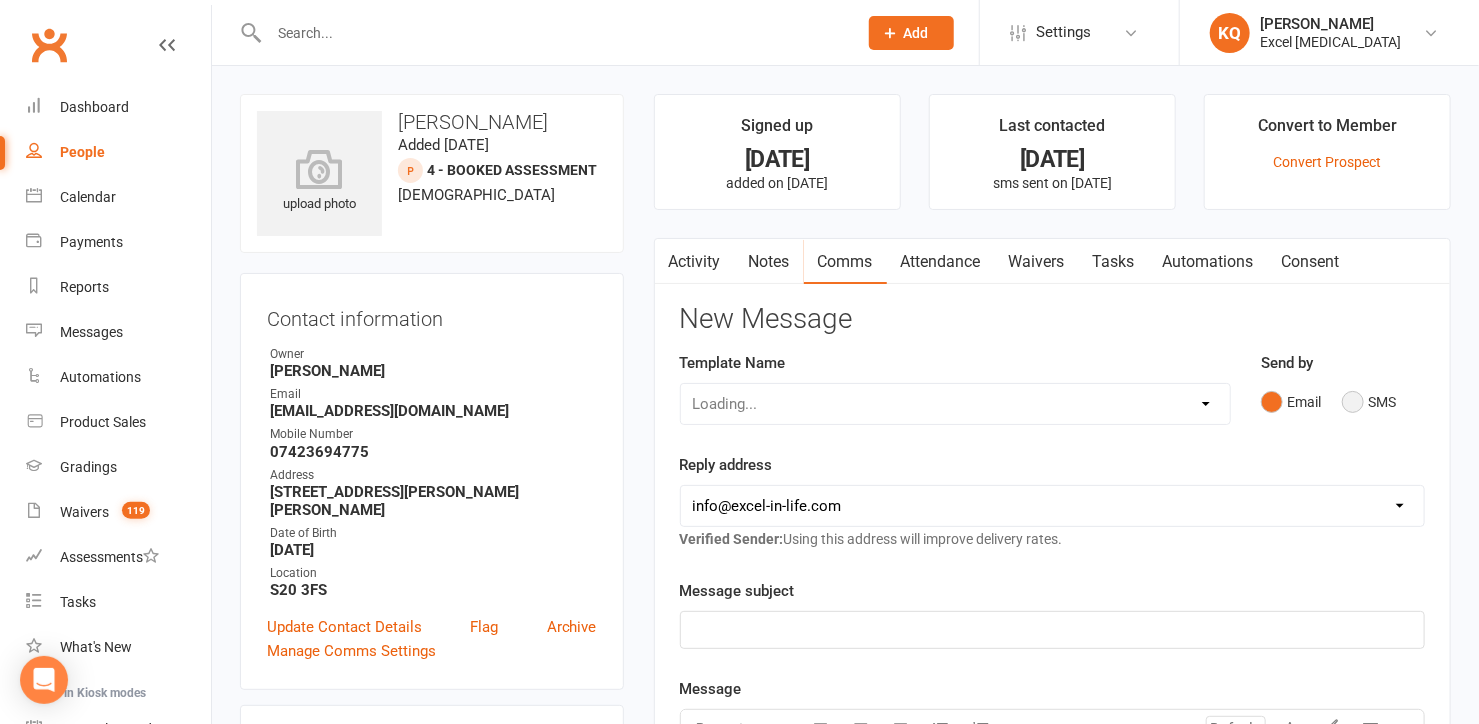 click on "SMS" at bounding box center [1369, 402] 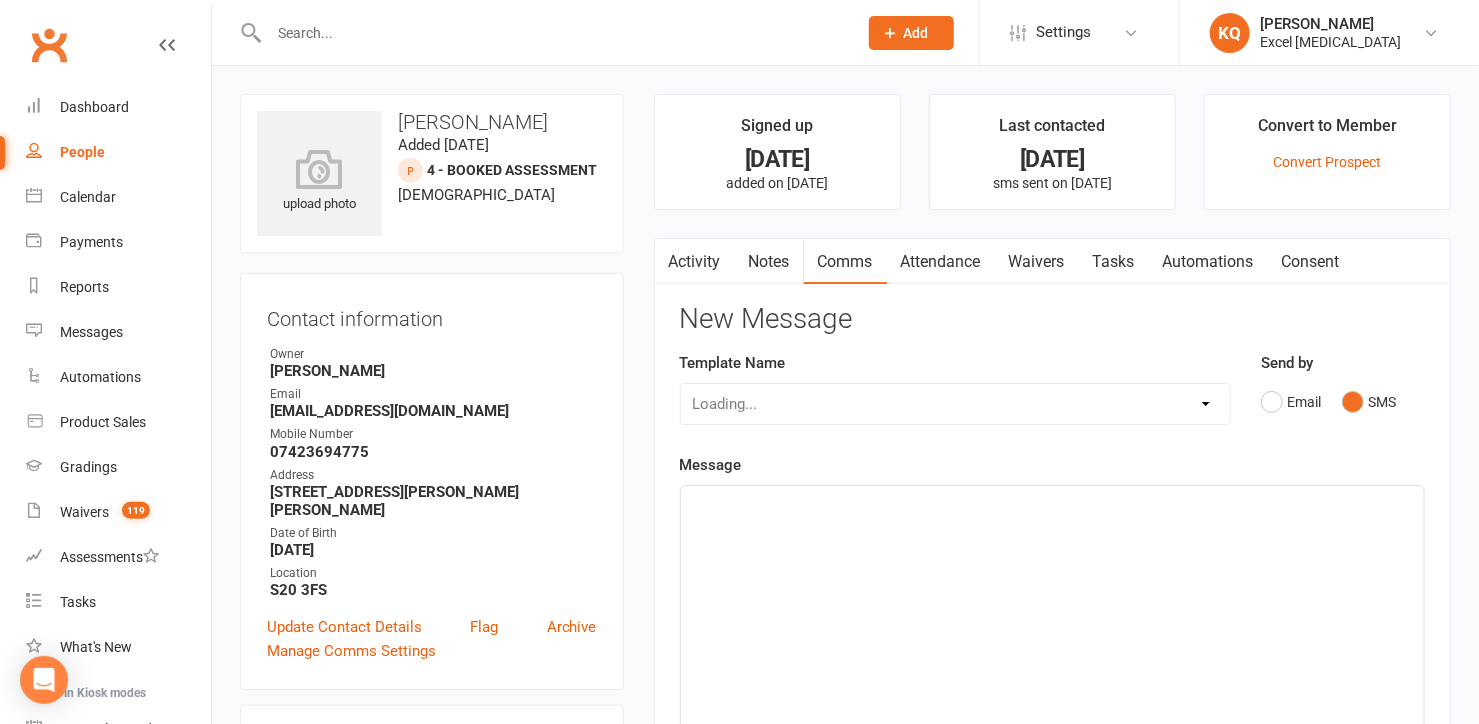 click on "﻿" 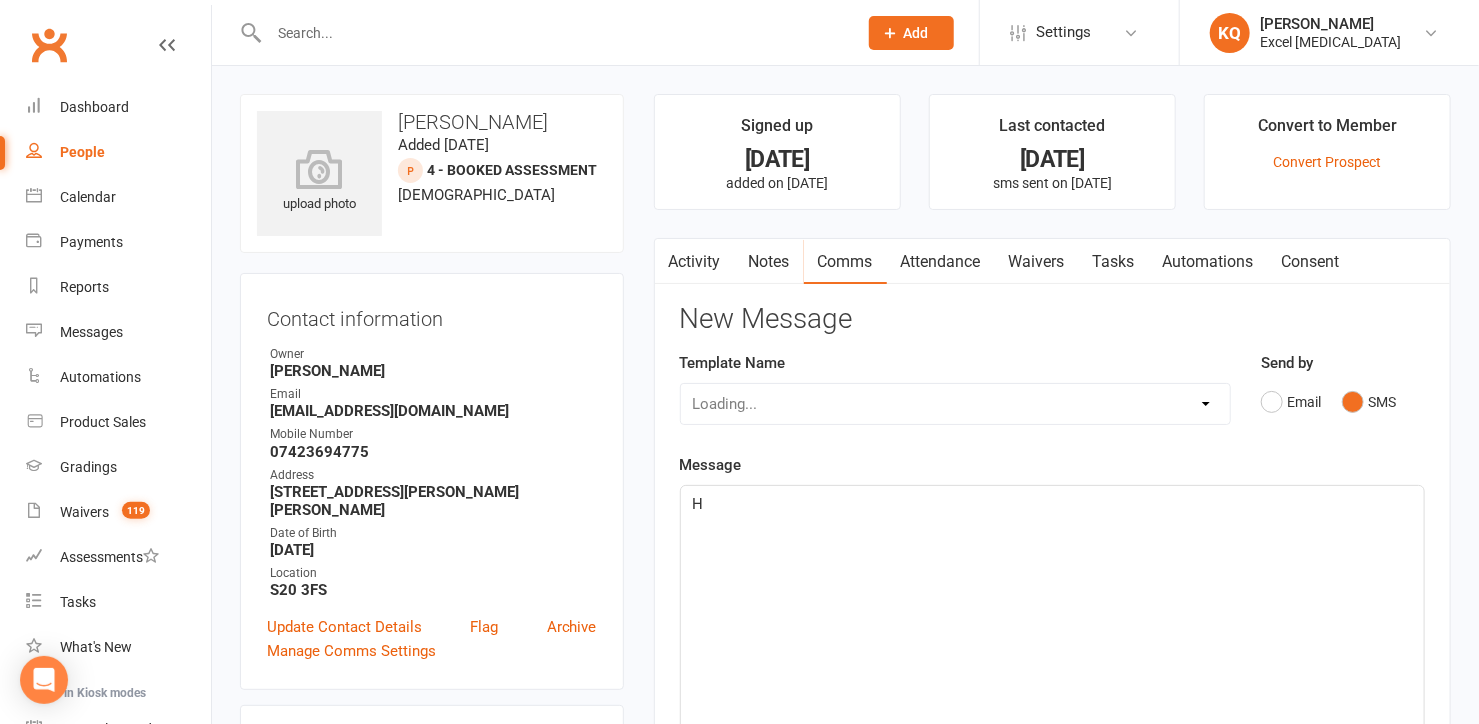 type 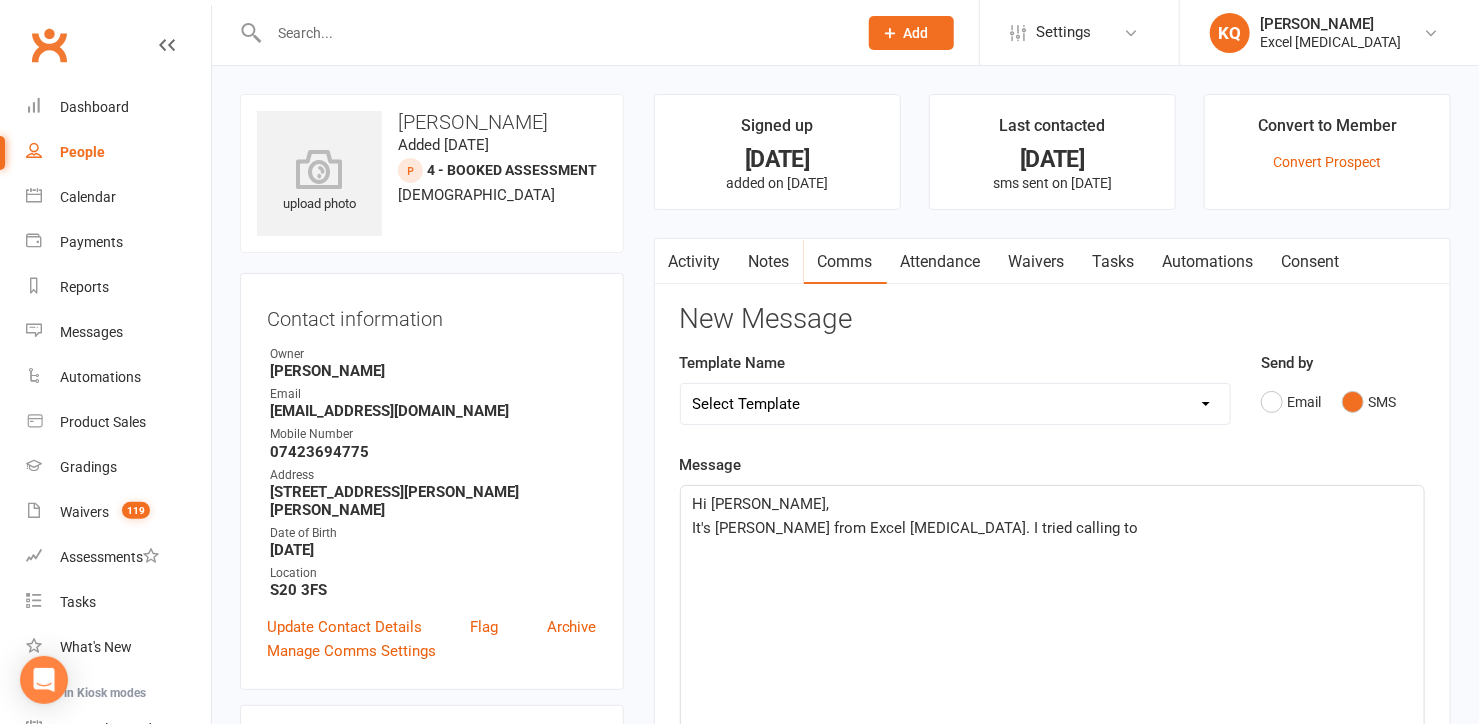 click on "Hi Nazuk,  It's Katie from Excel Martial Arts. I tried calling to" 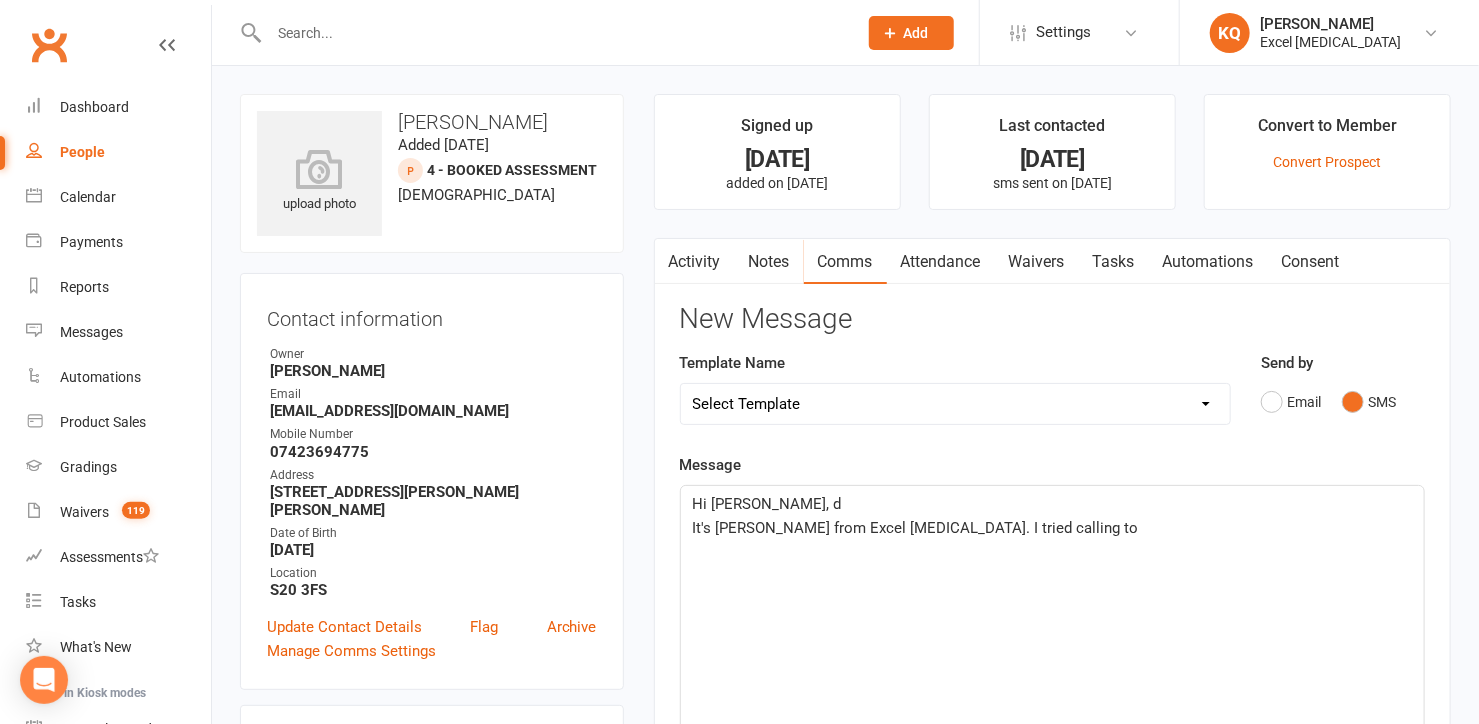 drag, startPoint x: 767, startPoint y: 494, endPoint x: 755, endPoint y: 467, distance: 29.546574 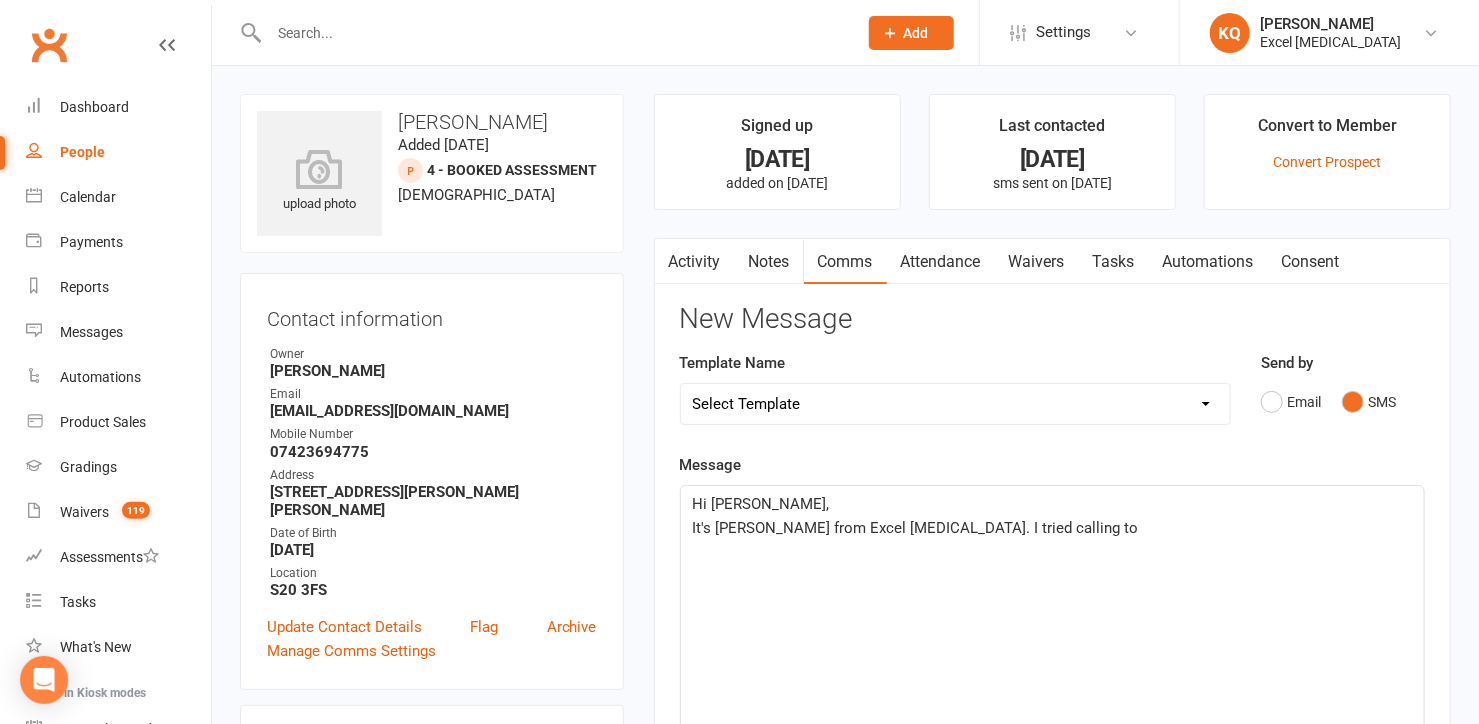 click on "It's Katie from Excel Martial Arts. I tried calling to" 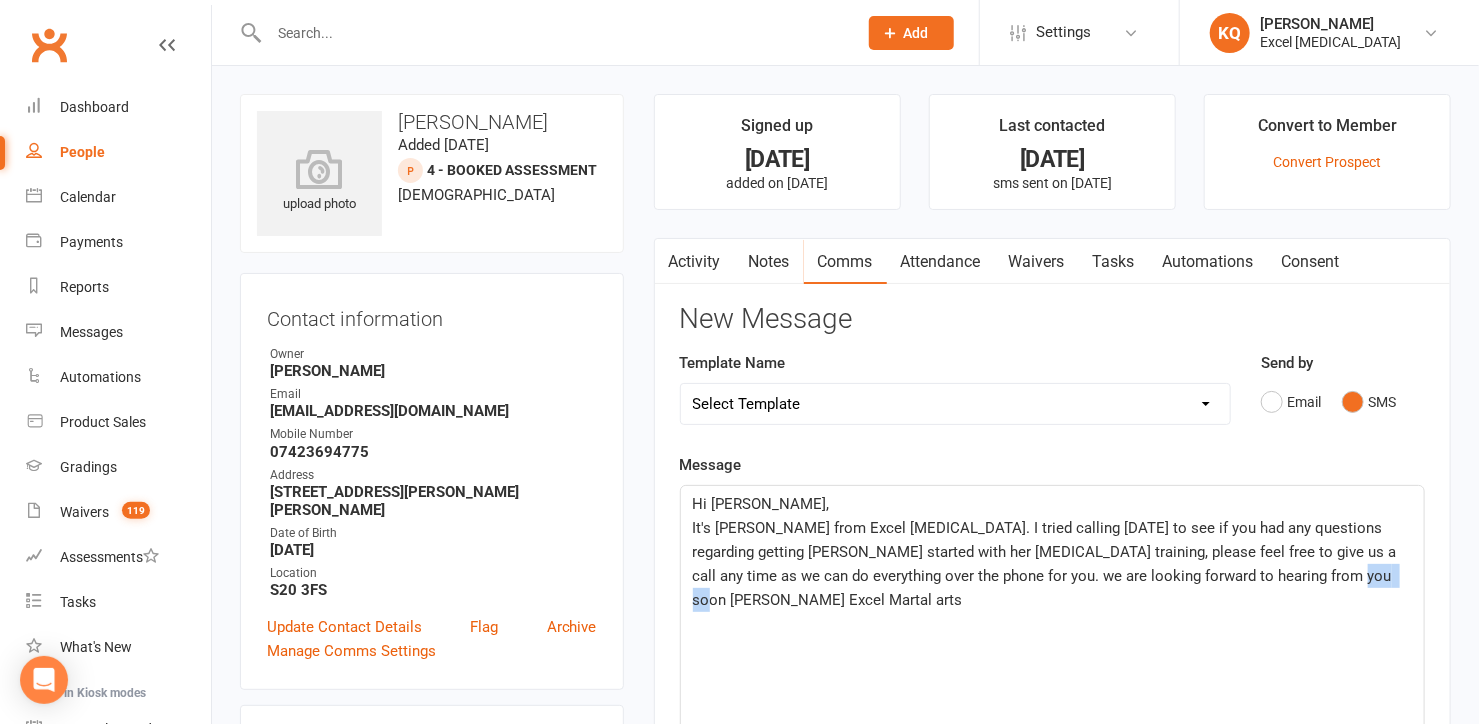 drag, startPoint x: 1331, startPoint y: 576, endPoint x: 1302, endPoint y: 646, distance: 75.76939 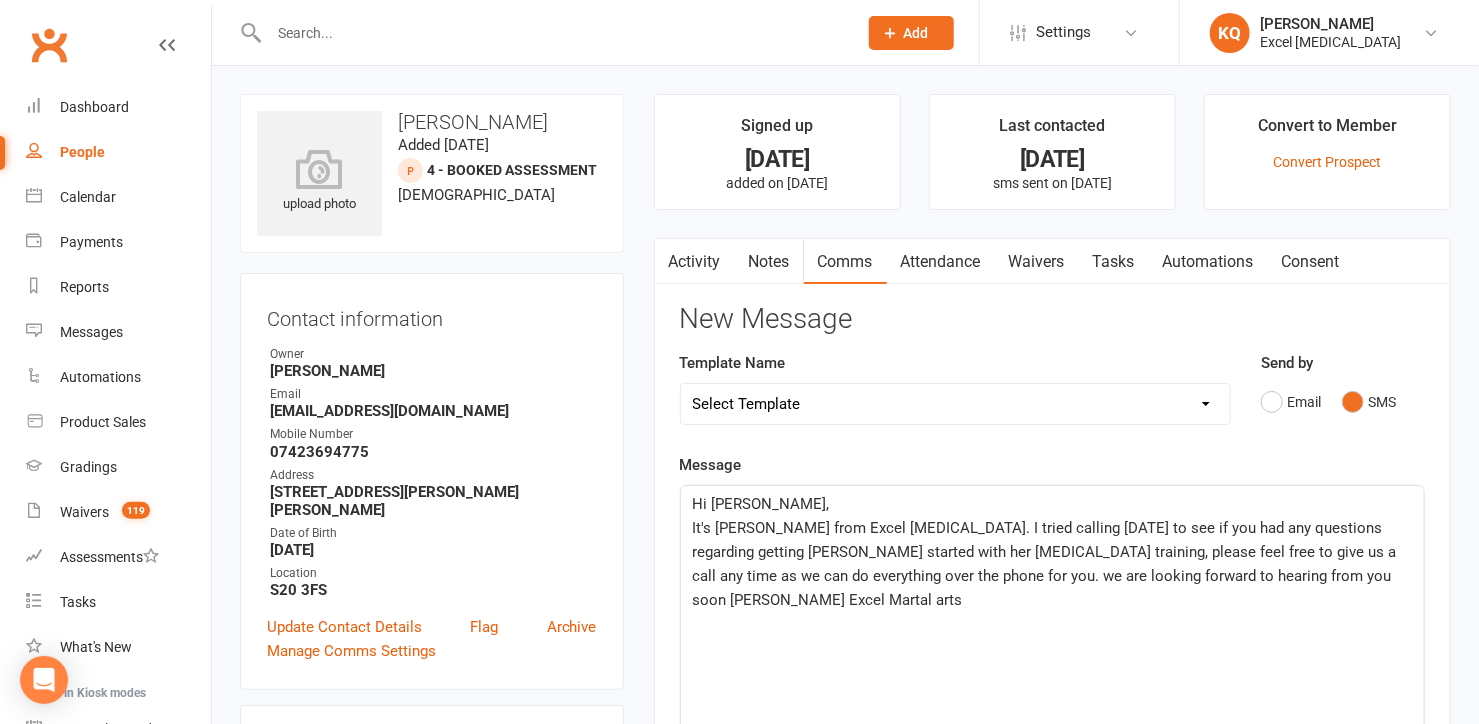 click on "It's Katie from Excel Martial Arts. I tried calling today to see if you had any questions regarding getting Amber started with her martial arts training, please feel free to give us a call any time as we can do everything over the phone for you. we are looking forward to hearing from you soon Katie Excel Martal arts" 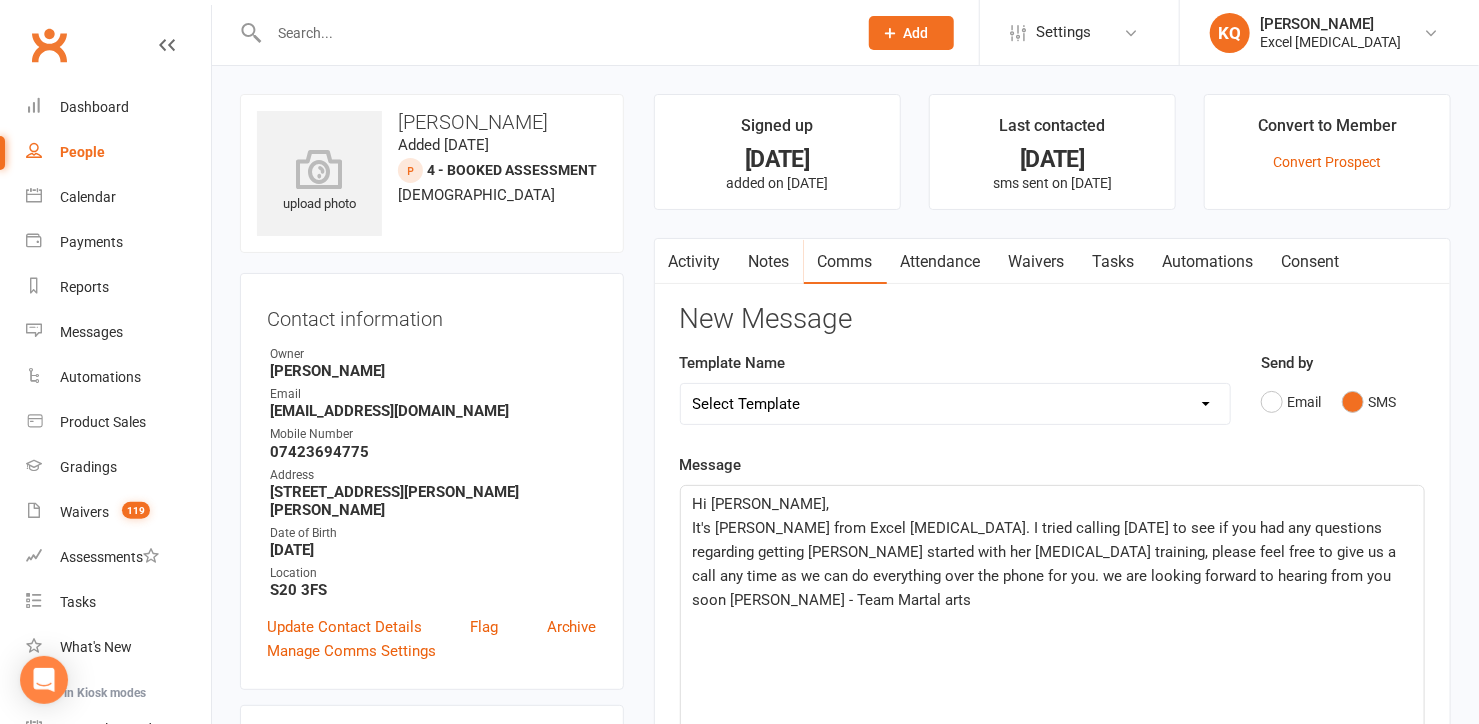 drag, startPoint x: 1358, startPoint y: 572, endPoint x: 1151, endPoint y: 591, distance: 207.87015 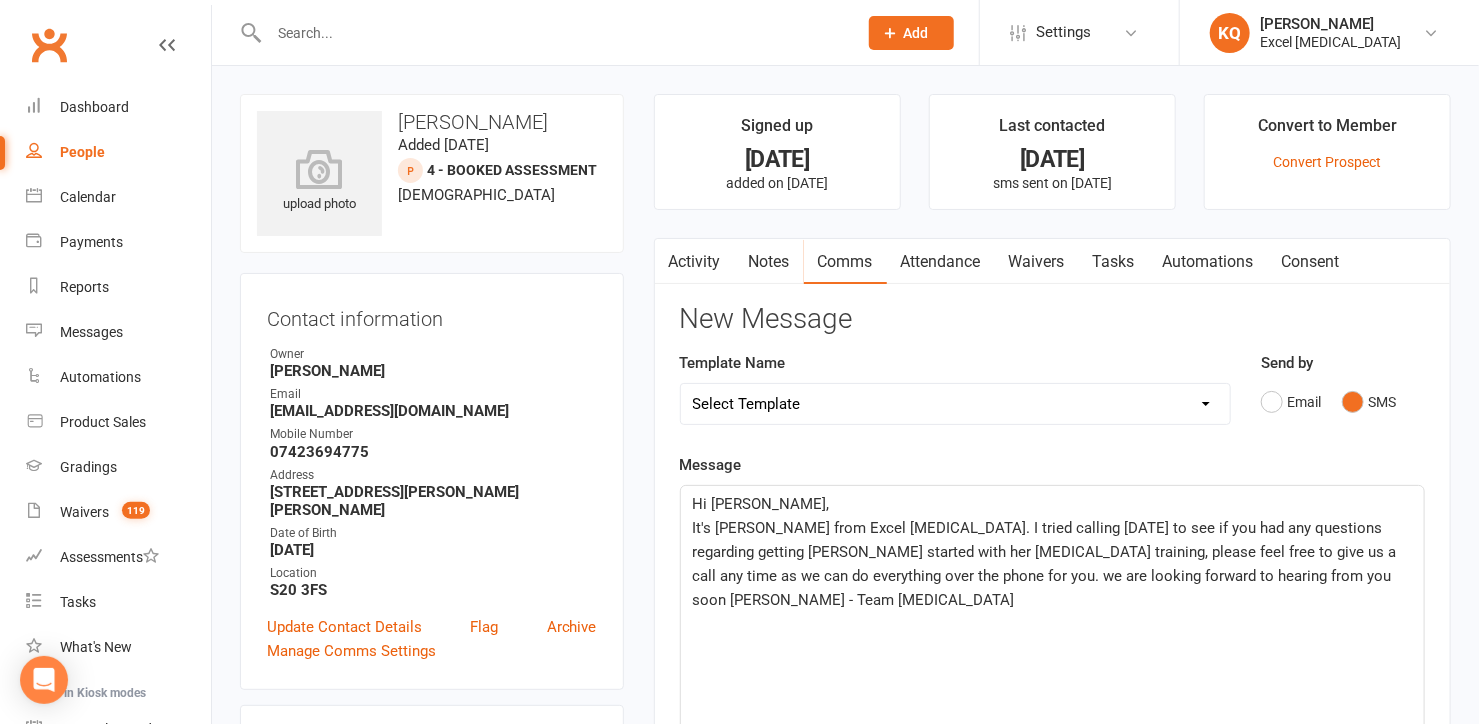 click on "It's Katie from Excel Martial Arts. I tried calling today to see if you had any questions regarding getting Amber started with her martial arts training, please feel free to give us a call any time as we can do everything over the phone for you. we are looking forward to hearing from you soon Katie - Team Martial arts" 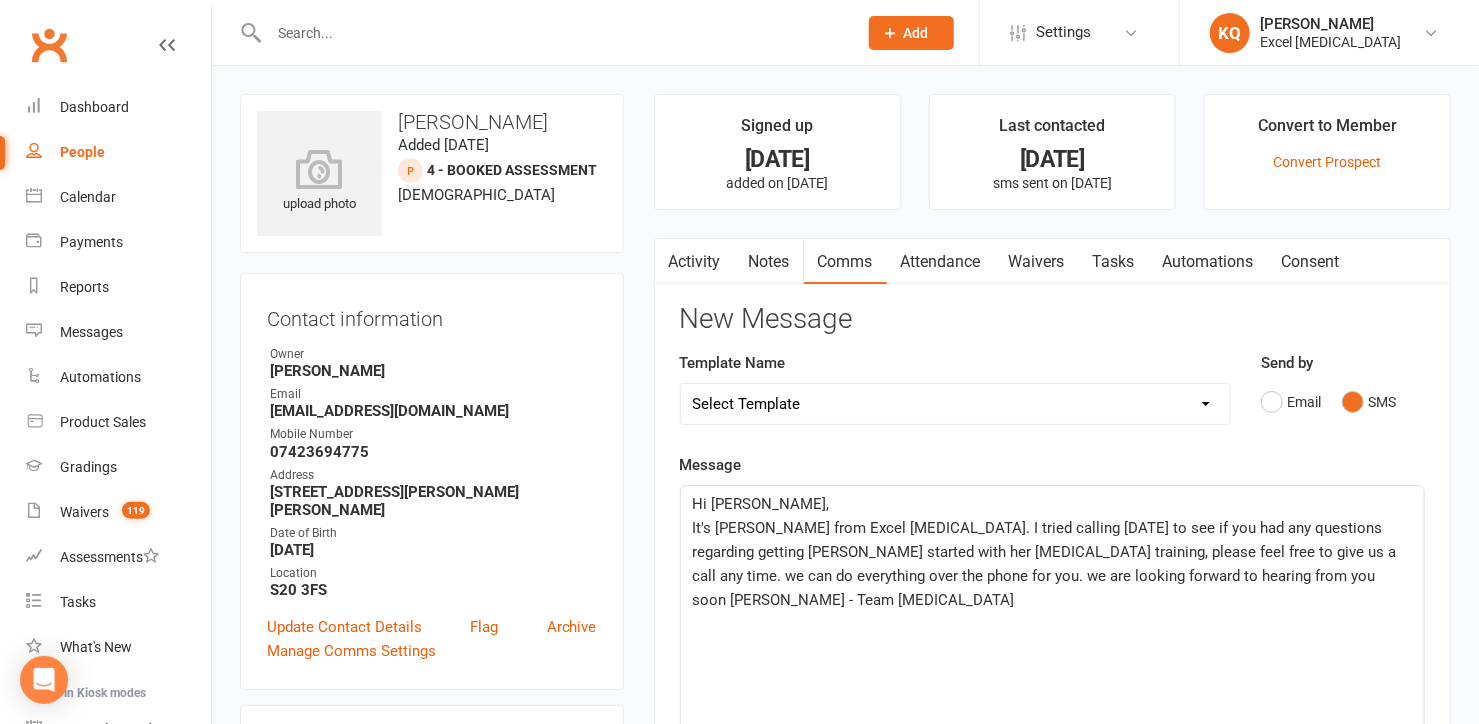 click on "It's Katie from Excel Martial Arts. I tried calling today to see if you had any questions regarding getting Amber started with her martial arts training, please feel free to give us a call any time. we can do everything over the phone for you. we are looking forward to hearing from you soon Katie - Team Martial arts" 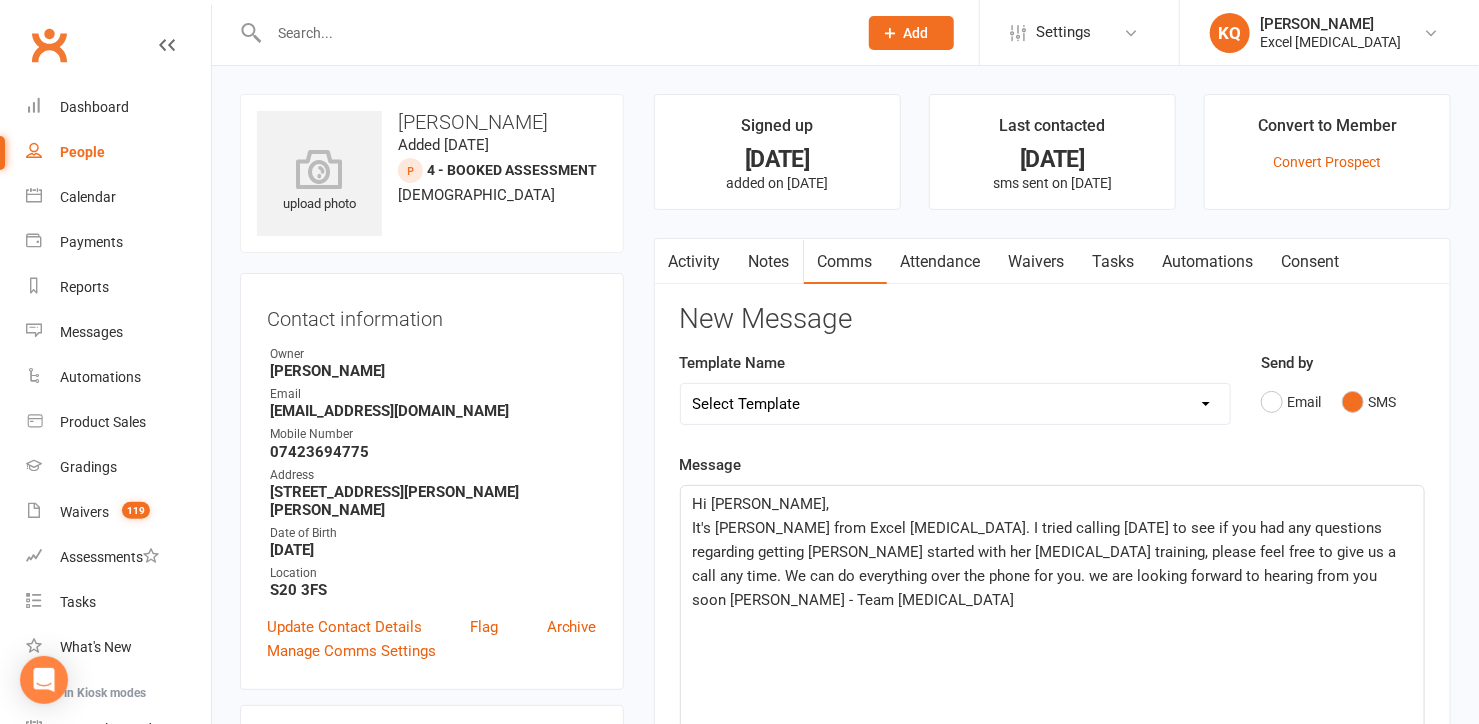 click on "It's Katie from Excel Martial Arts. I tried calling today to see if you had any questions regarding getting Amber started with her martial arts training, please feel free to give us a call any time. We can do everything over the phone for you. we are looking forward to hearing from you soon Katie - Team Martial arts" 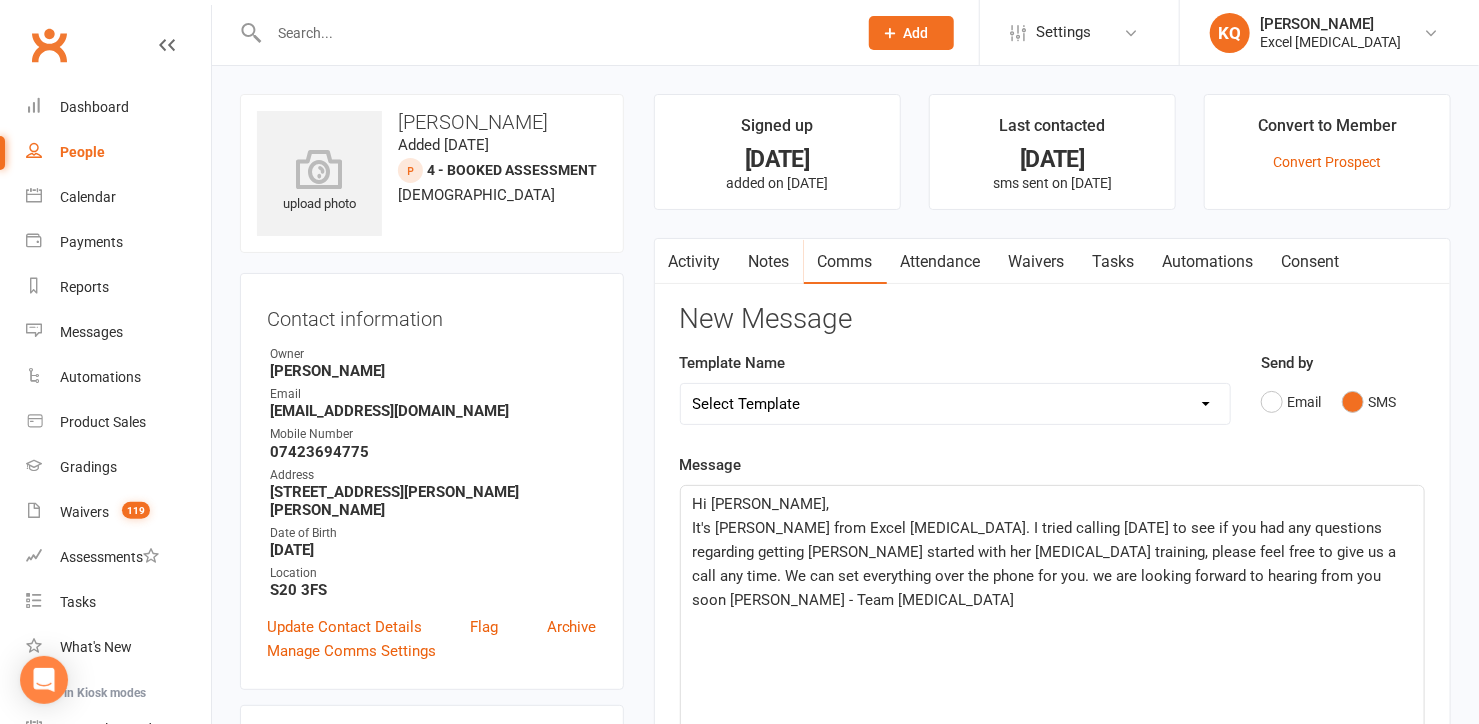 click on "It's Katie from Excel Martial Arts. I tried calling today to see if you had any questions regarding getting Amber started with her martial arts training, please feel free to give us a call any time. We can set everything over the phone for you. we are looking forward to hearing from you soon Katie - Team Martial arts" 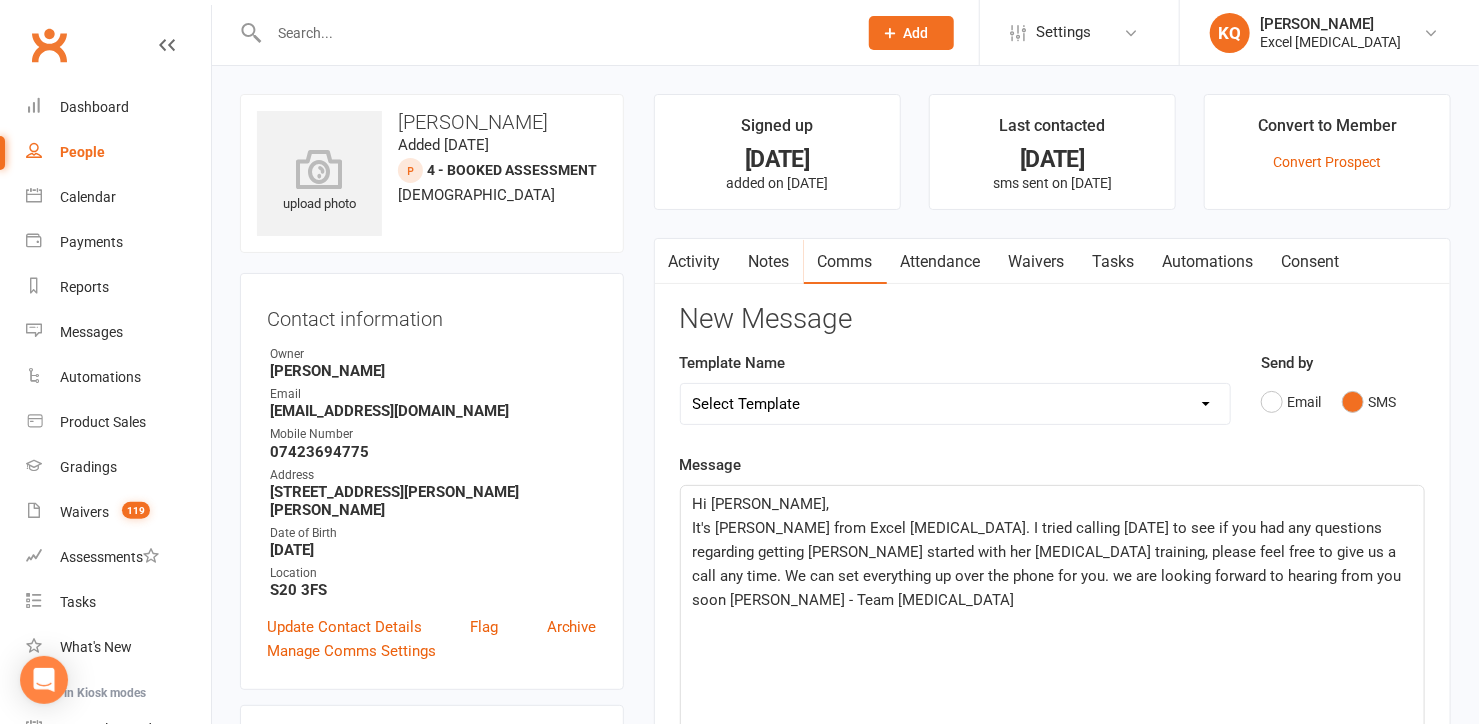 click on "It's Katie from Excel Martial Arts. I tried calling today to see if you had any questions regarding getting Amber started with her martial arts training, please feel free to give us a call any time. We can set everything up over the phone for you. we are looking forward to hearing from you soon Katie - Team Martial arts" 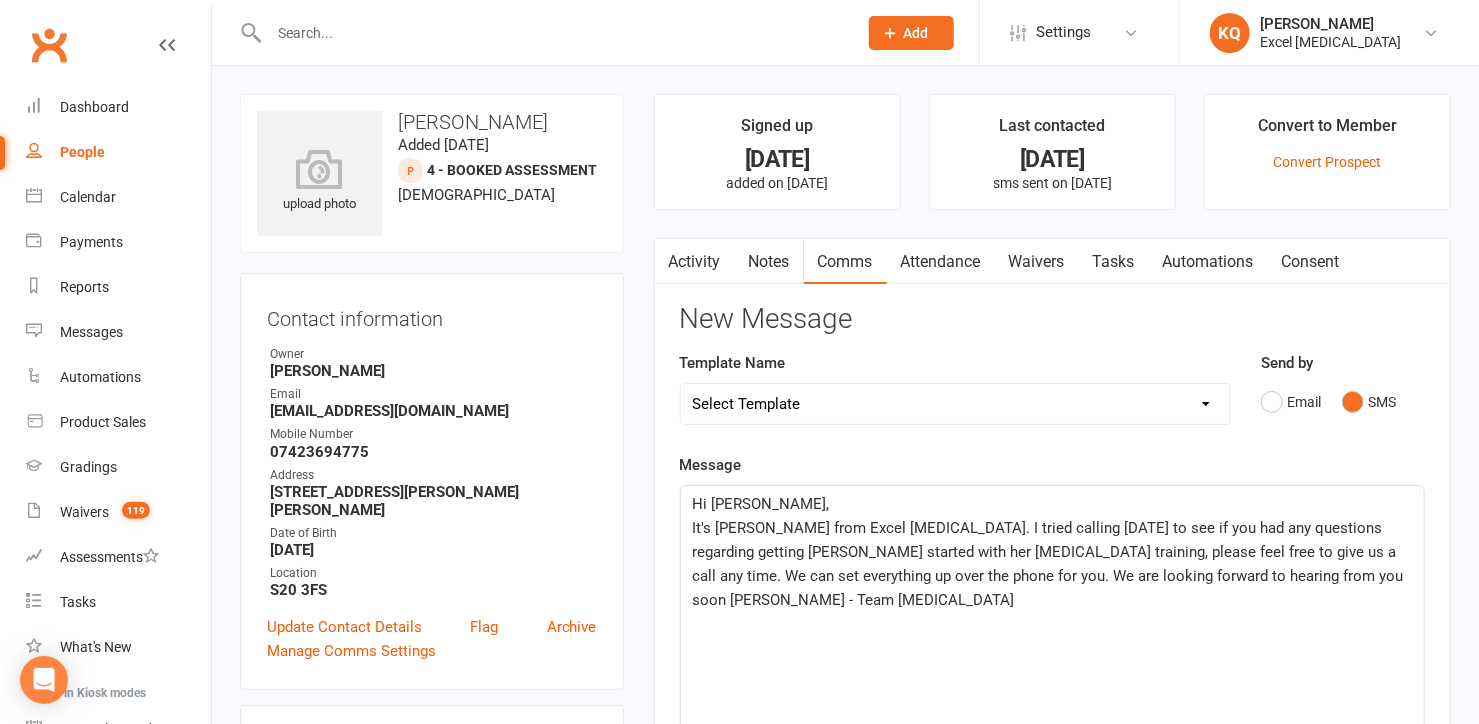 click on "It's Katie from Excel Martial Arts. I tried calling today to see if you had any questions regarding getting Amber started with her martial arts training, please feel free to give us a call any time. We can set everything up over the phone for you. We are looking forward to hearing from you soon Katie - Team Martial arts" 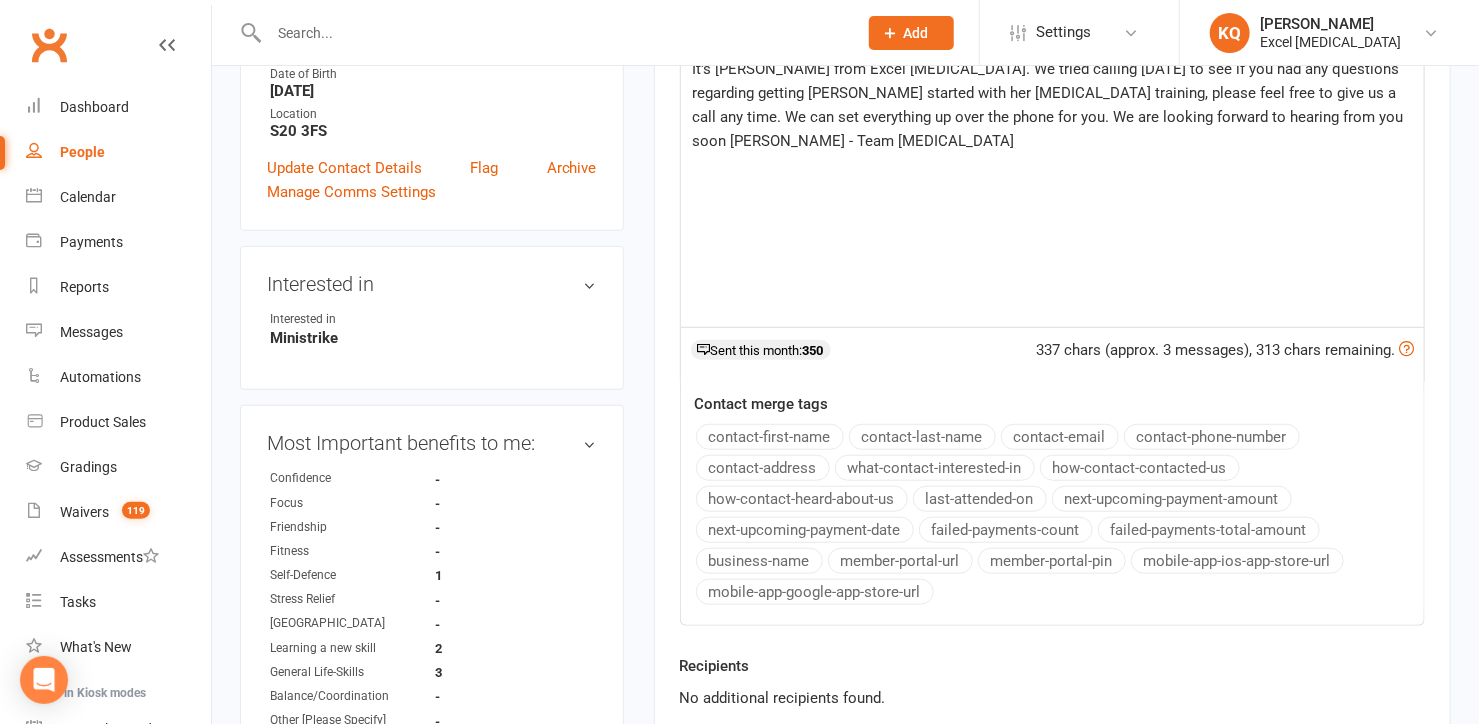 scroll, scrollTop: 636, scrollLeft: 0, axis: vertical 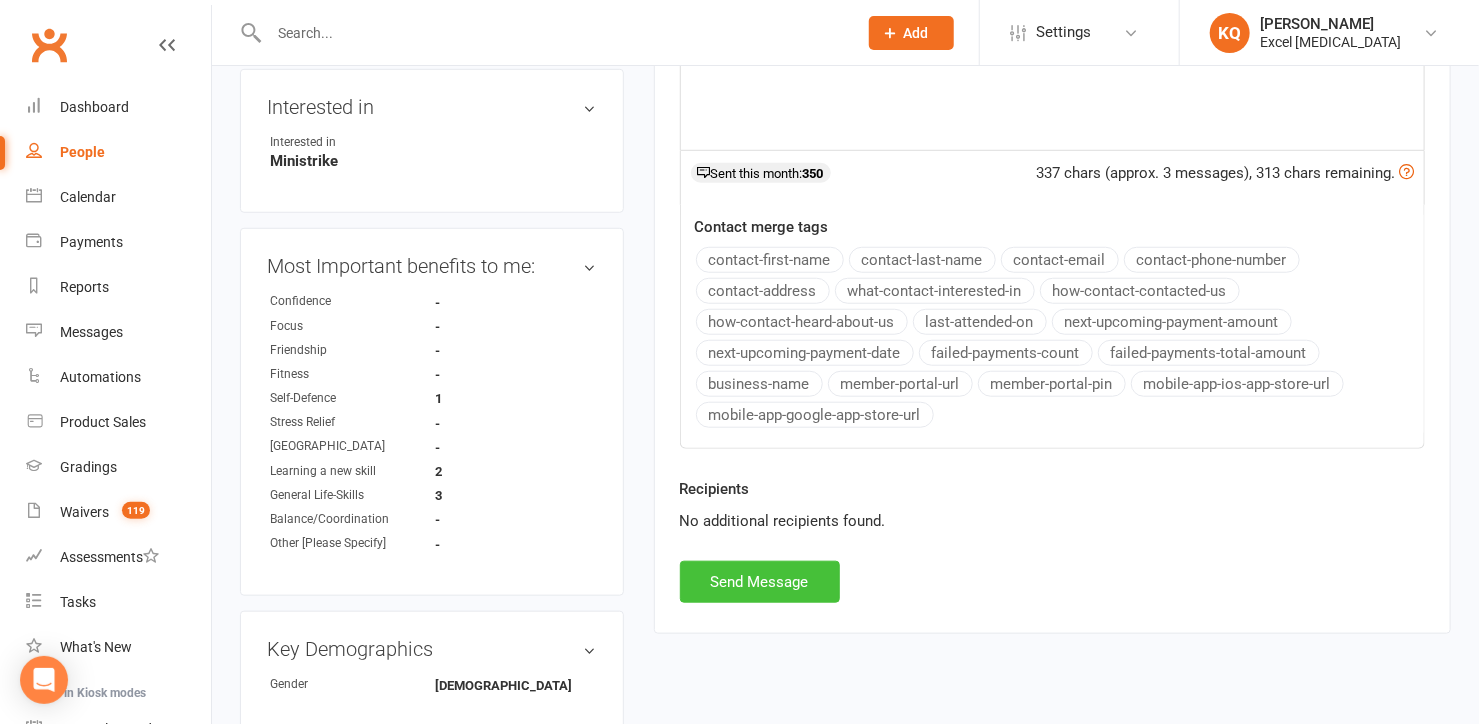click on "Send Message" at bounding box center [760, 582] 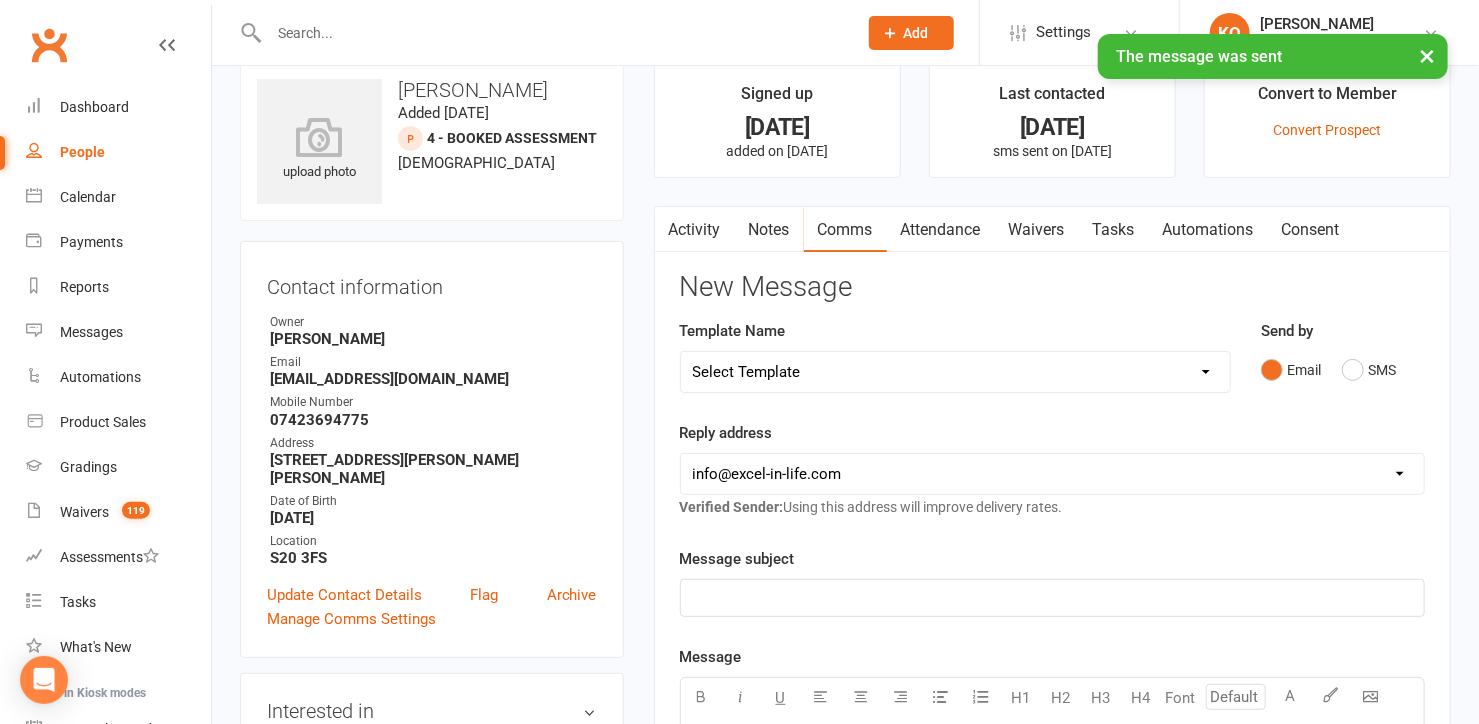 scroll, scrollTop: 0, scrollLeft: 0, axis: both 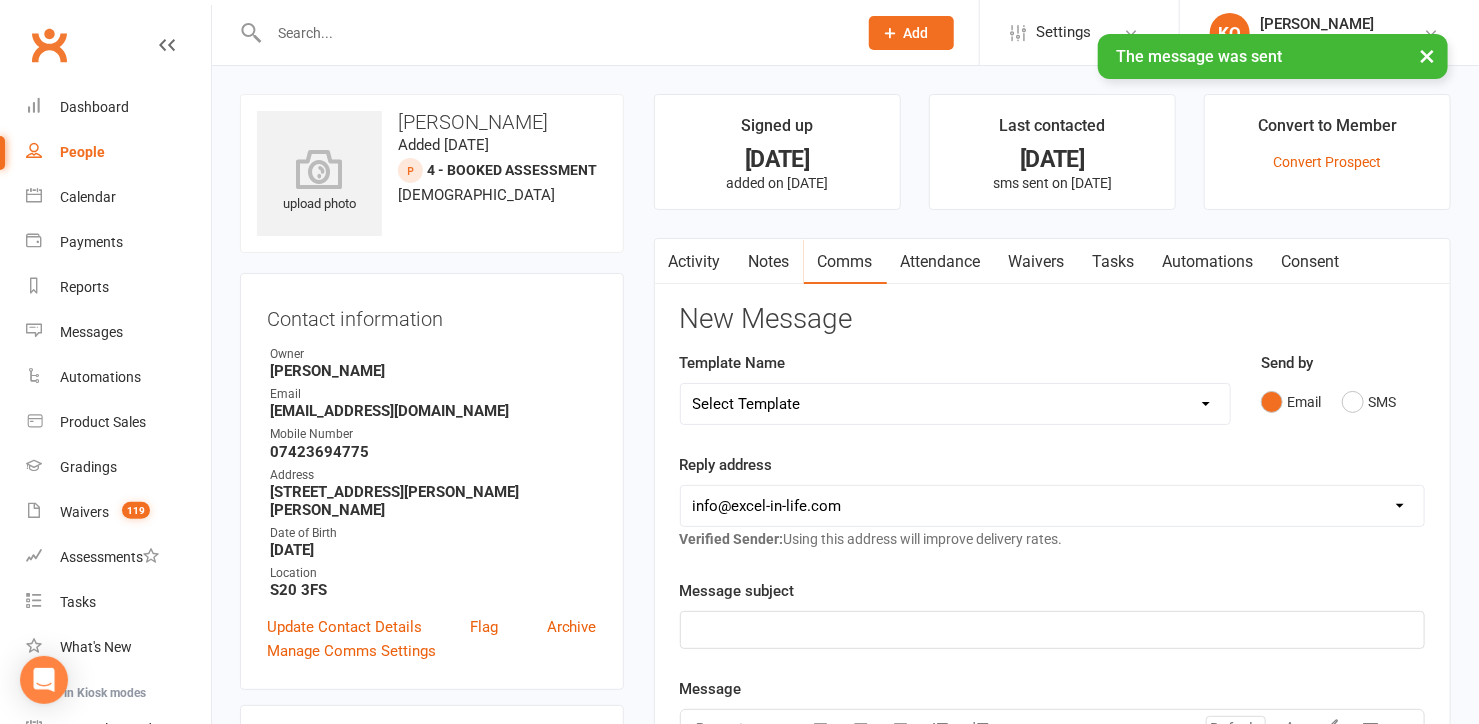 click on "Notes" at bounding box center (769, 262) 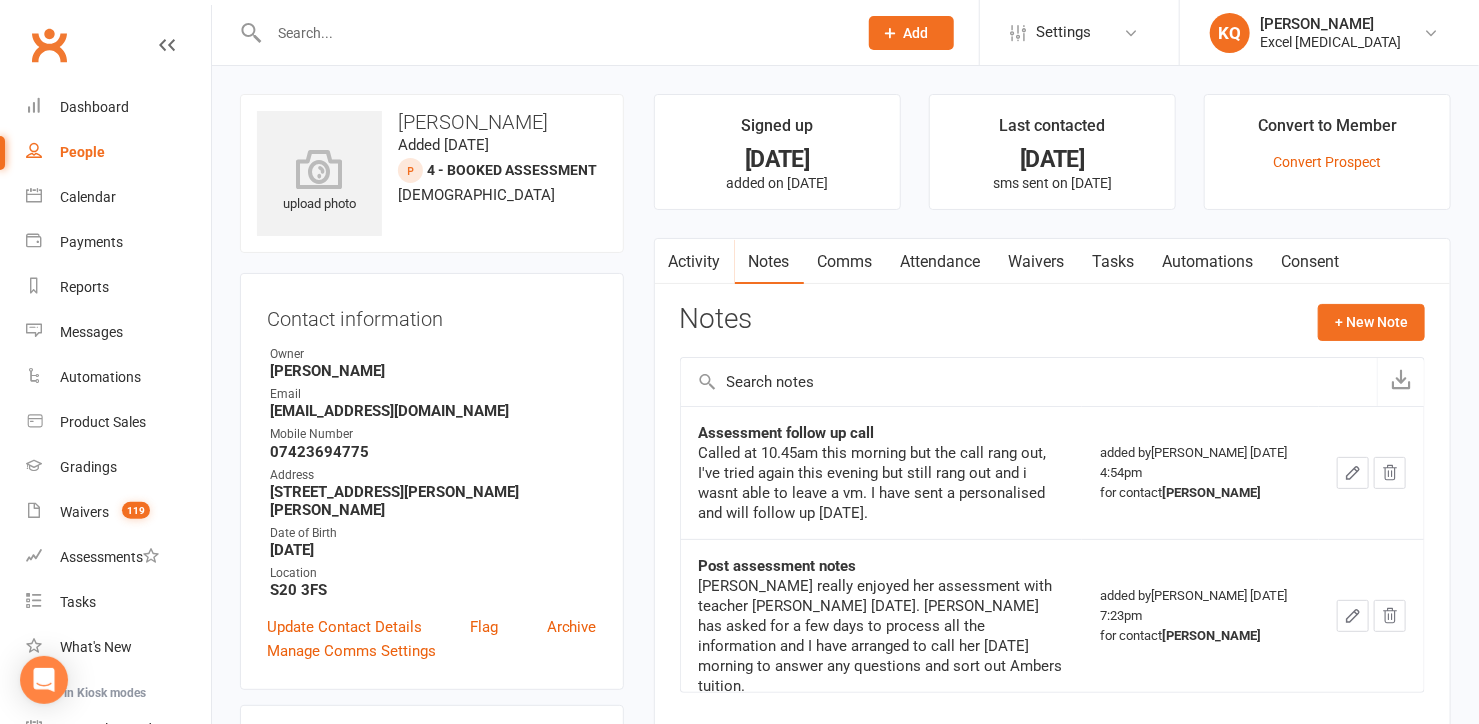 click on "Activity" at bounding box center [695, 262] 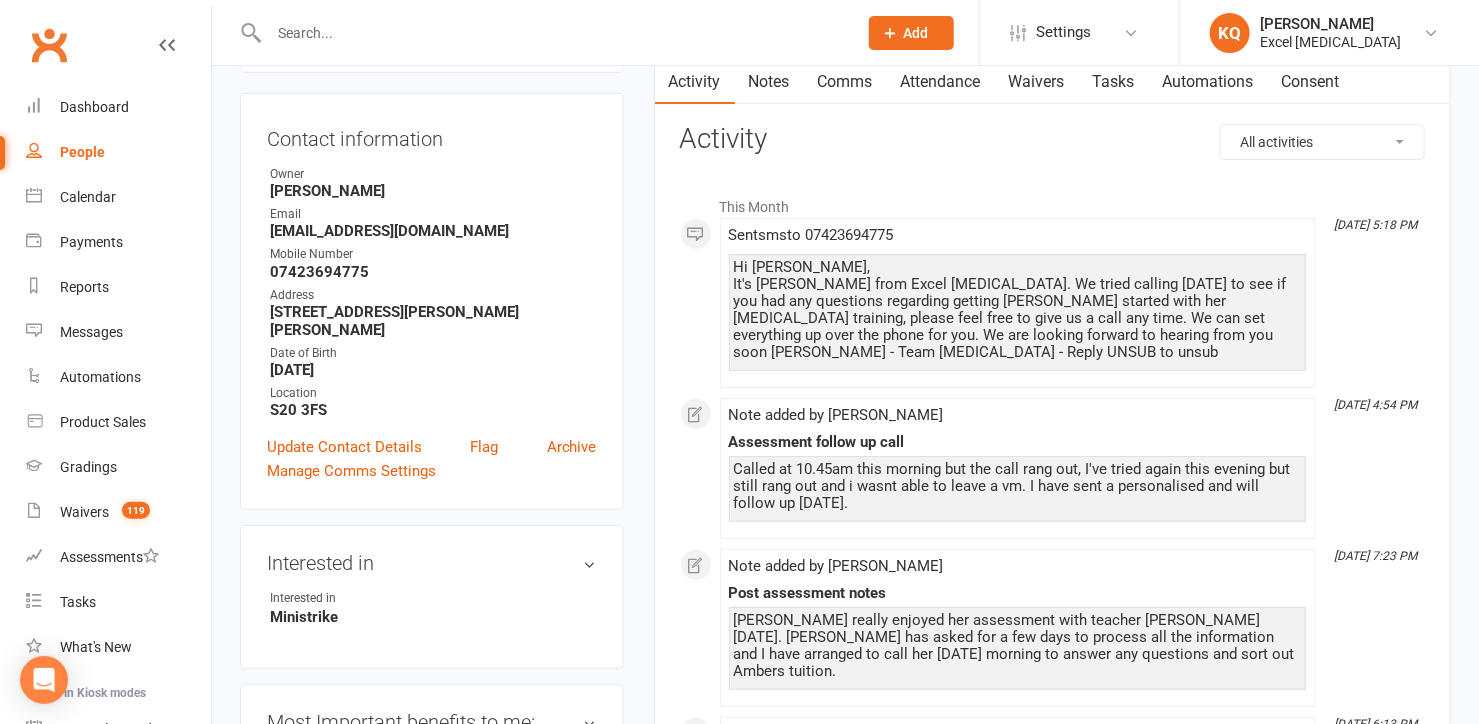 scroll, scrollTop: 0, scrollLeft: 0, axis: both 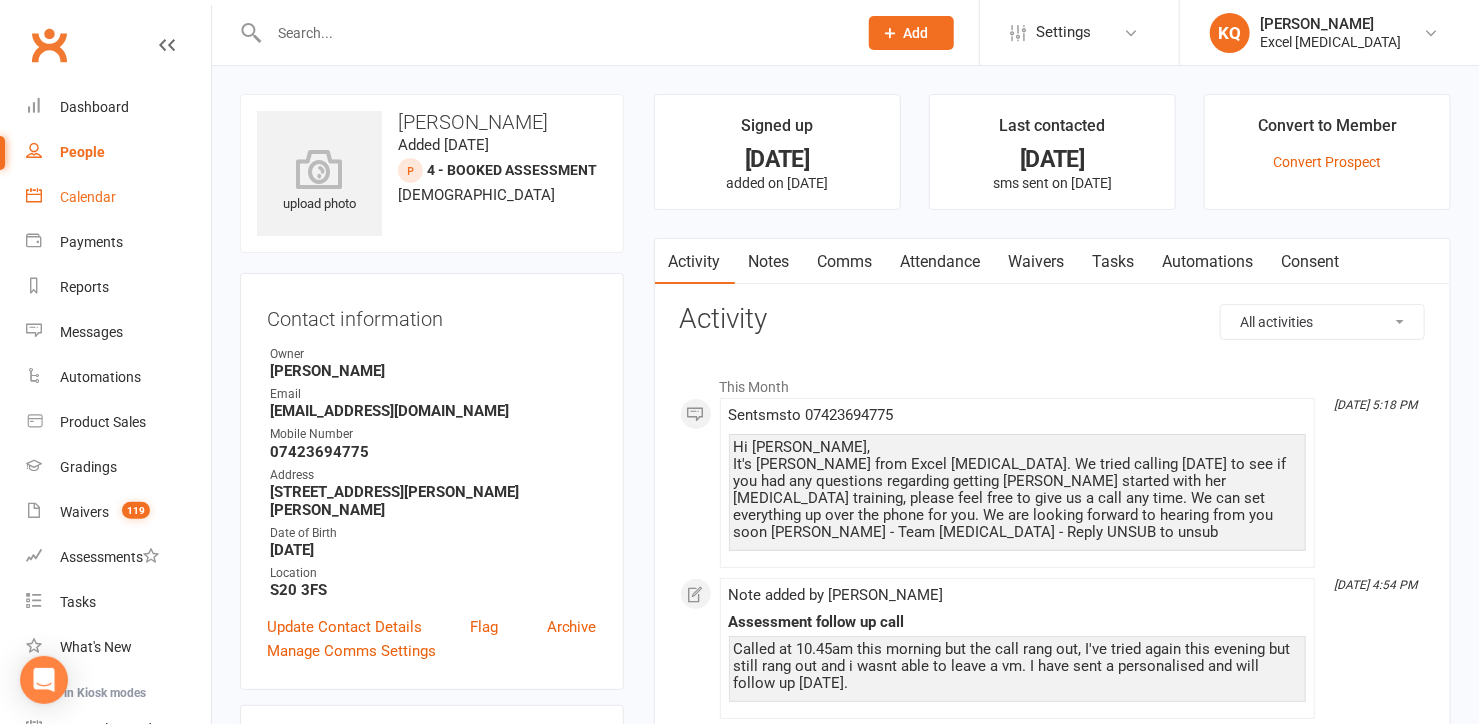 click on "Calendar" at bounding box center (88, 197) 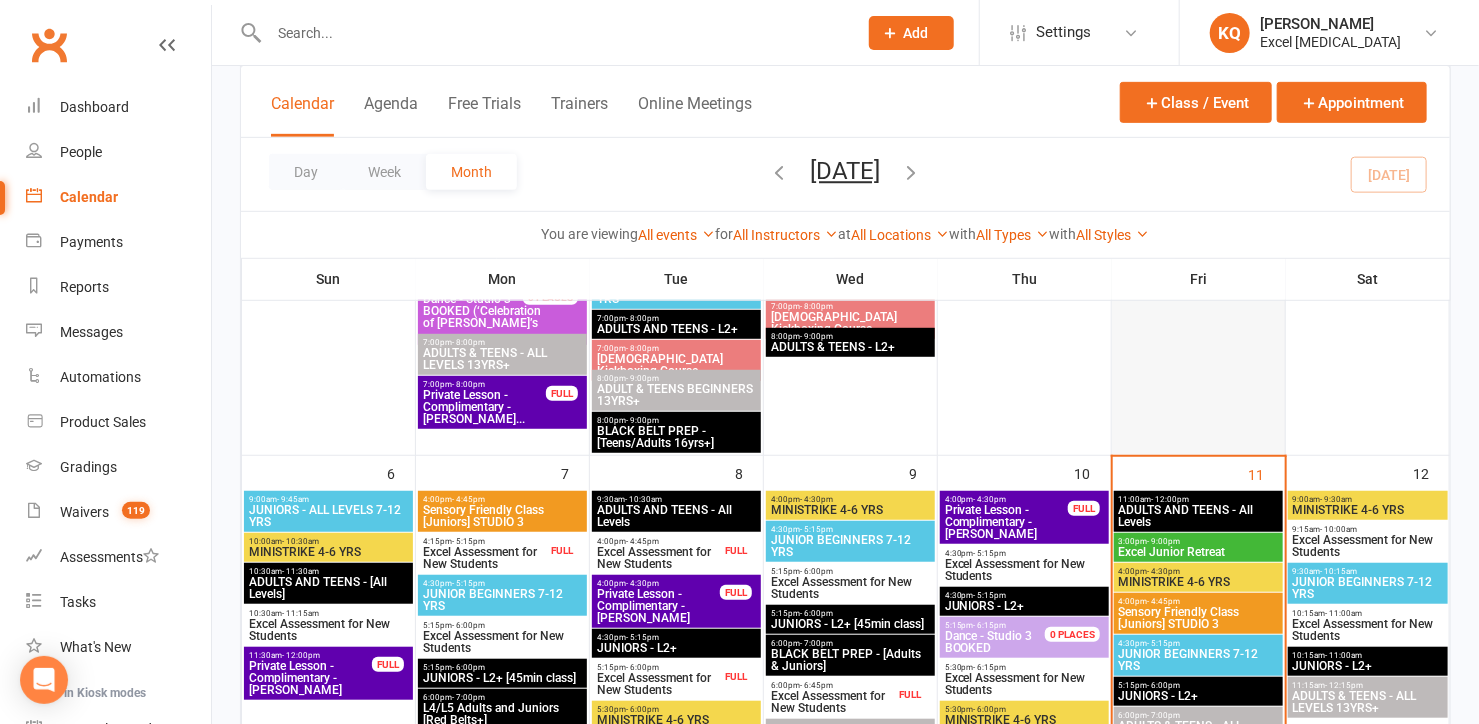 scroll, scrollTop: 545, scrollLeft: 0, axis: vertical 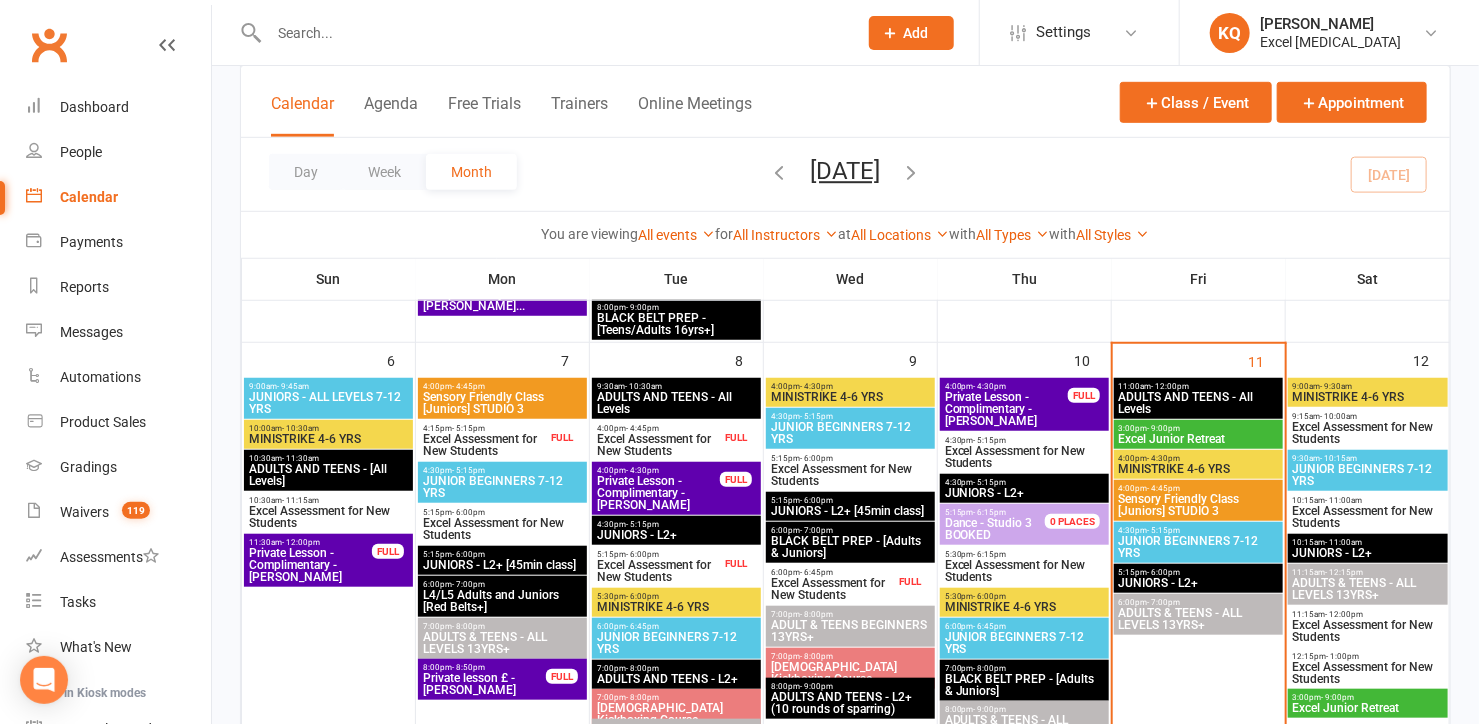 click on "JUNIORS - L2+" at bounding box center [1198, 583] 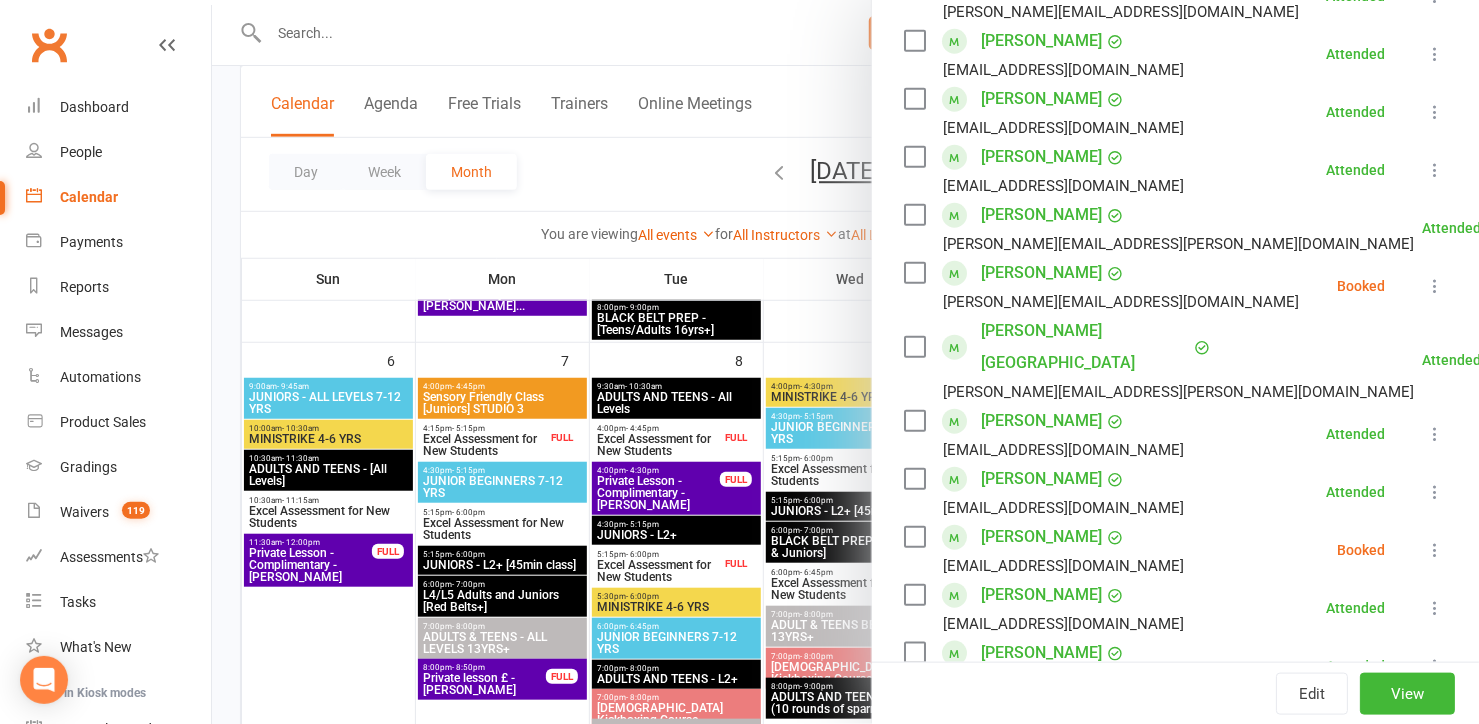 scroll, scrollTop: 909, scrollLeft: 0, axis: vertical 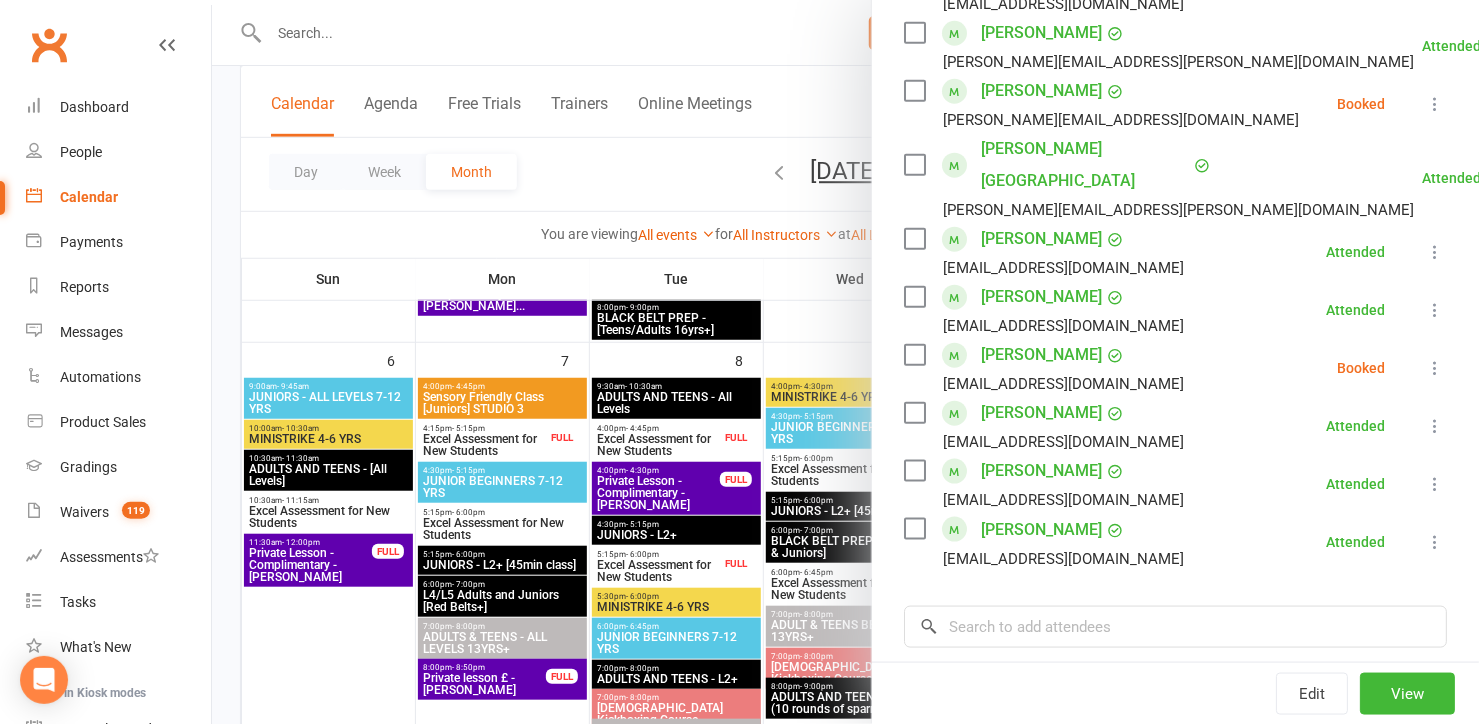 click at bounding box center [1435, 368] 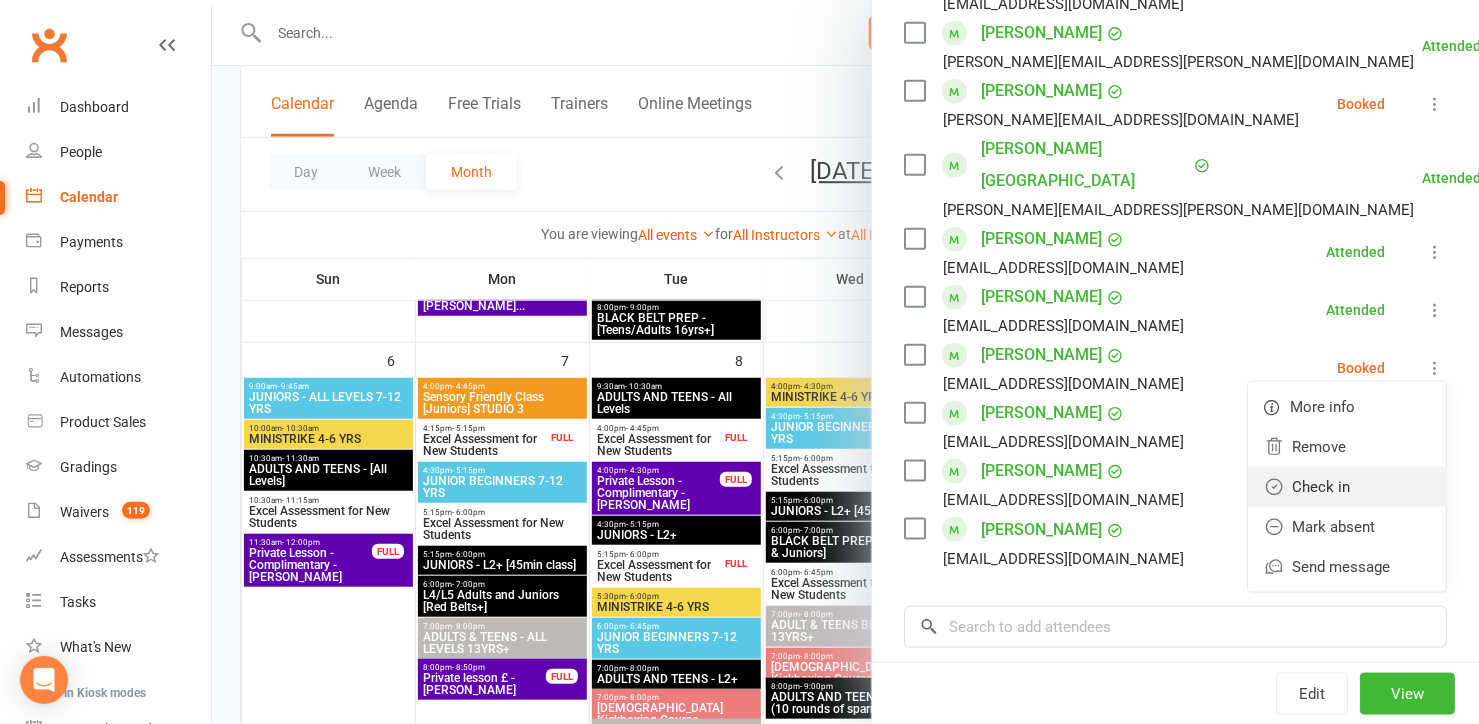 click on "Check in" at bounding box center (1347, 487) 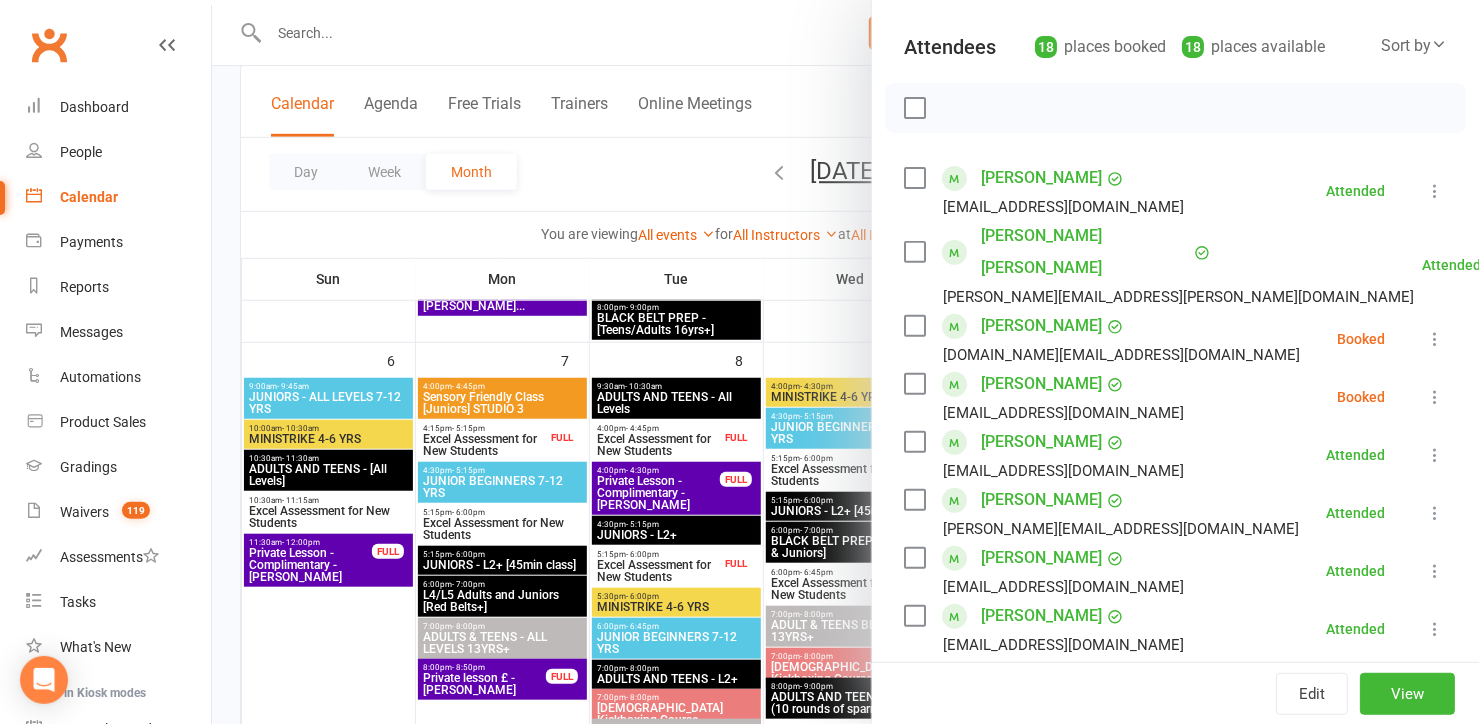 scroll, scrollTop: 181, scrollLeft: 0, axis: vertical 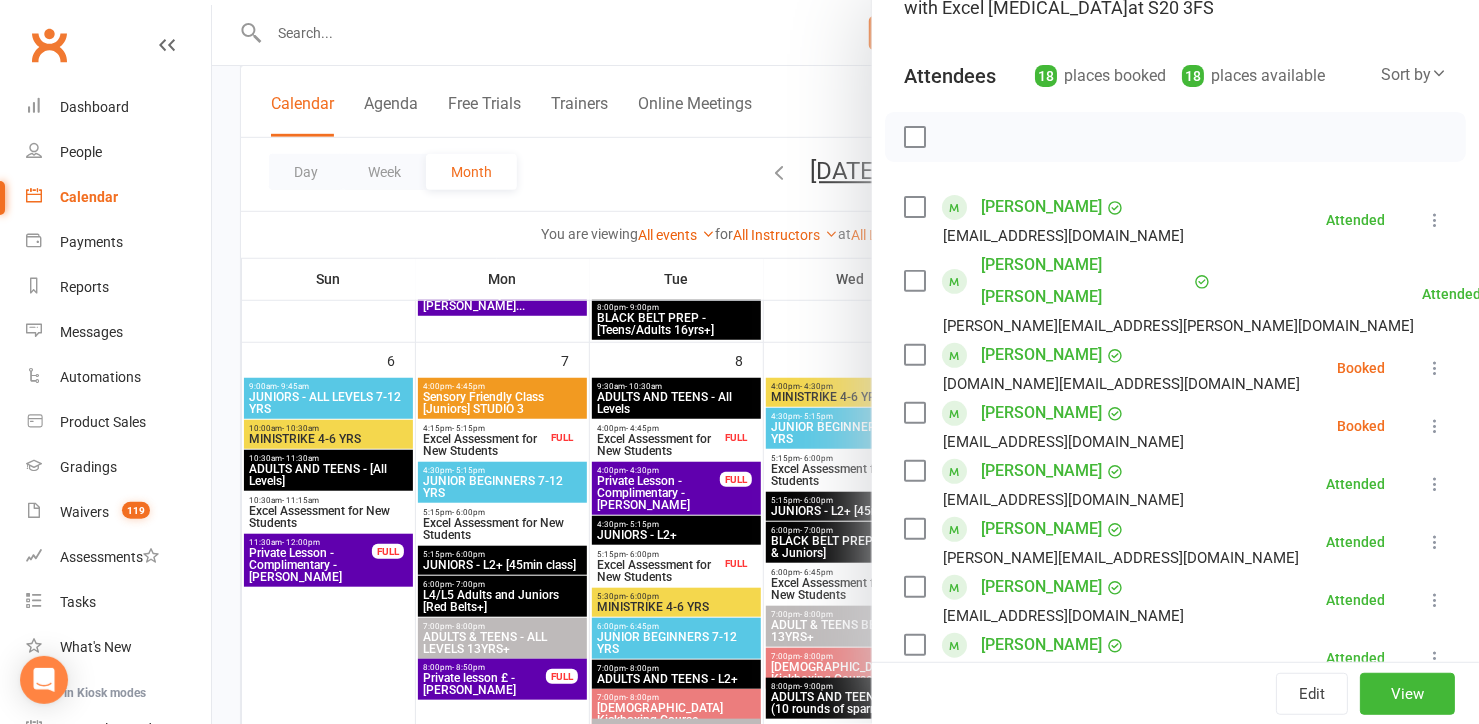 click at bounding box center (1435, 368) 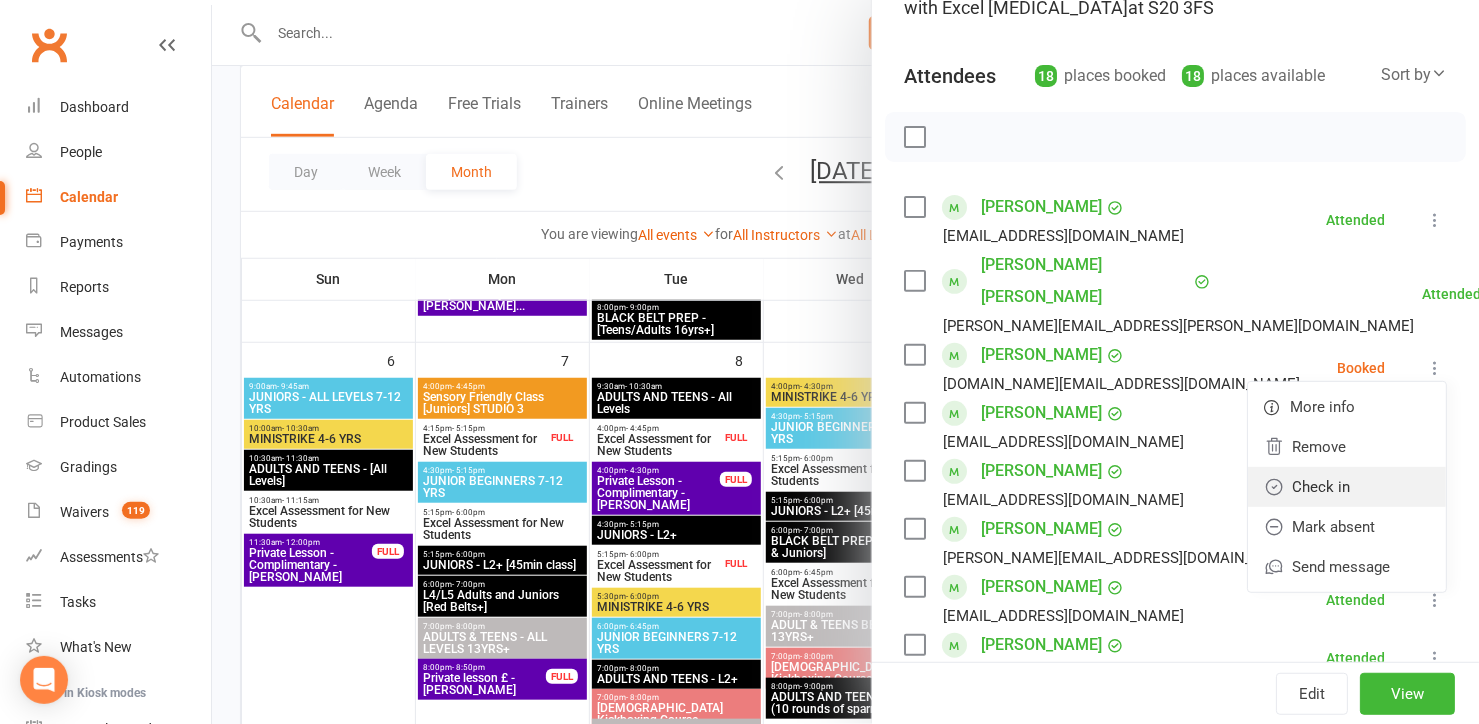 click on "Check in" at bounding box center [1347, 487] 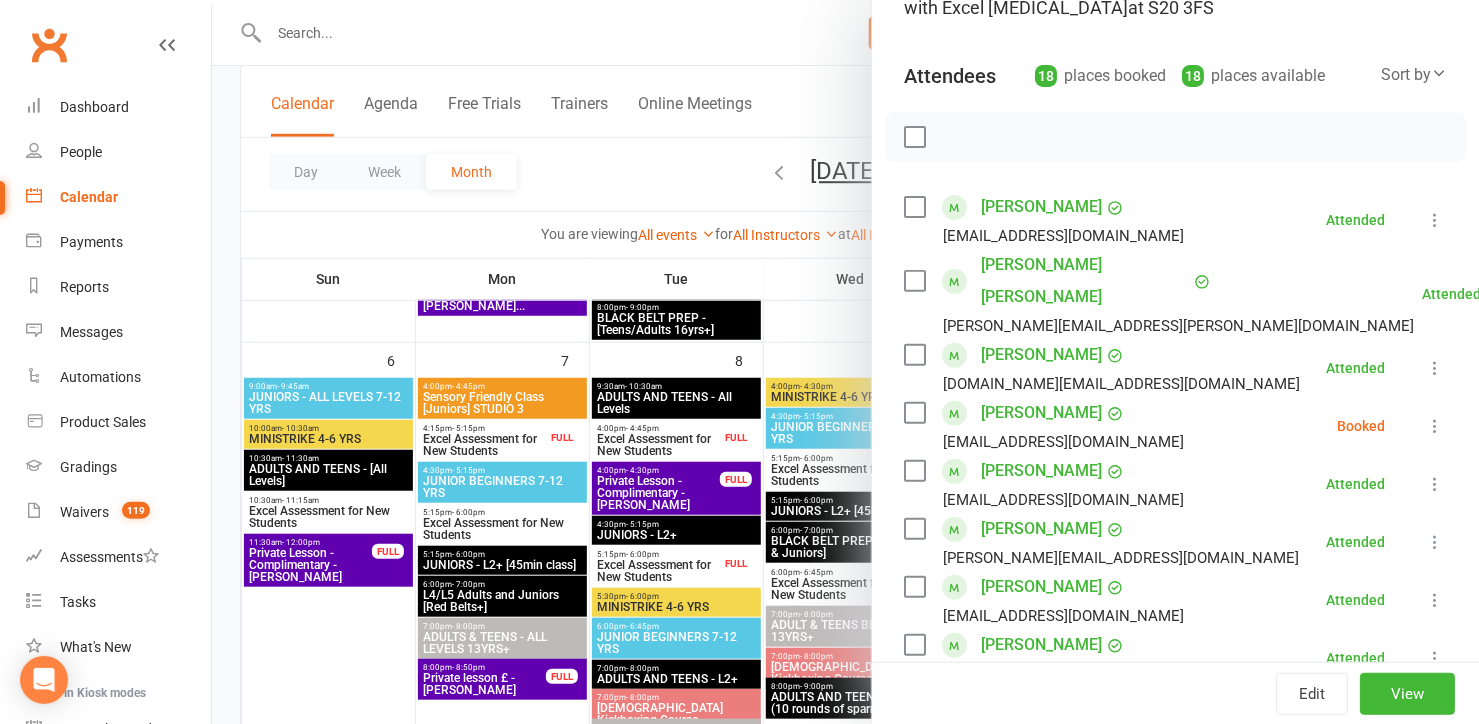 scroll, scrollTop: 0, scrollLeft: 0, axis: both 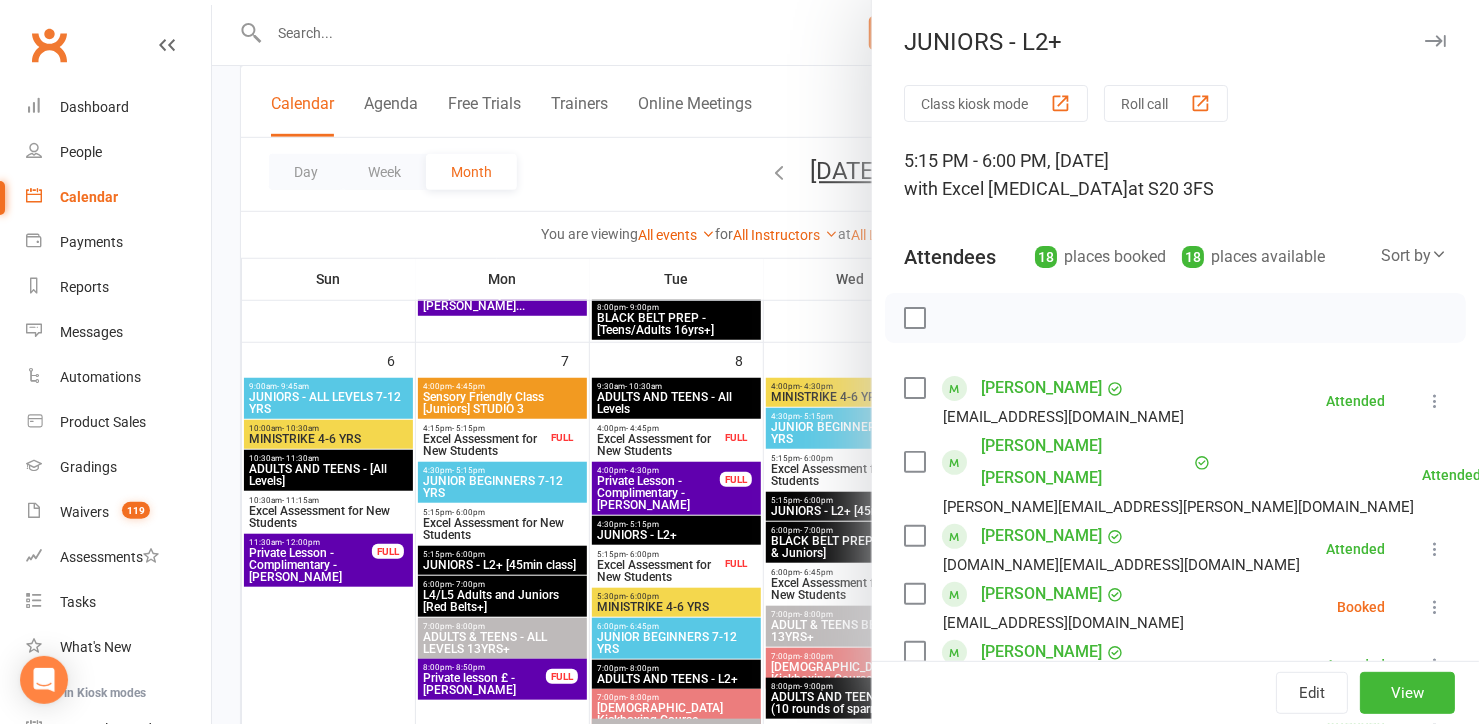 click at bounding box center [1435, 41] 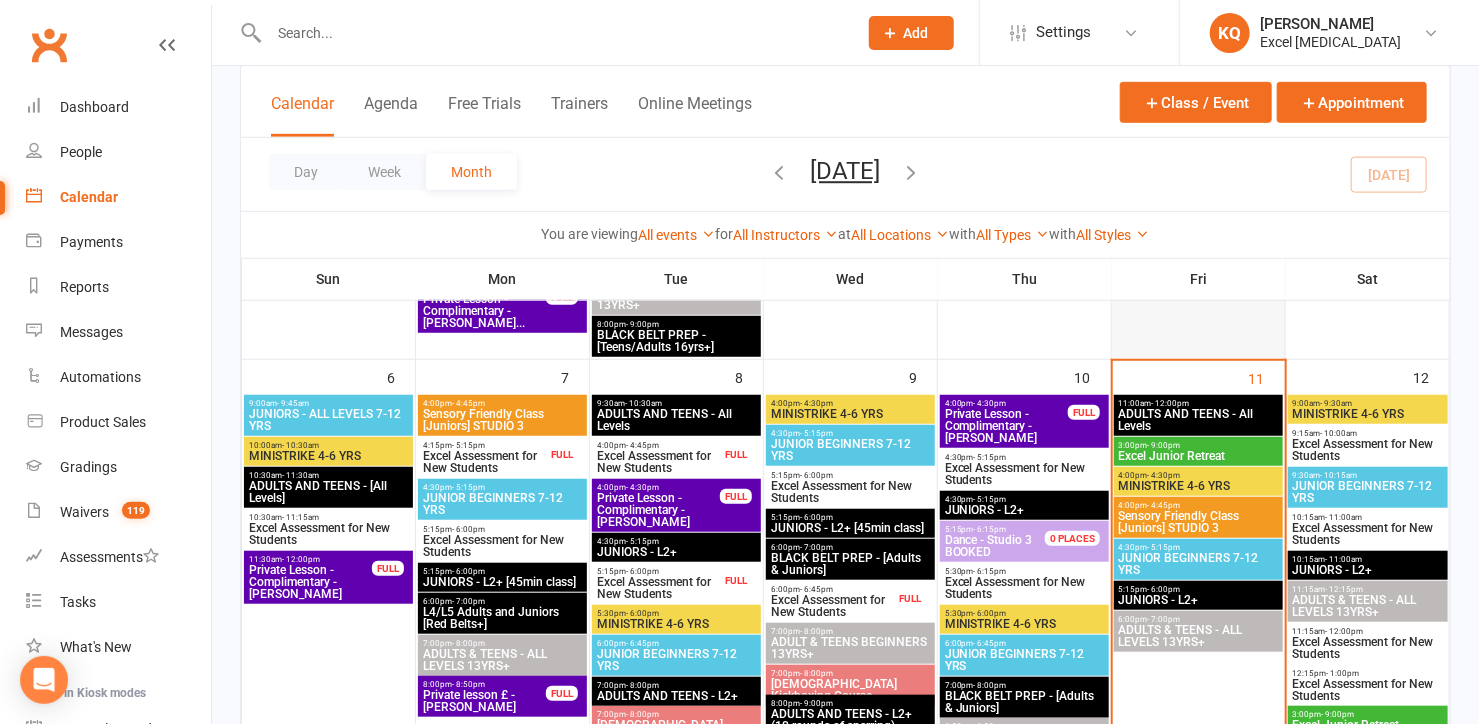 scroll, scrollTop: 636, scrollLeft: 0, axis: vertical 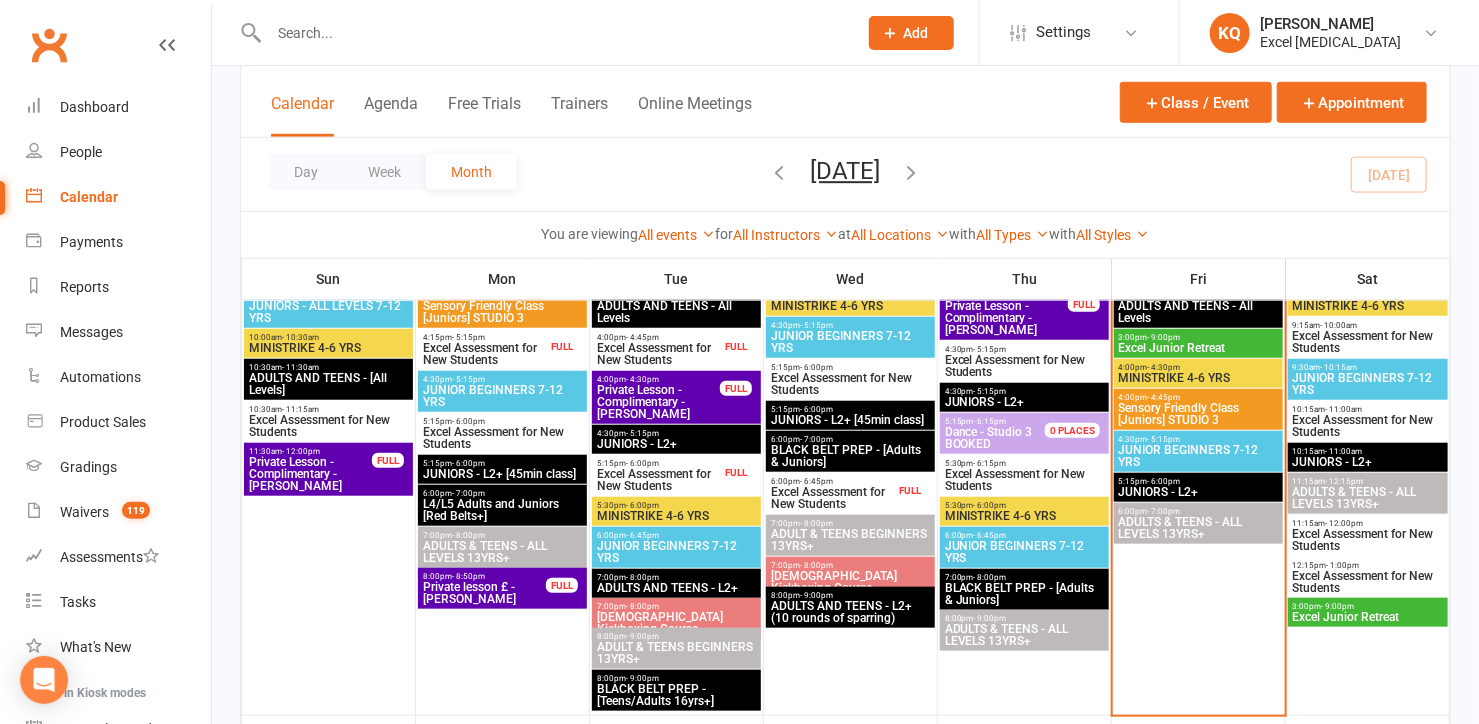 click at bounding box center [553, 33] 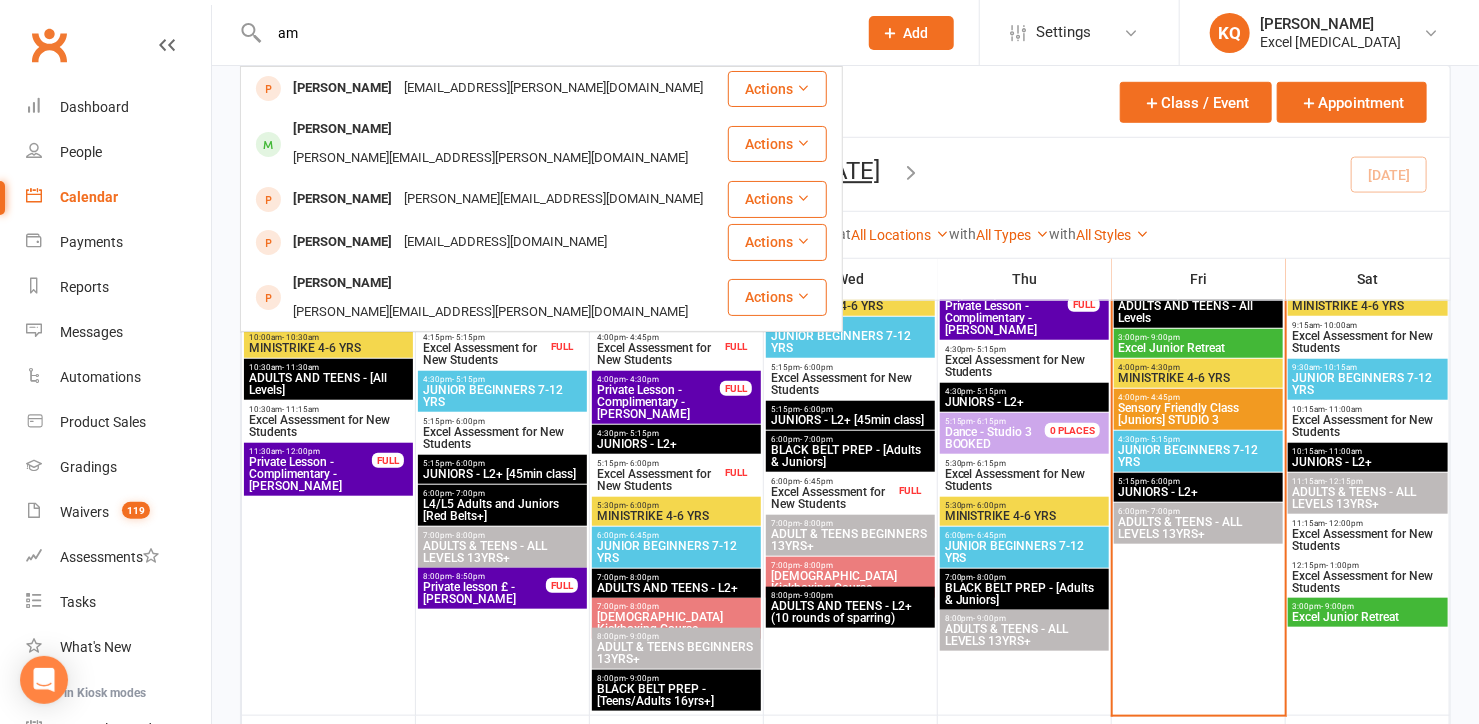 type on "a" 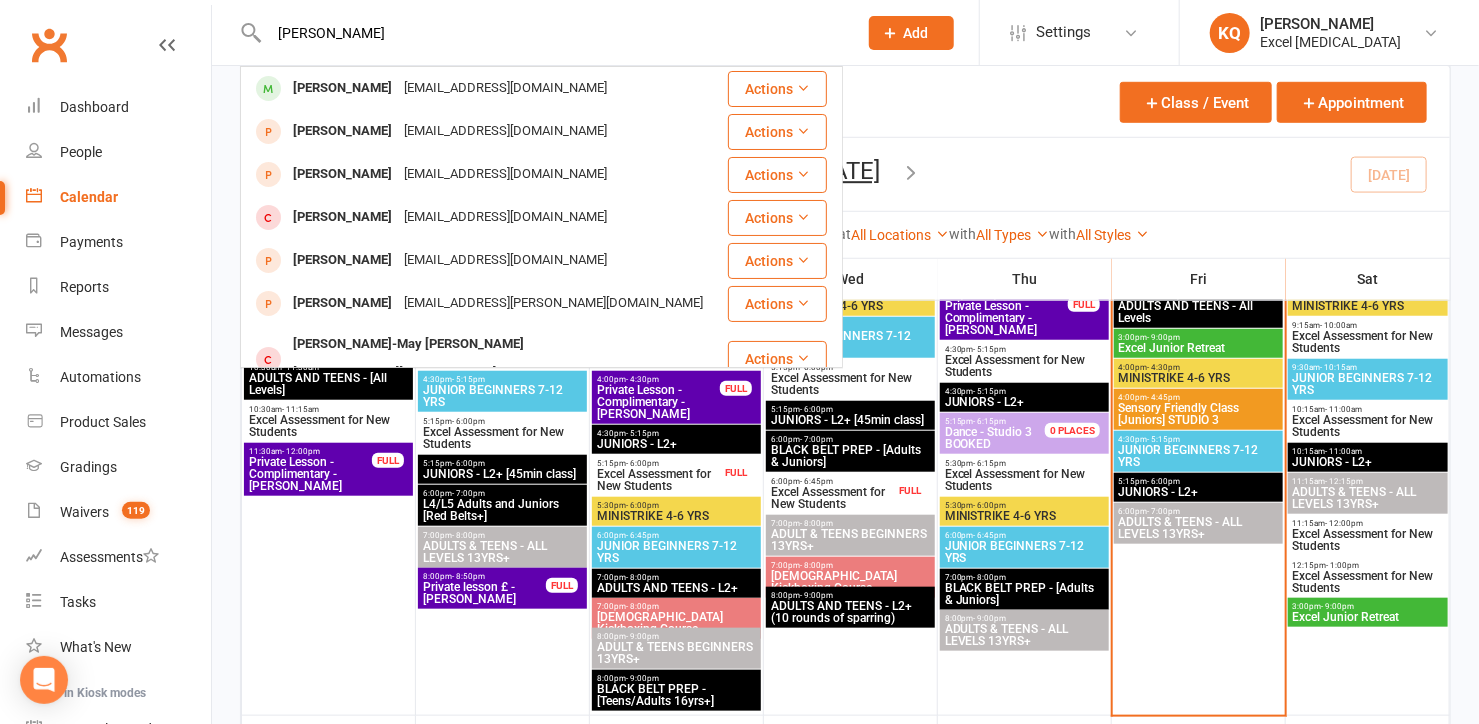click on "Amber F" at bounding box center [553, 33] 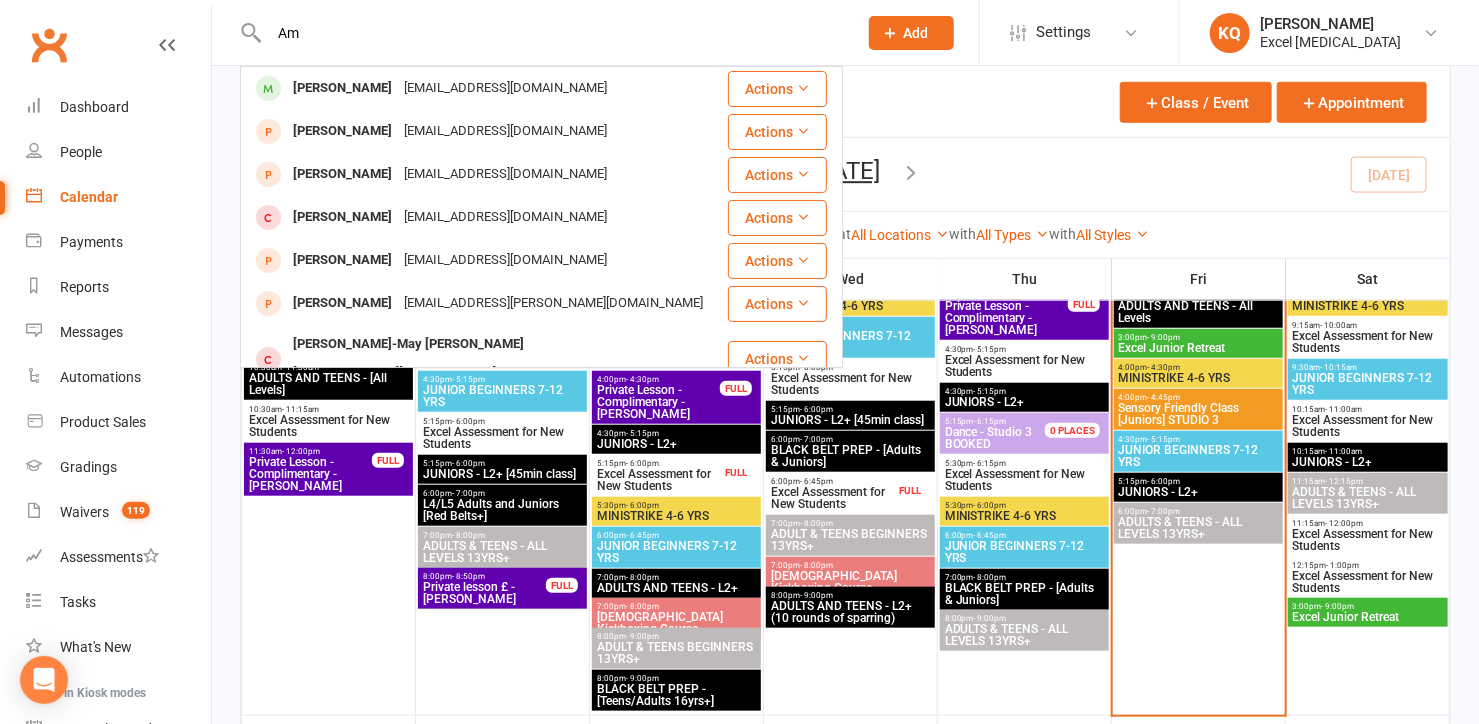 type on "A" 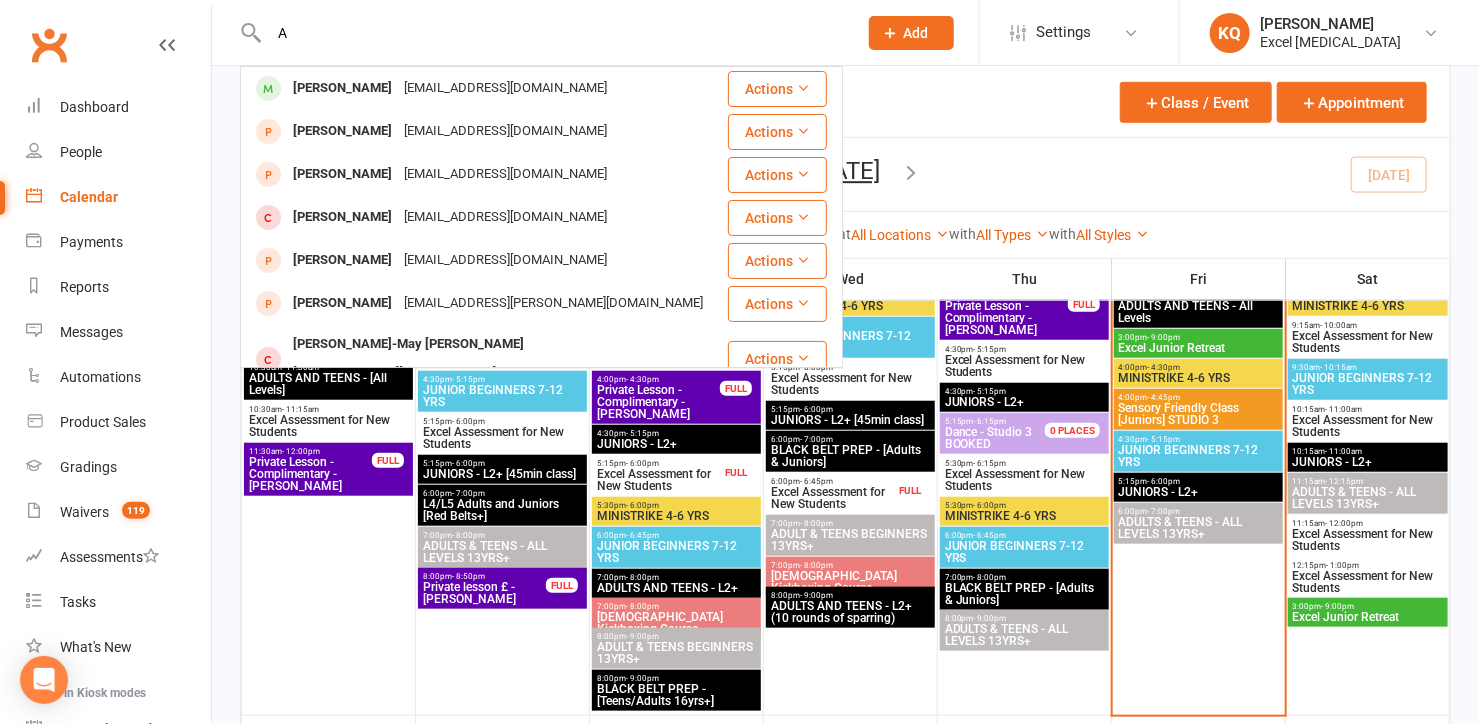 type 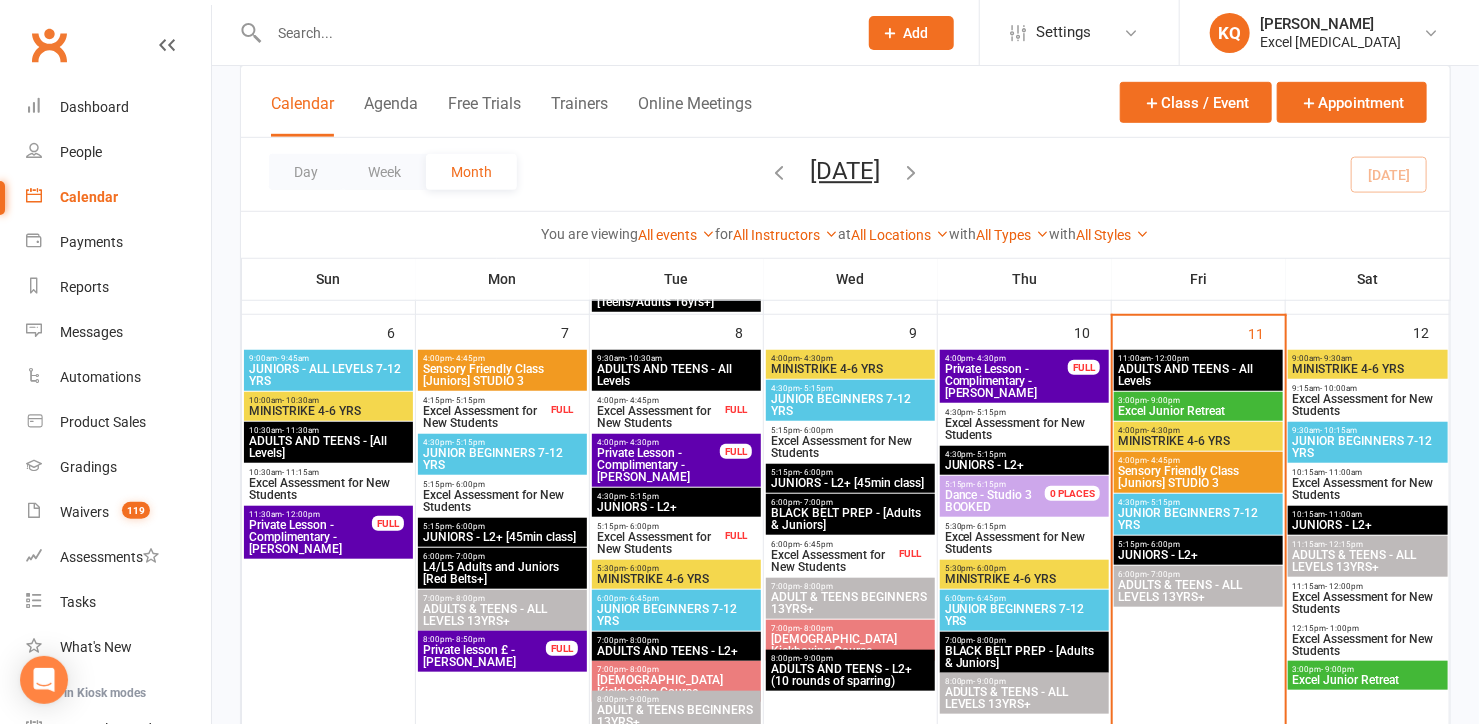 scroll, scrollTop: 545, scrollLeft: 0, axis: vertical 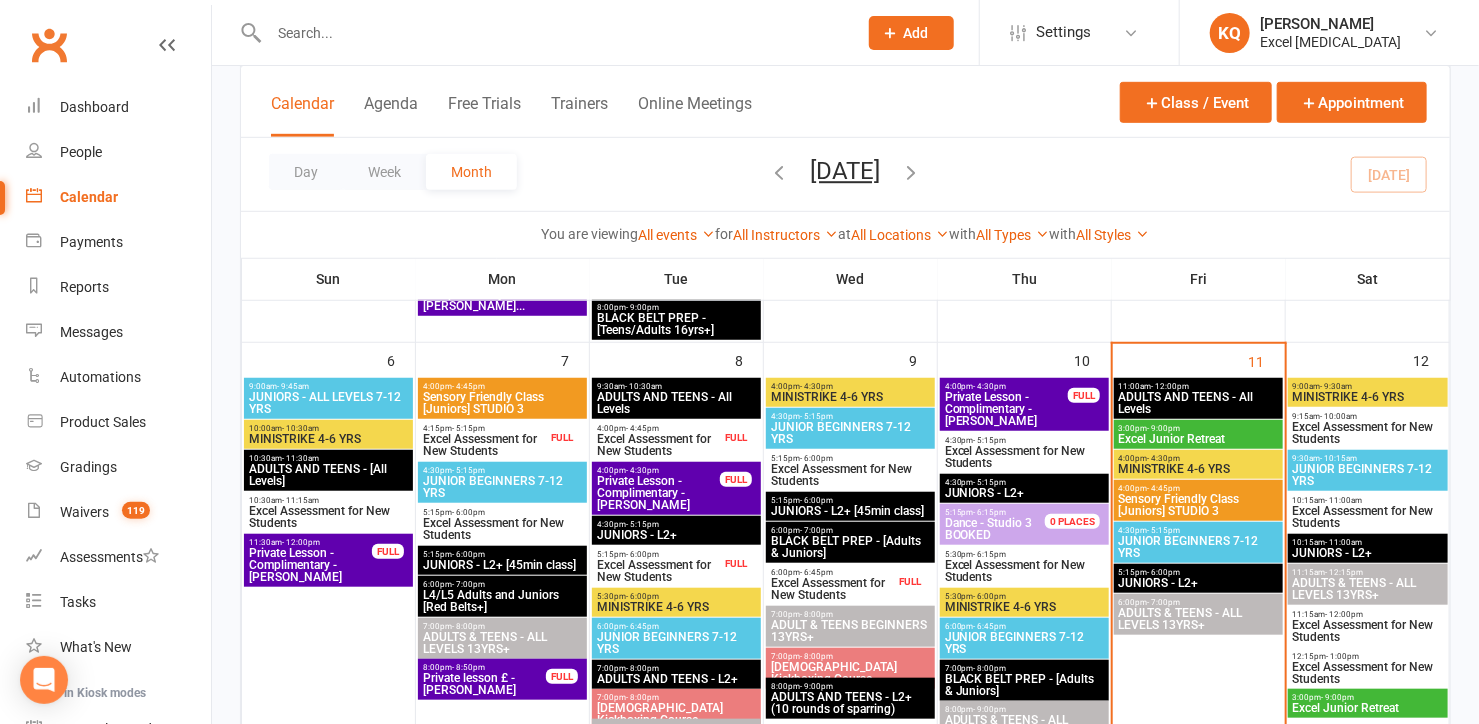 click on "Excel Assessment for New Students" at bounding box center [832, 589] 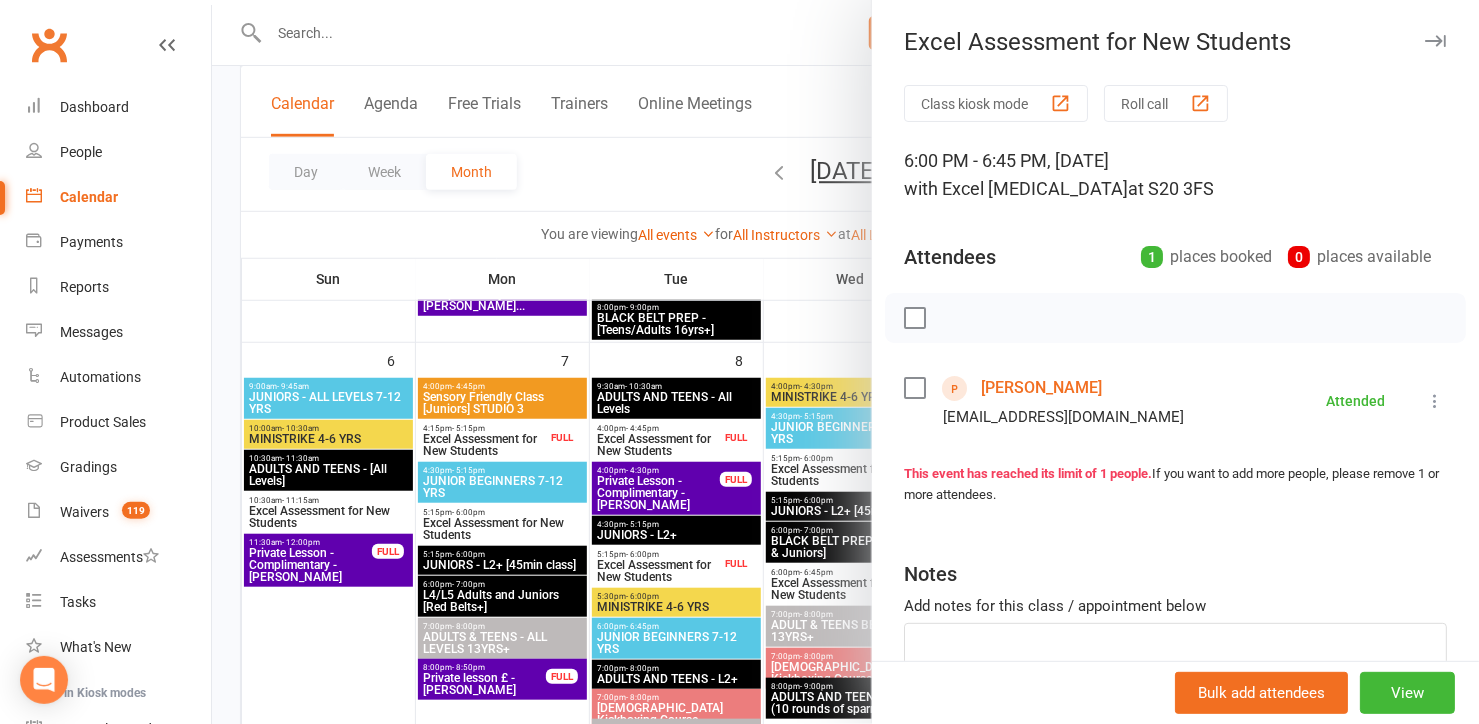 click on "Amber Ail" at bounding box center [1041, 388] 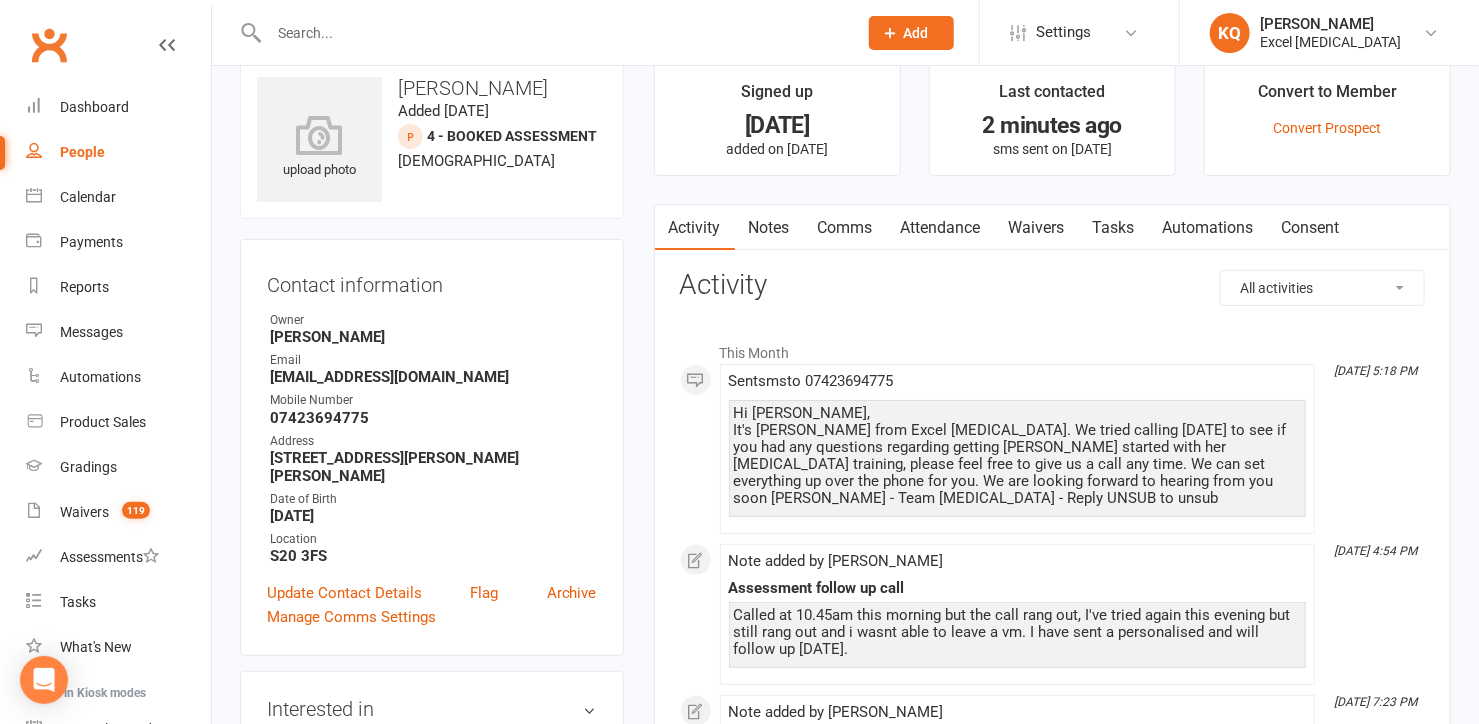 scroll, scrollTop: 0, scrollLeft: 0, axis: both 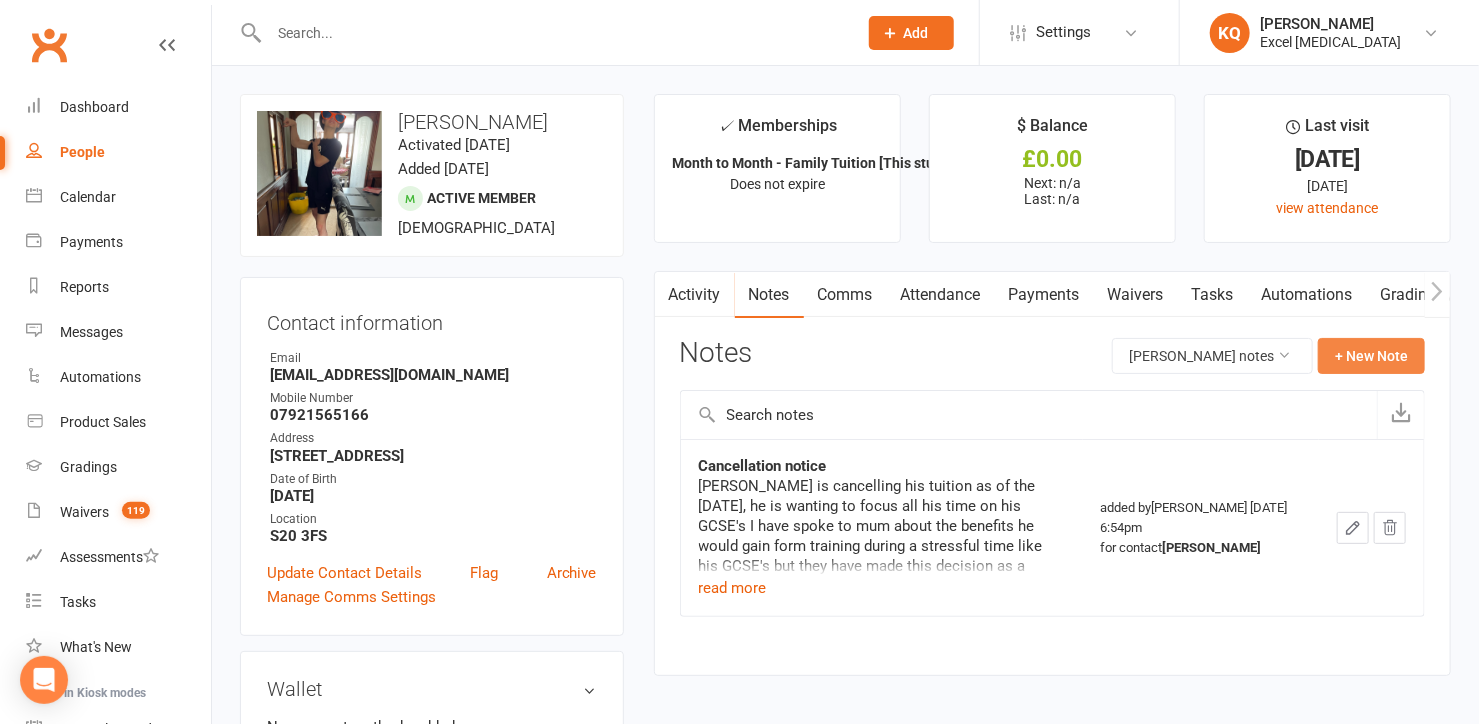 click on "+ New Note" at bounding box center [1371, 356] 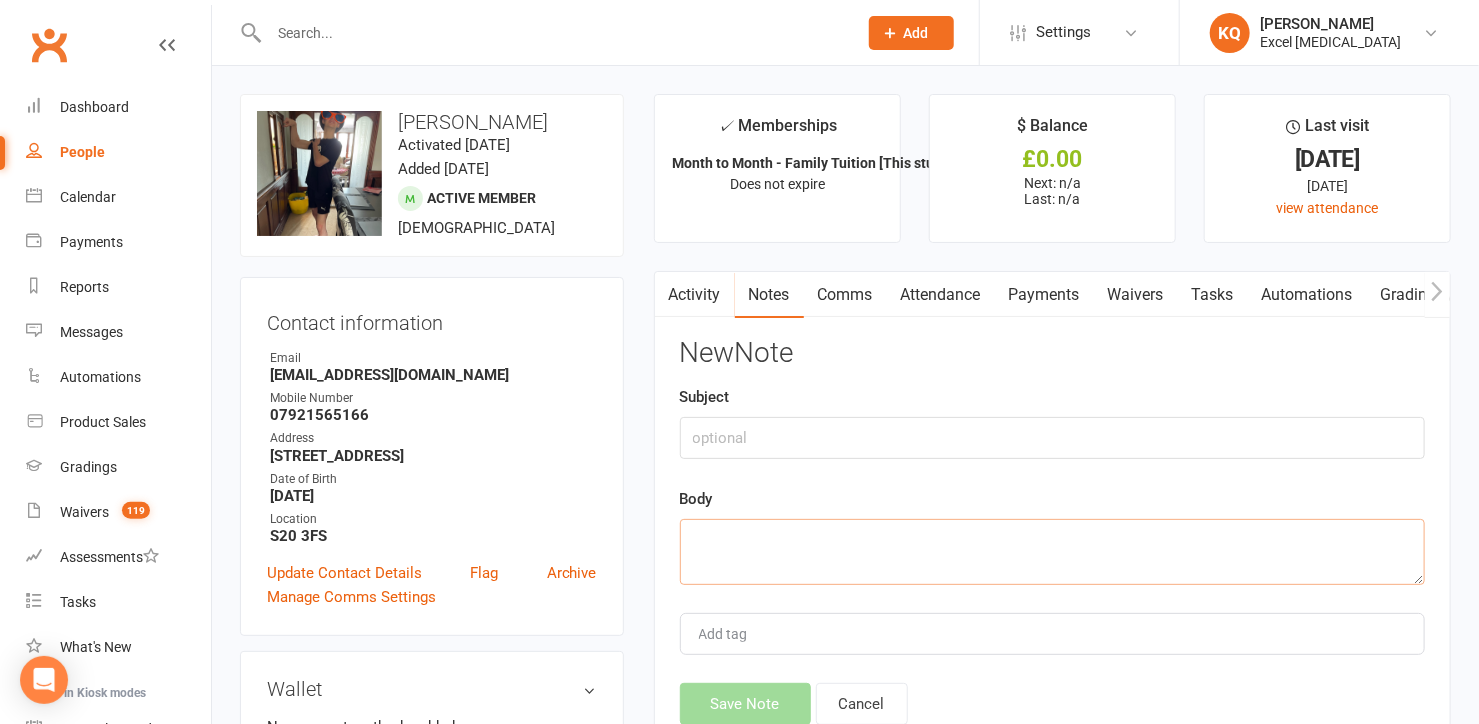 click at bounding box center [1052, 552] 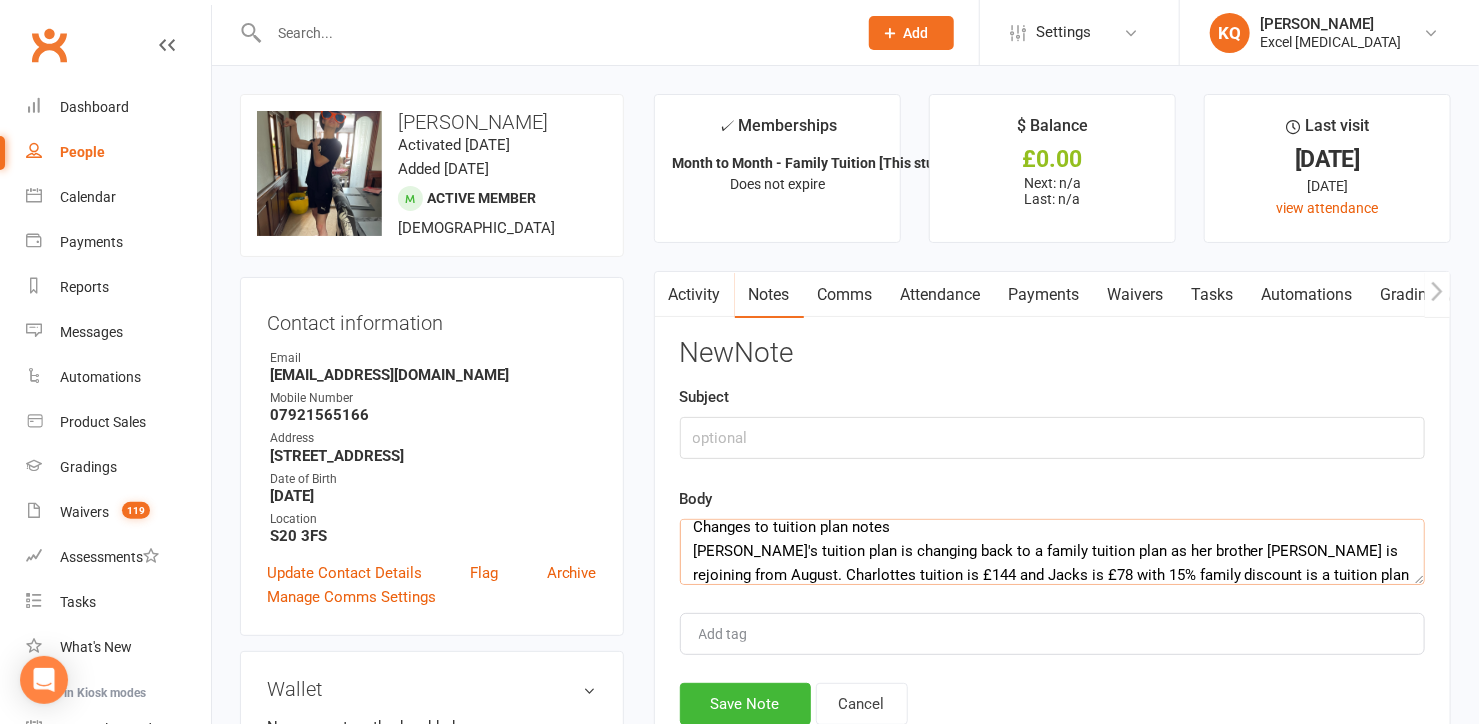 scroll, scrollTop: 0, scrollLeft: 0, axis: both 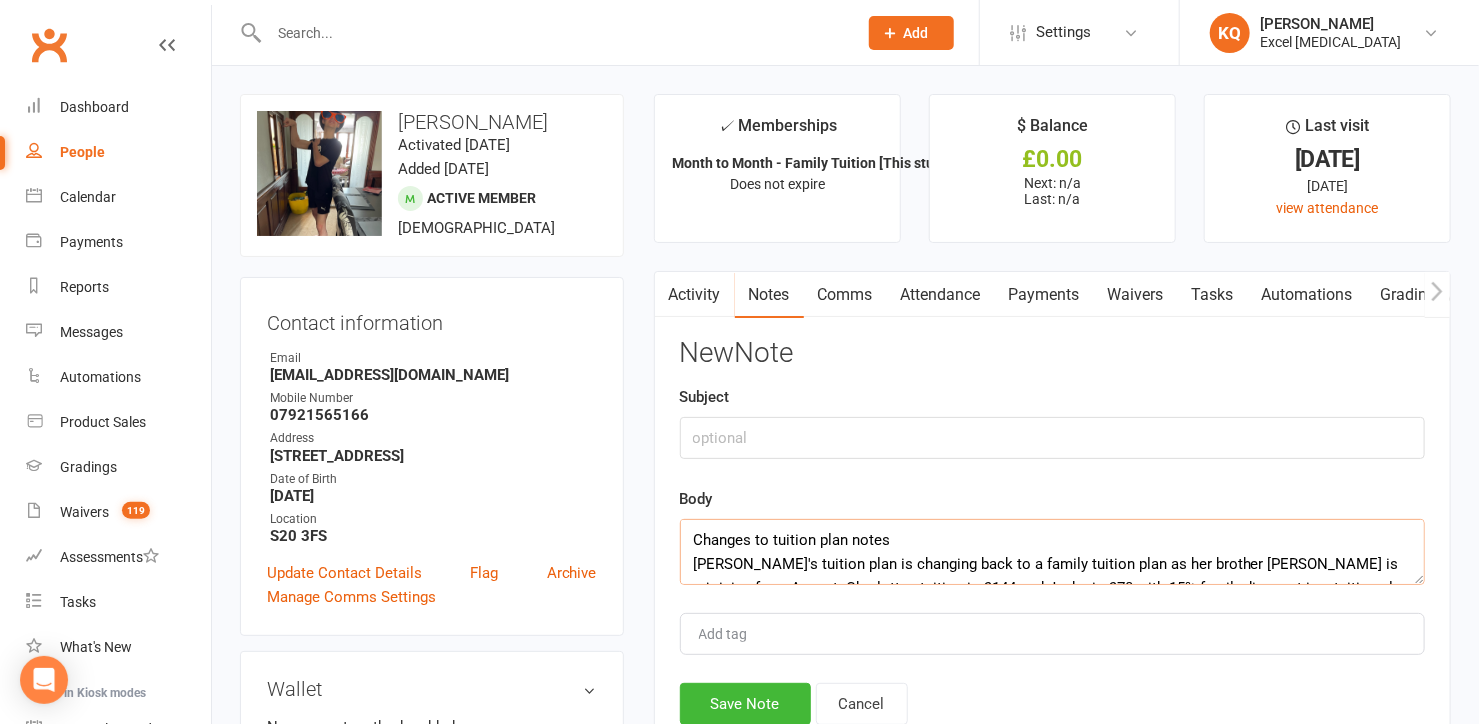 drag, startPoint x: 889, startPoint y: 538, endPoint x: 696, endPoint y: 529, distance: 193.20973 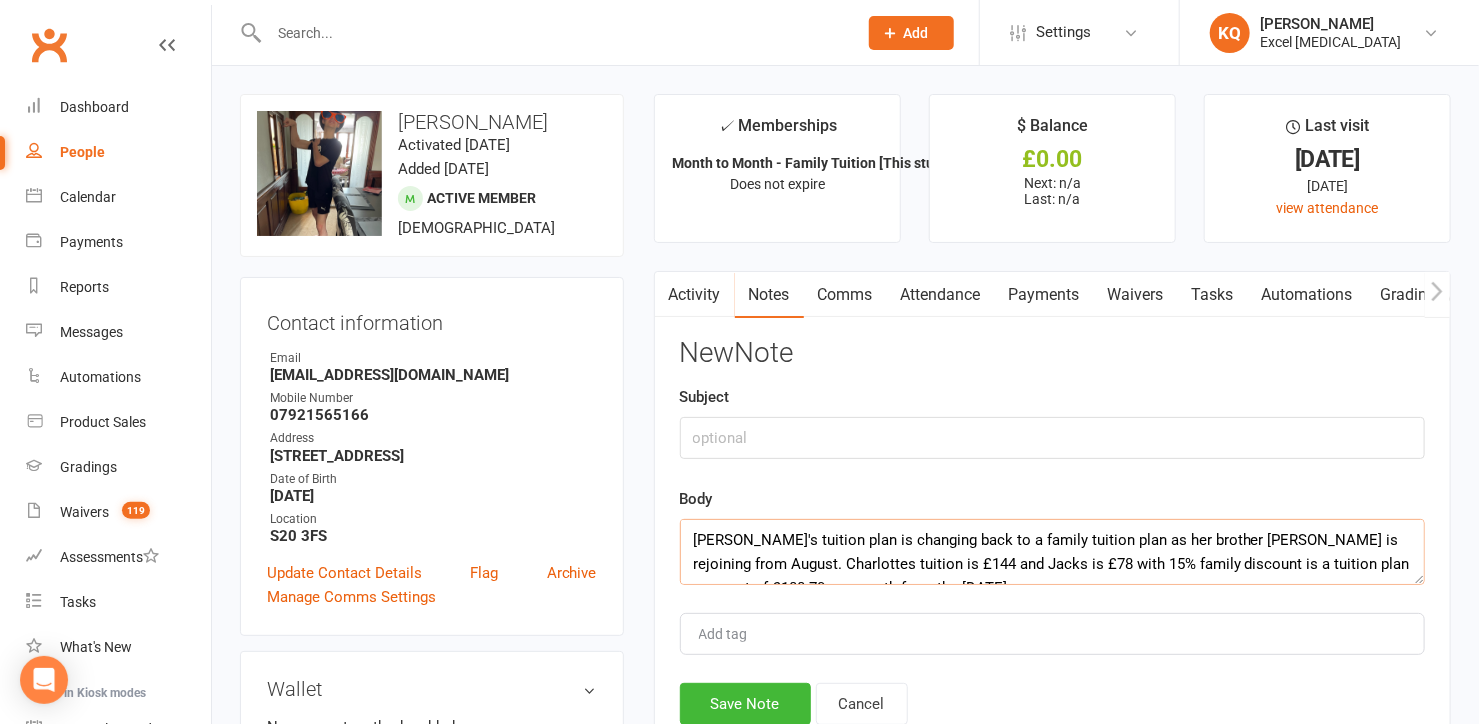 click on "[PERSON_NAME]'s tuition plan is changing back to a family tuition plan as her brother [PERSON_NAME] is rejoining from August. Charlottes tuition is £144 and Jacks is £78 with 15% family discount is a tuition plan payment of £188.70 per month from the [DATE]." at bounding box center (1052, 552) 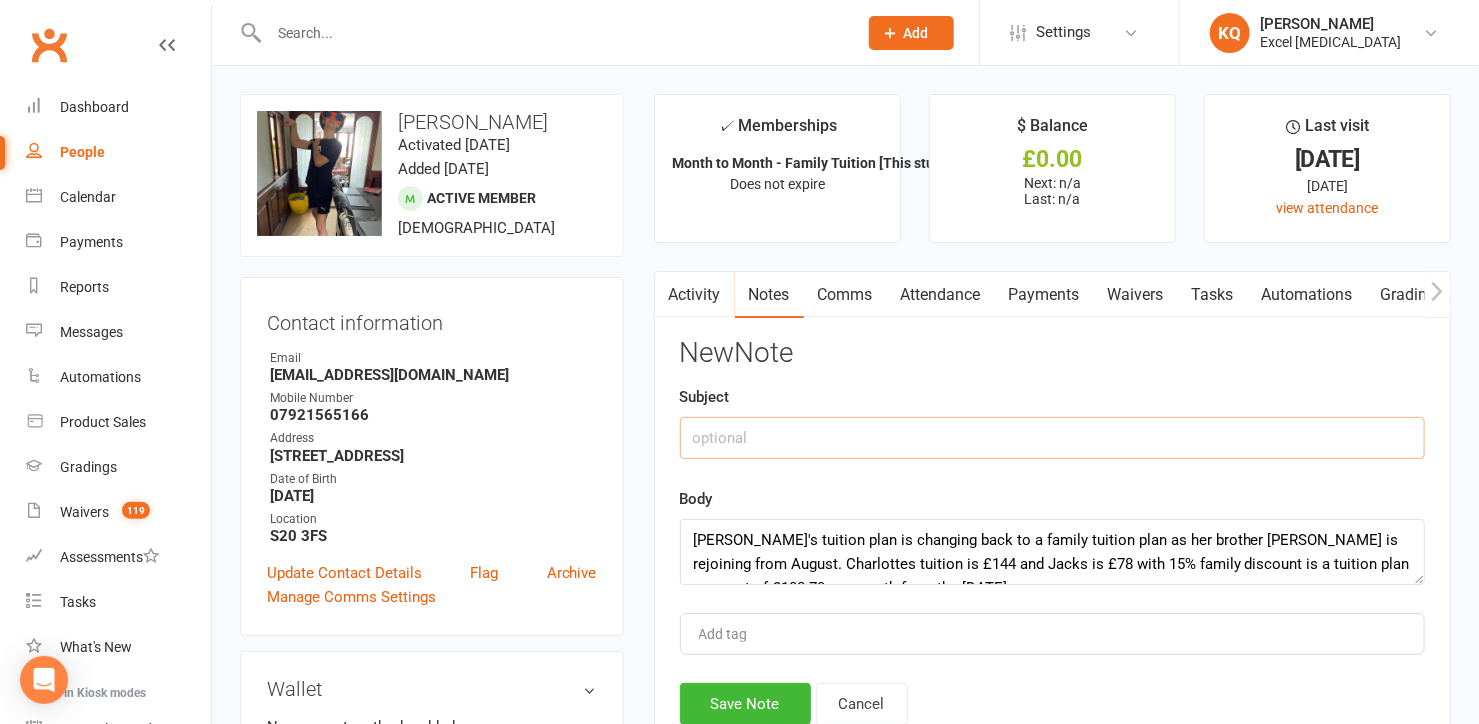 click at bounding box center (1052, 438) 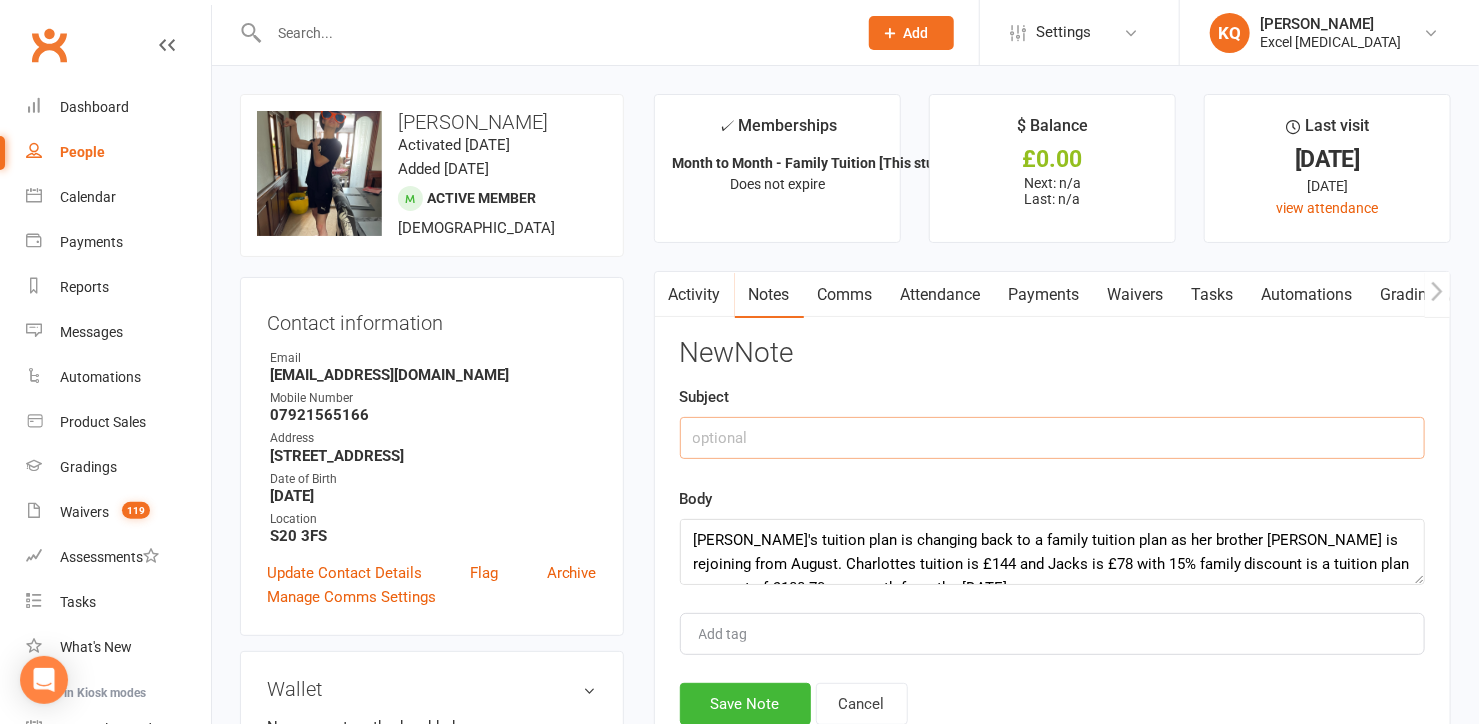 paste on "Changes to tuition plan notes" 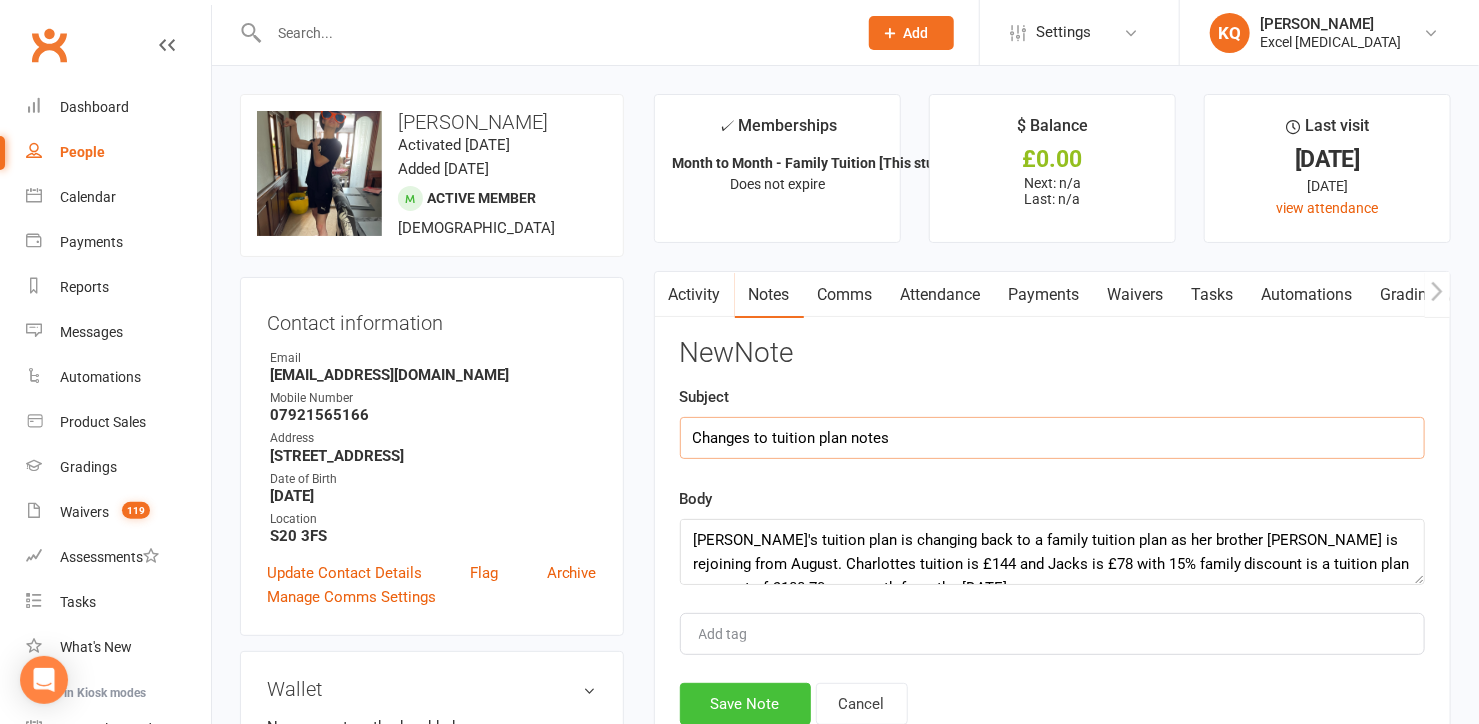 type on "Changes to tuition plan notes" 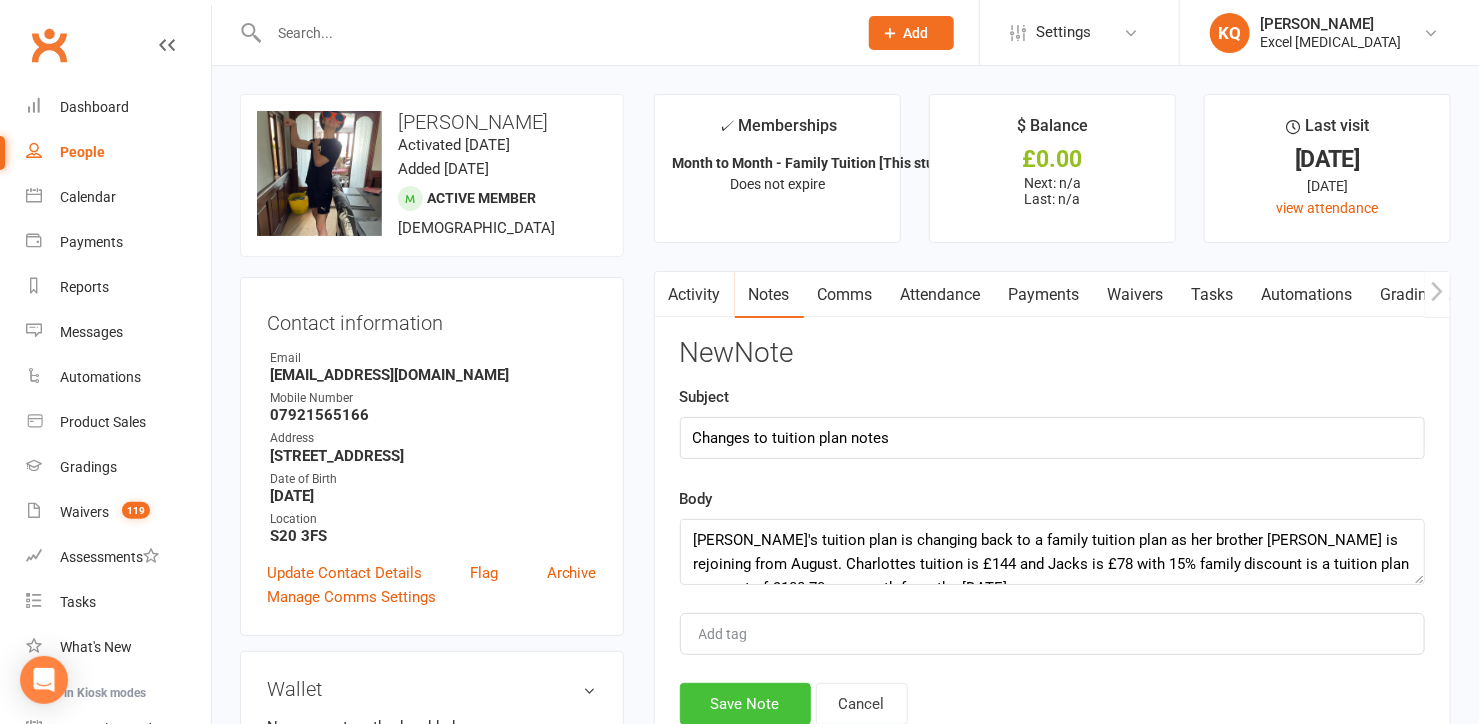 click on "Save Note" at bounding box center (745, 704) 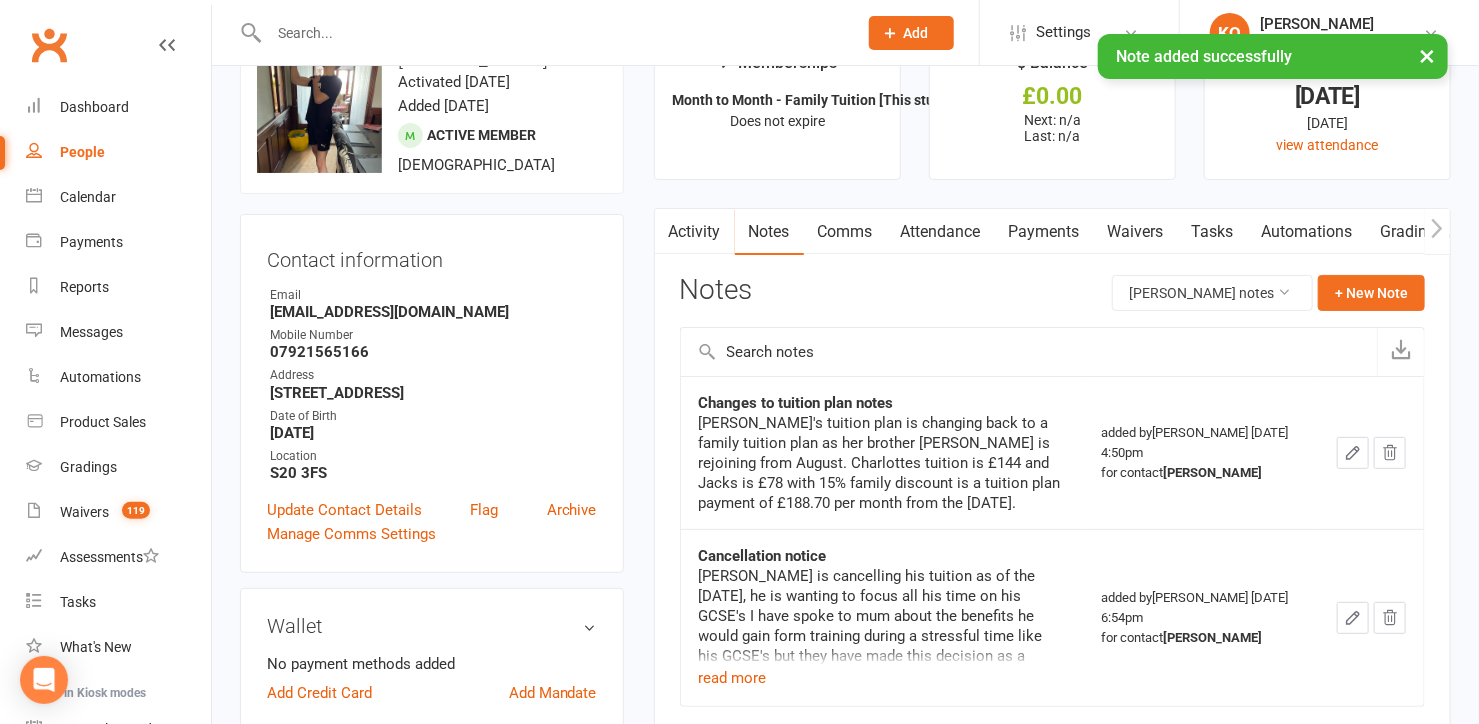 scroll, scrollTop: 181, scrollLeft: 0, axis: vertical 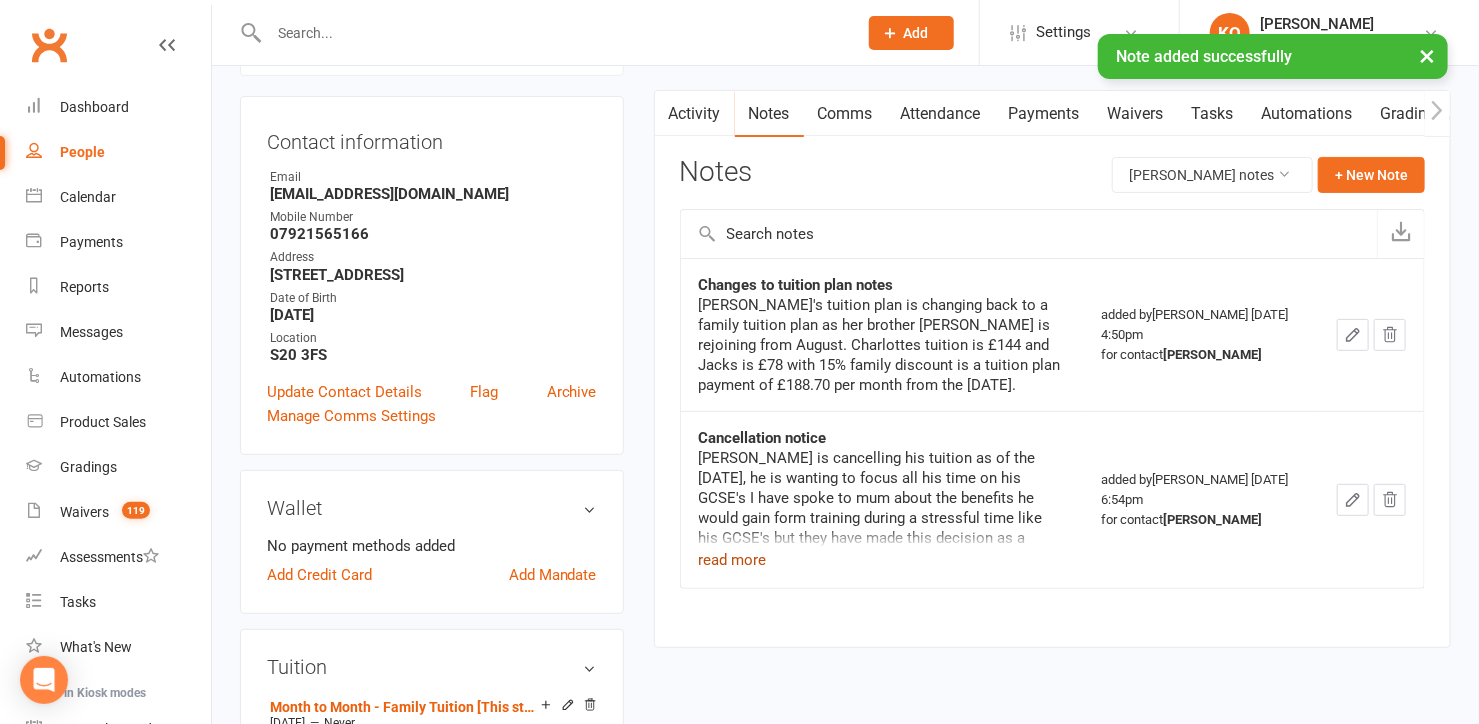 click on "read more" at bounding box center [733, 560] 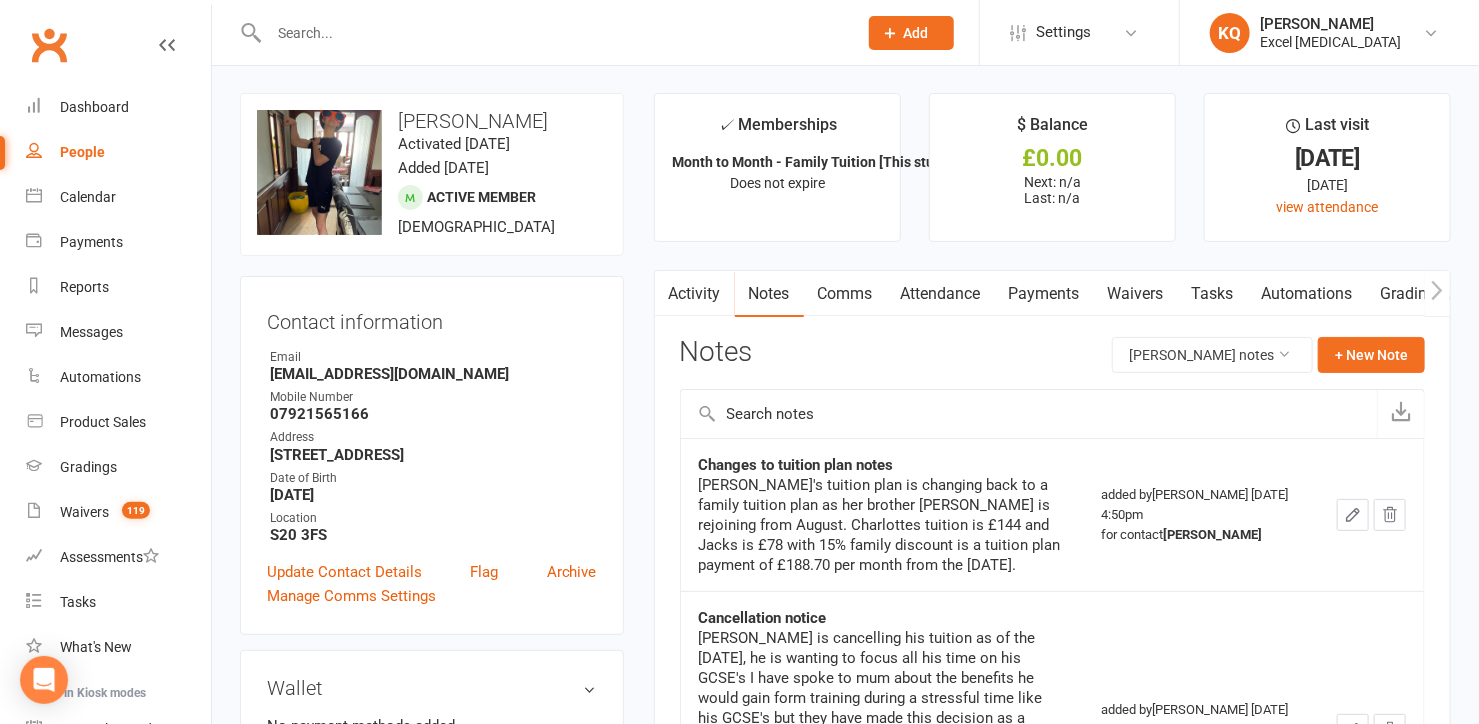 scroll, scrollTop: 0, scrollLeft: 0, axis: both 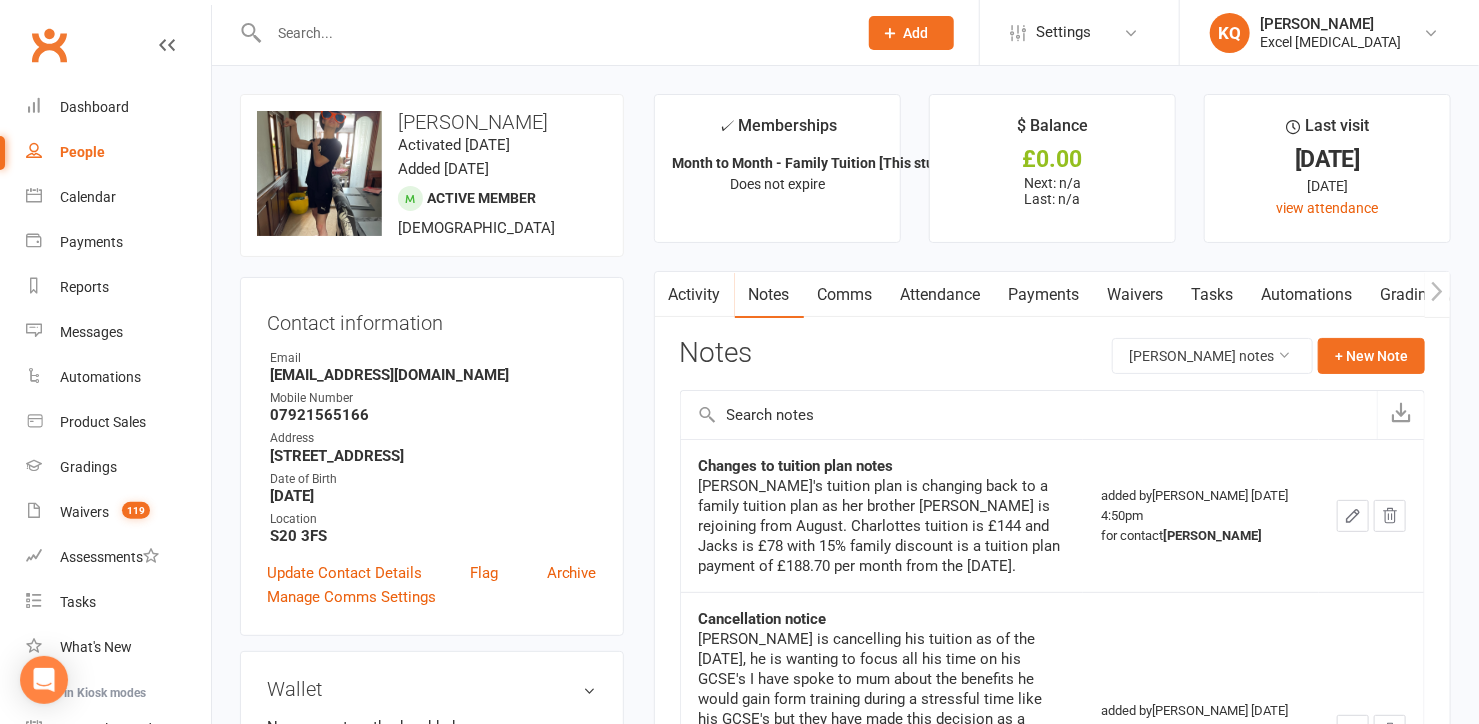 click on "Activity" at bounding box center (695, 295) 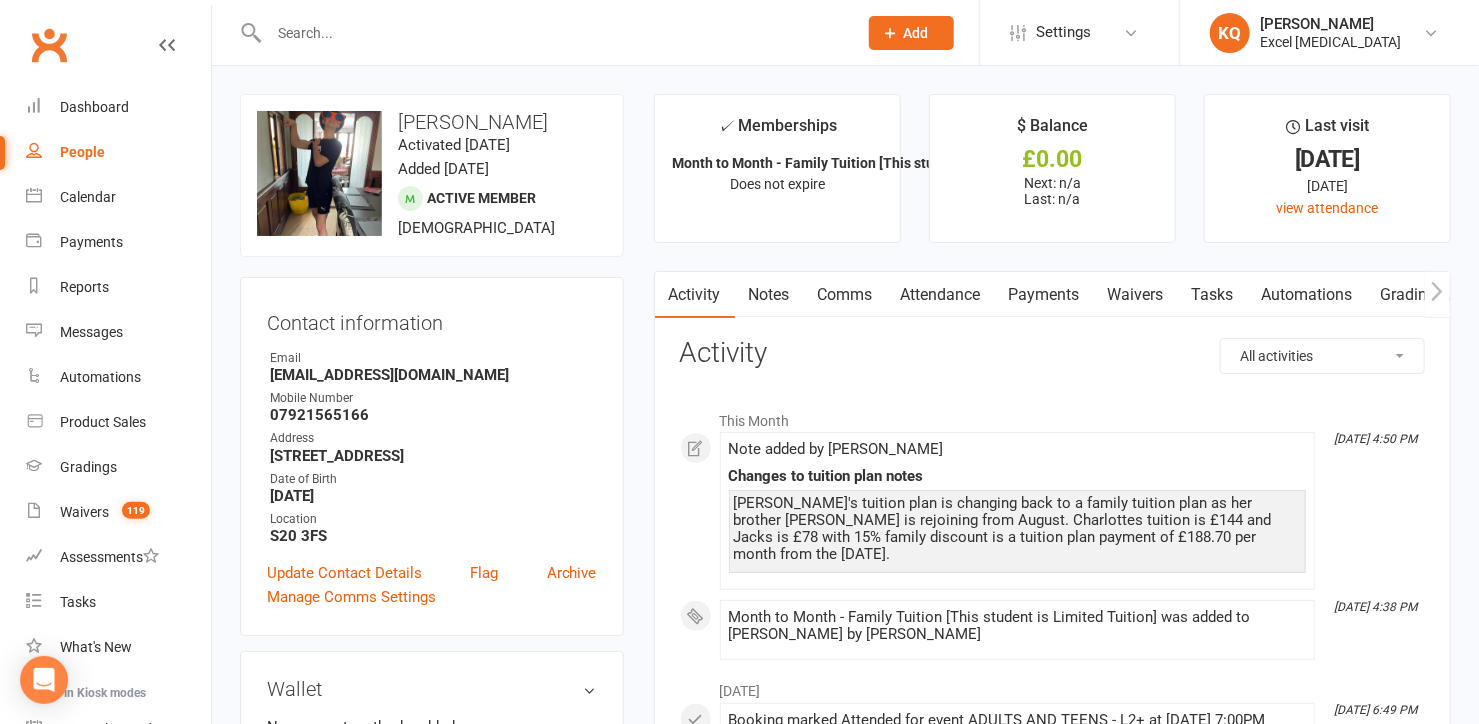 click on "Notes" at bounding box center [769, 295] 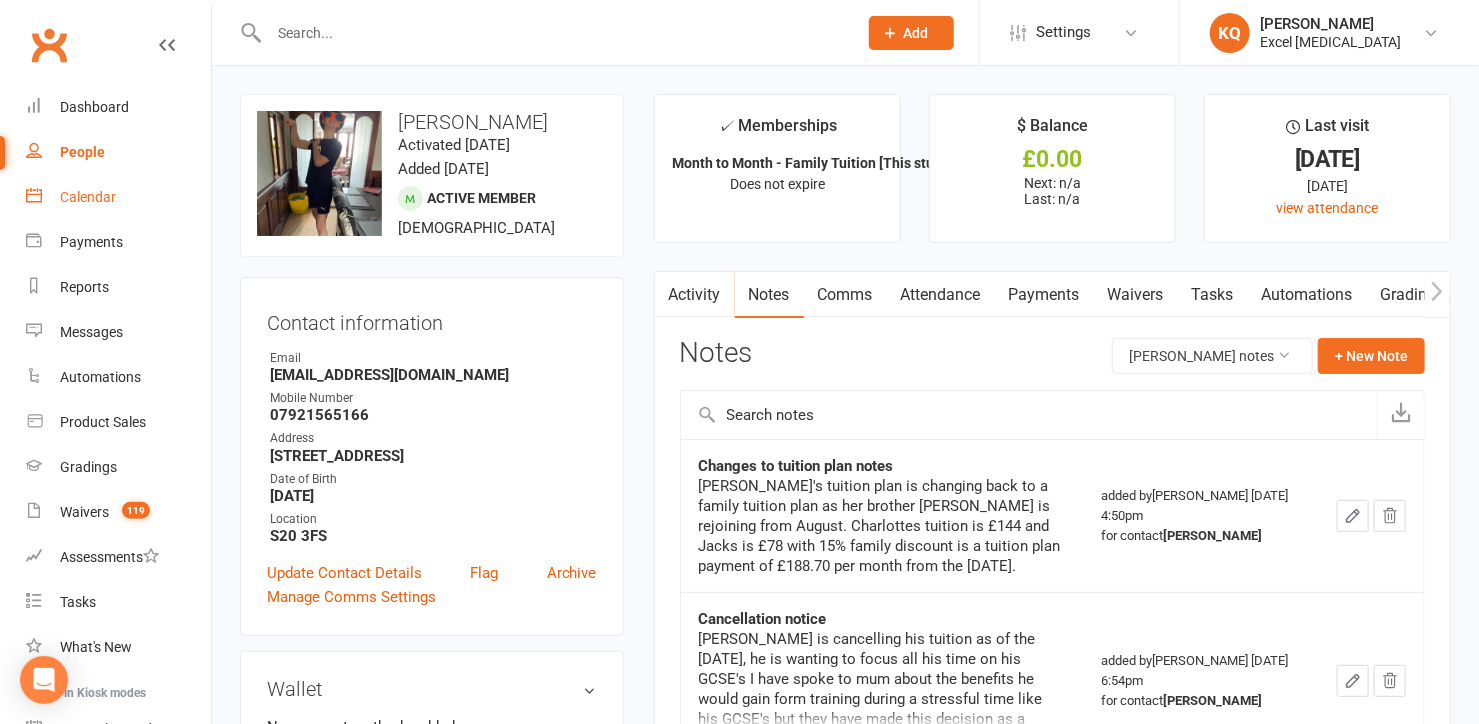 click on "Calendar" at bounding box center (88, 197) 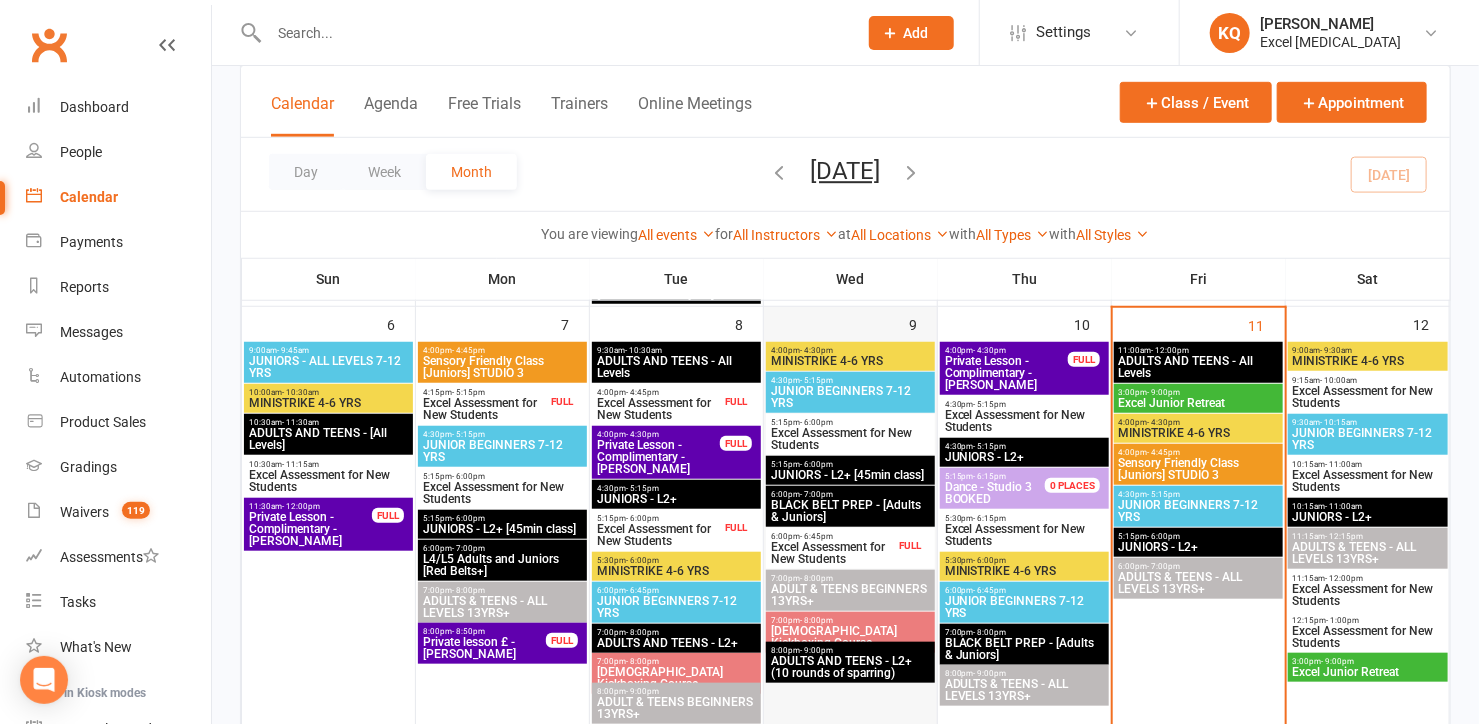 scroll, scrollTop: 545, scrollLeft: 0, axis: vertical 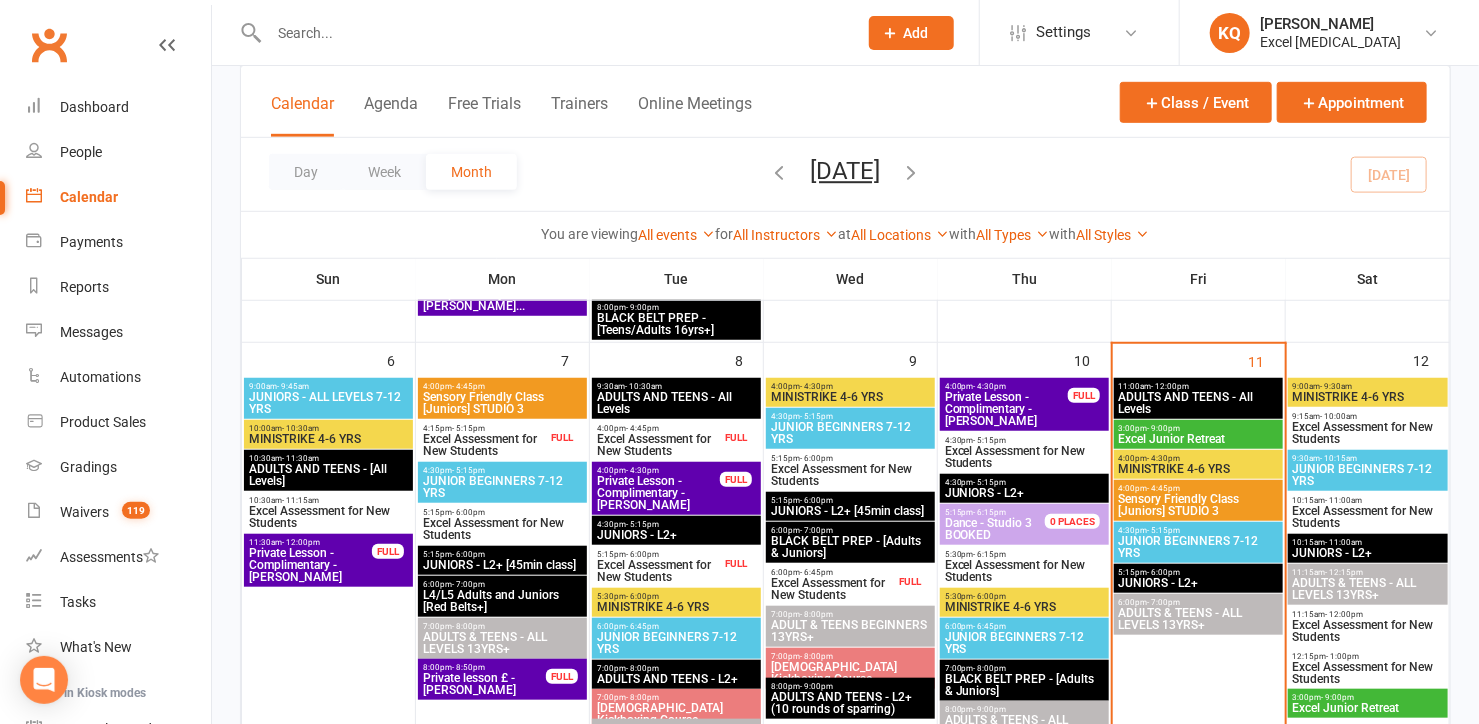 click on "ADULTS & TEENS - ALL LEVELS 13YRS+" at bounding box center [1198, 619] 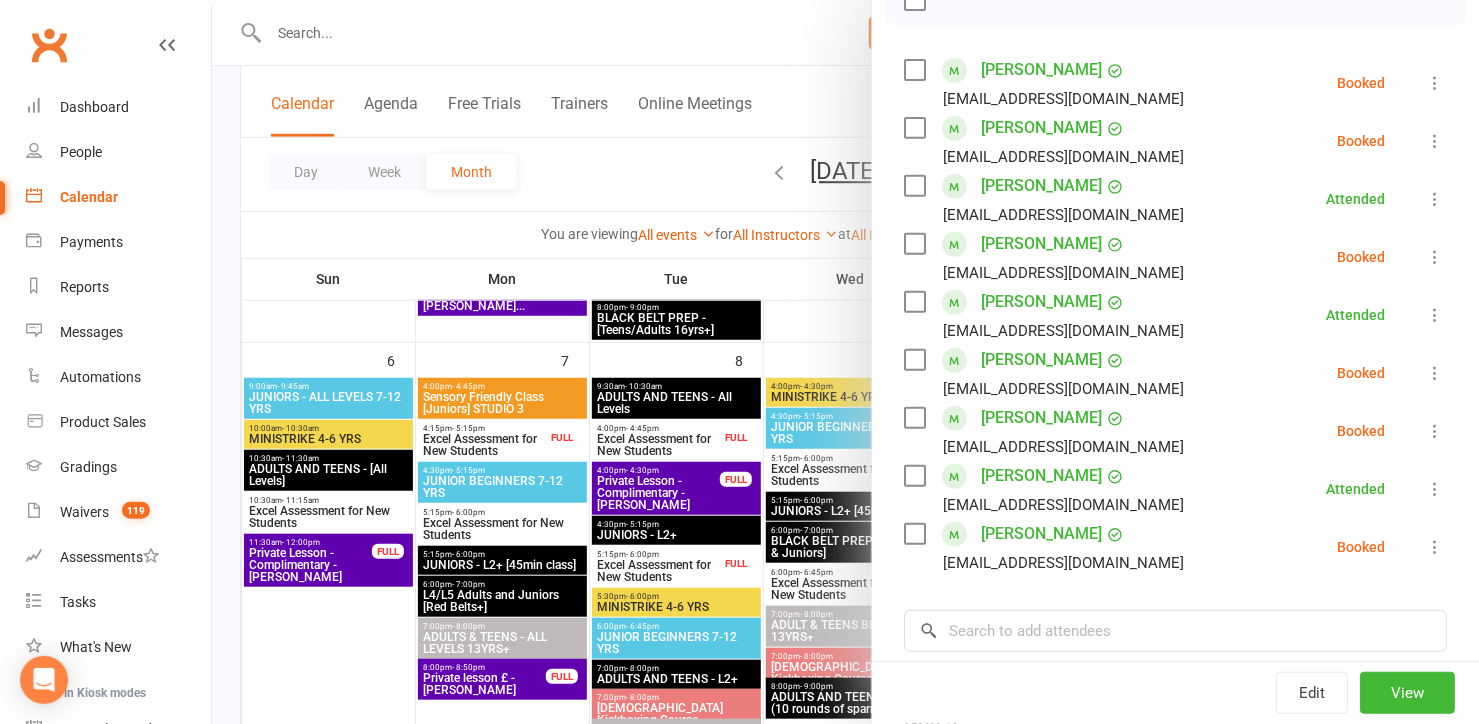 scroll, scrollTop: 363, scrollLeft: 0, axis: vertical 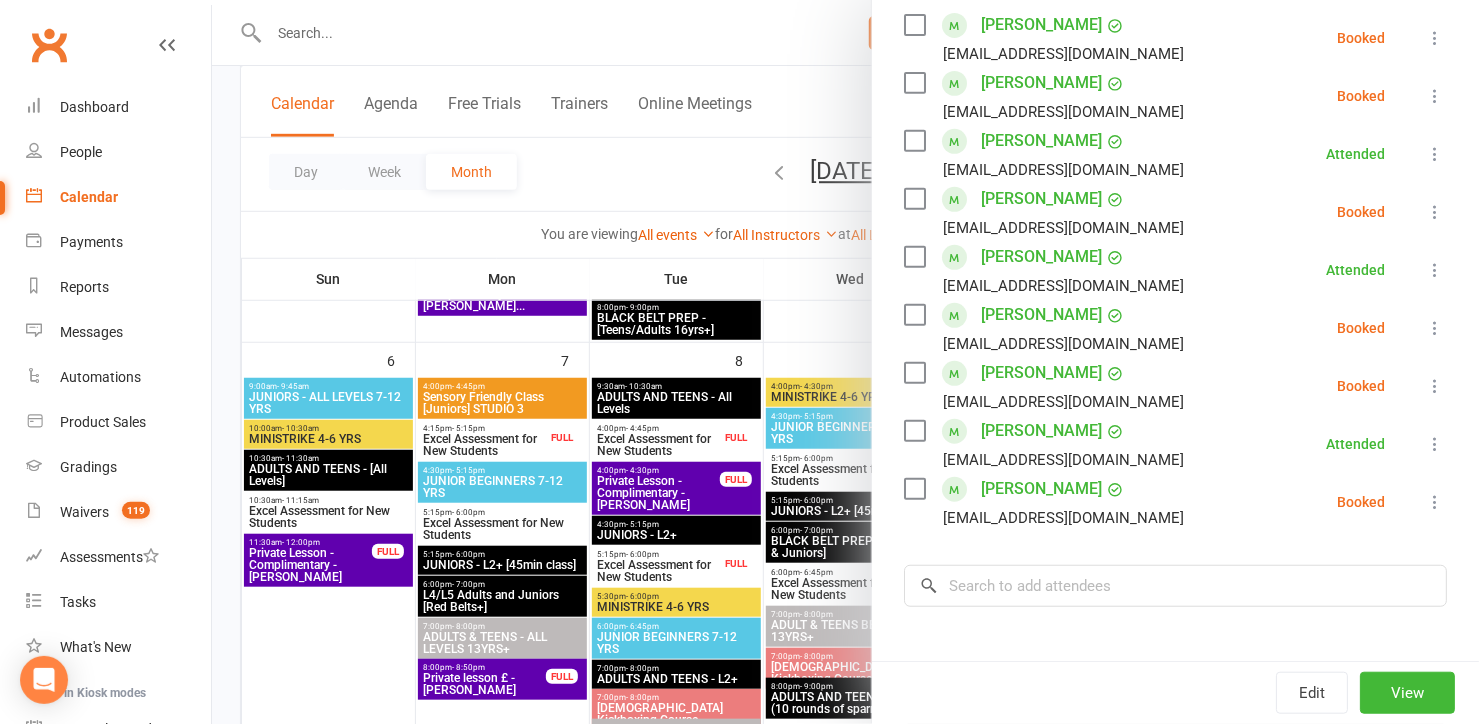 click at bounding box center (1435, 386) 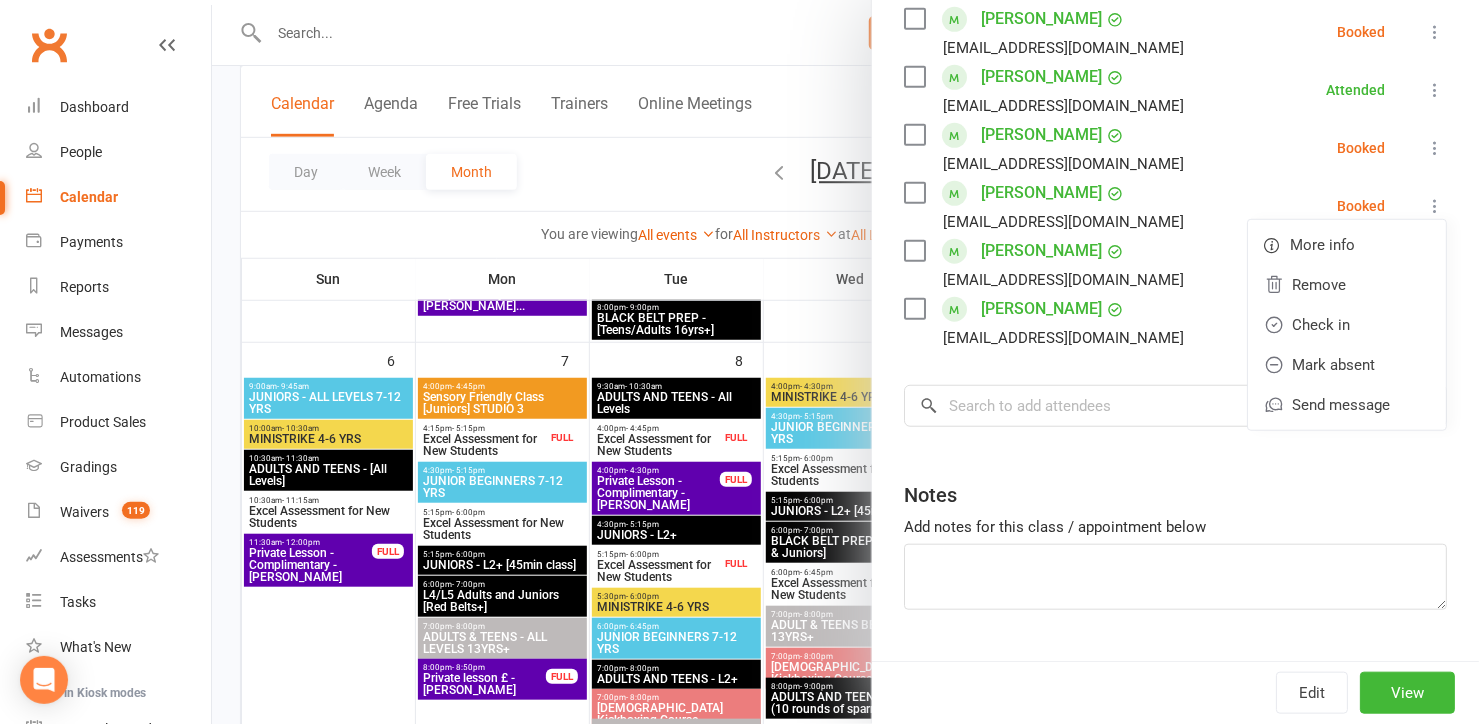 scroll, scrollTop: 589, scrollLeft: 0, axis: vertical 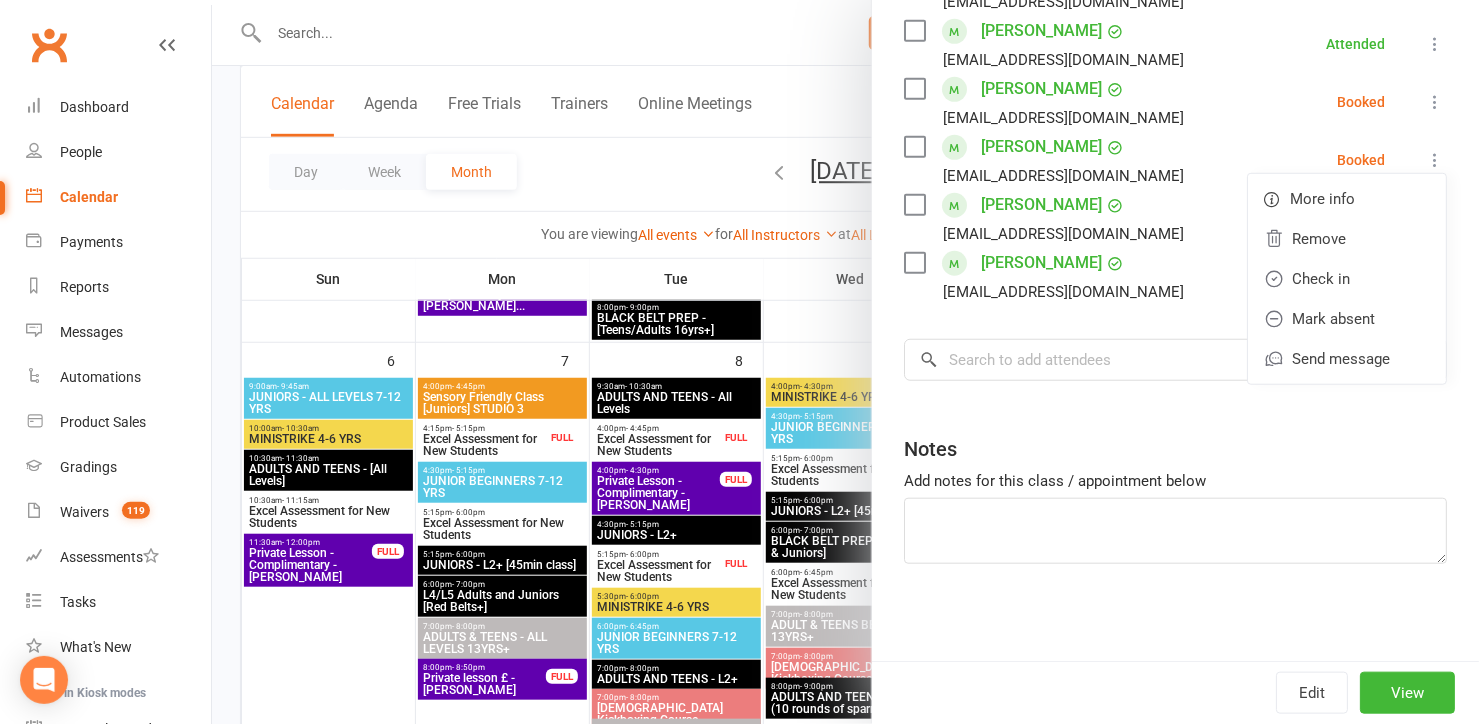 click on "Coel winrow  megswinrow@gmail.com Booked More info  Remove  Check in  Mark absent  Send message" at bounding box center [1175, 276] 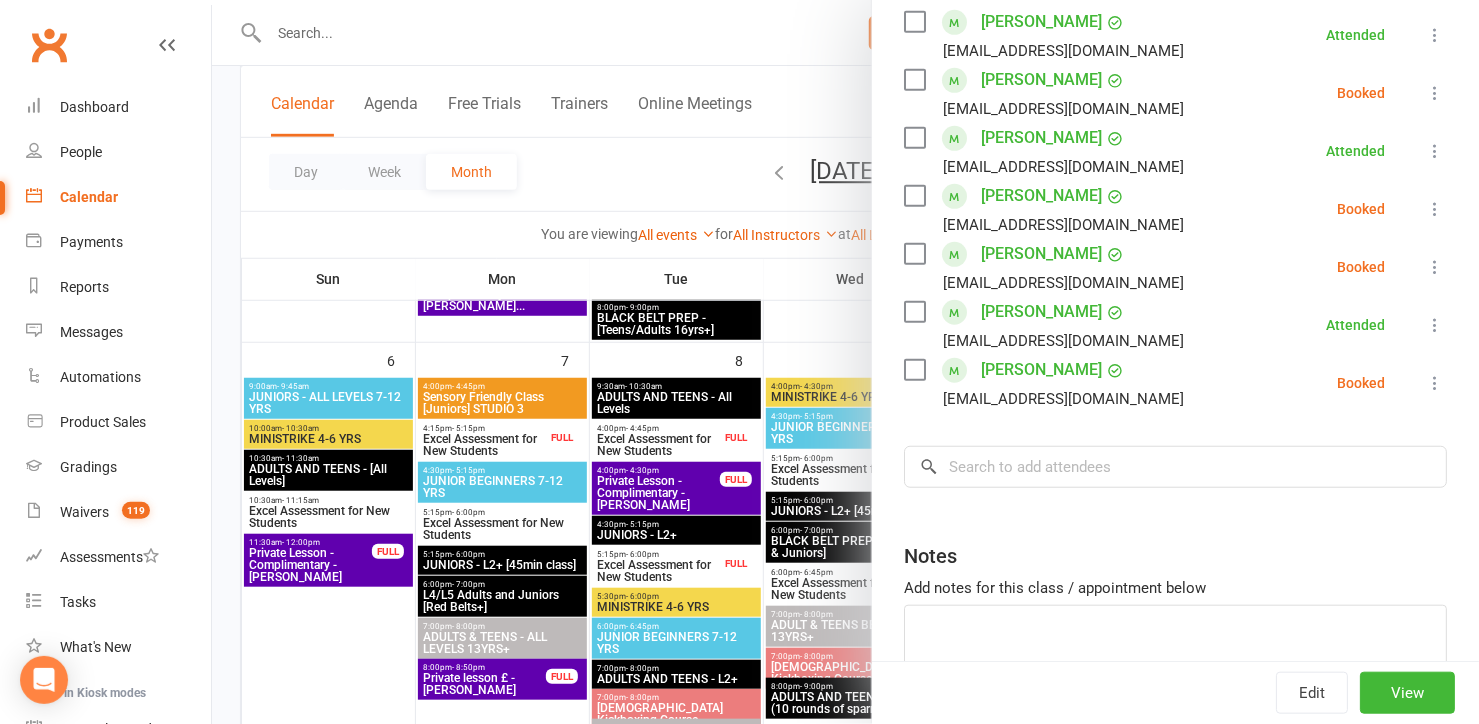 scroll, scrollTop: 498, scrollLeft: 0, axis: vertical 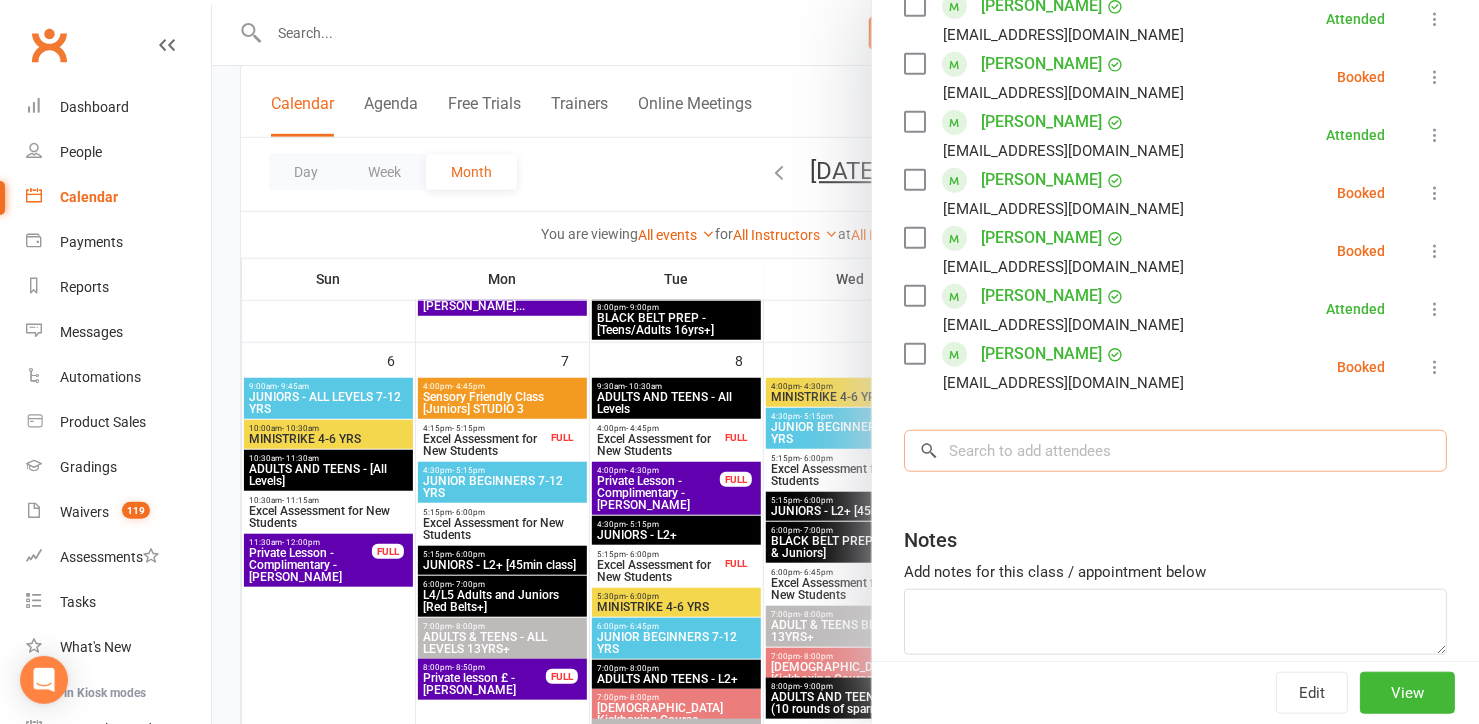 drag, startPoint x: 1139, startPoint y: 456, endPoint x: 1130, endPoint y: 447, distance: 12.727922 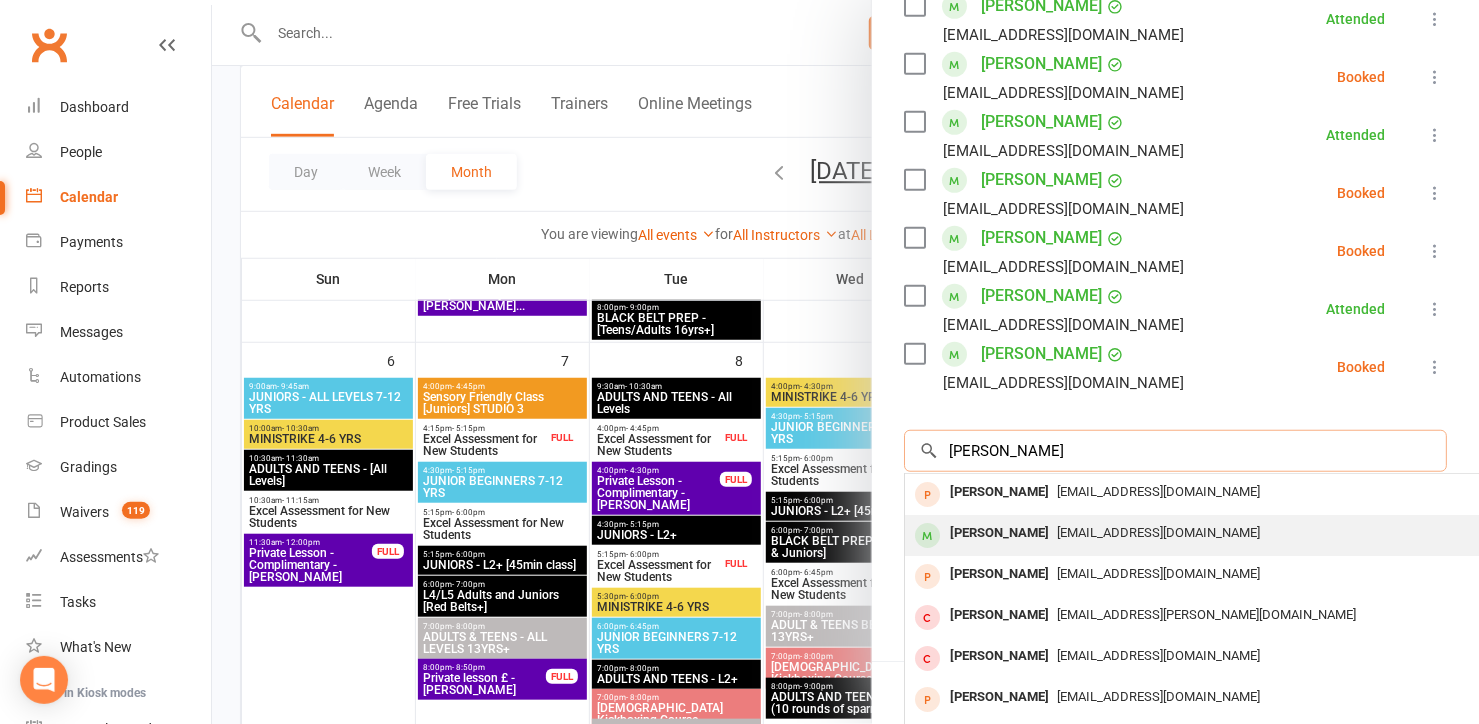 type on "Ben F" 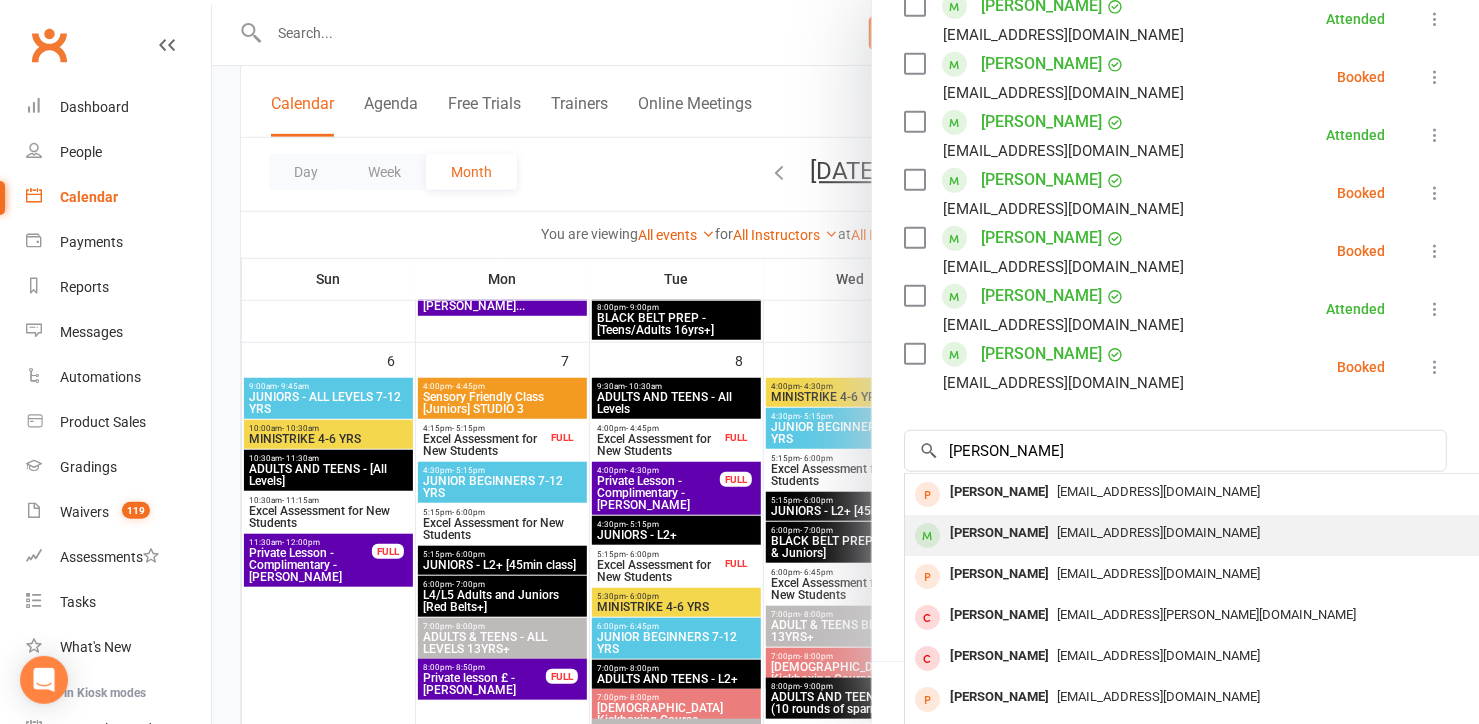 click on "fairestben80@gmail.com" at bounding box center [1204, 533] 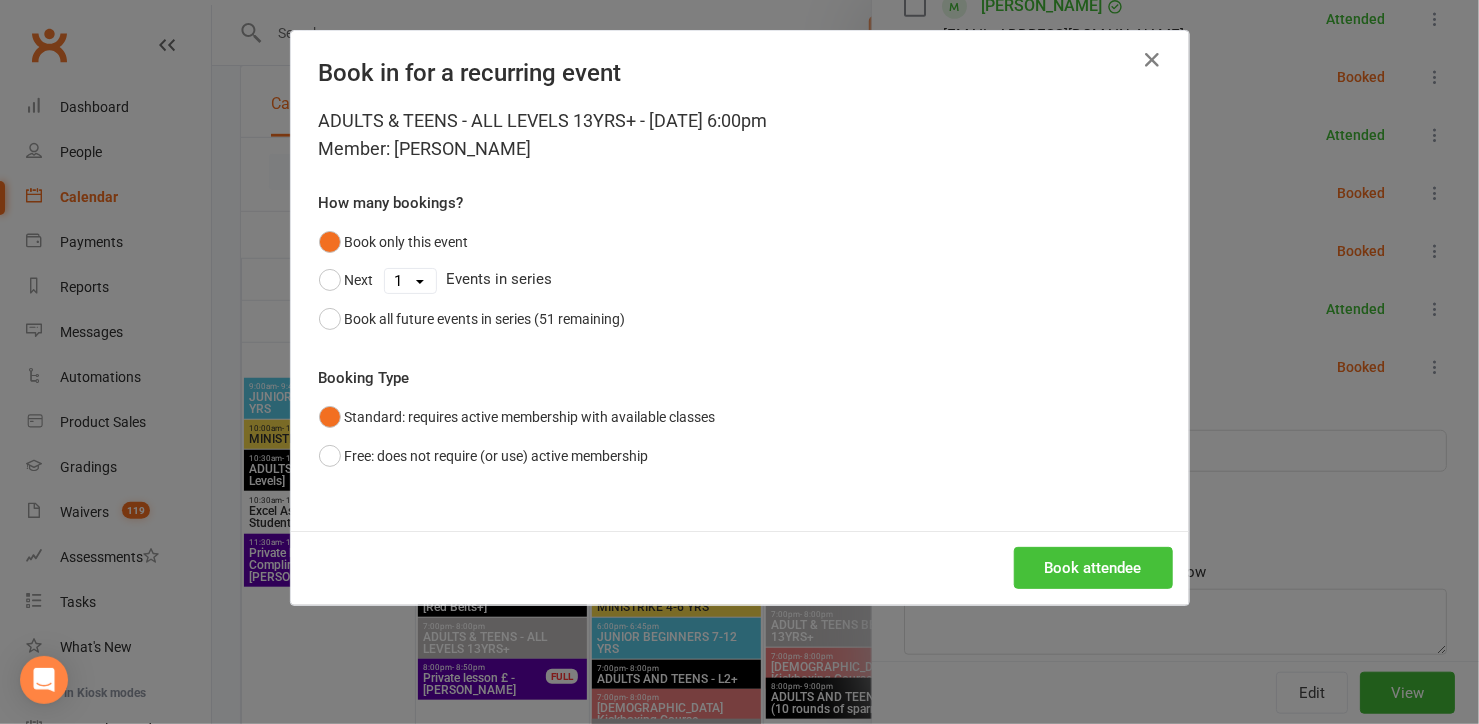 click on "Book attendee" at bounding box center [1093, 568] 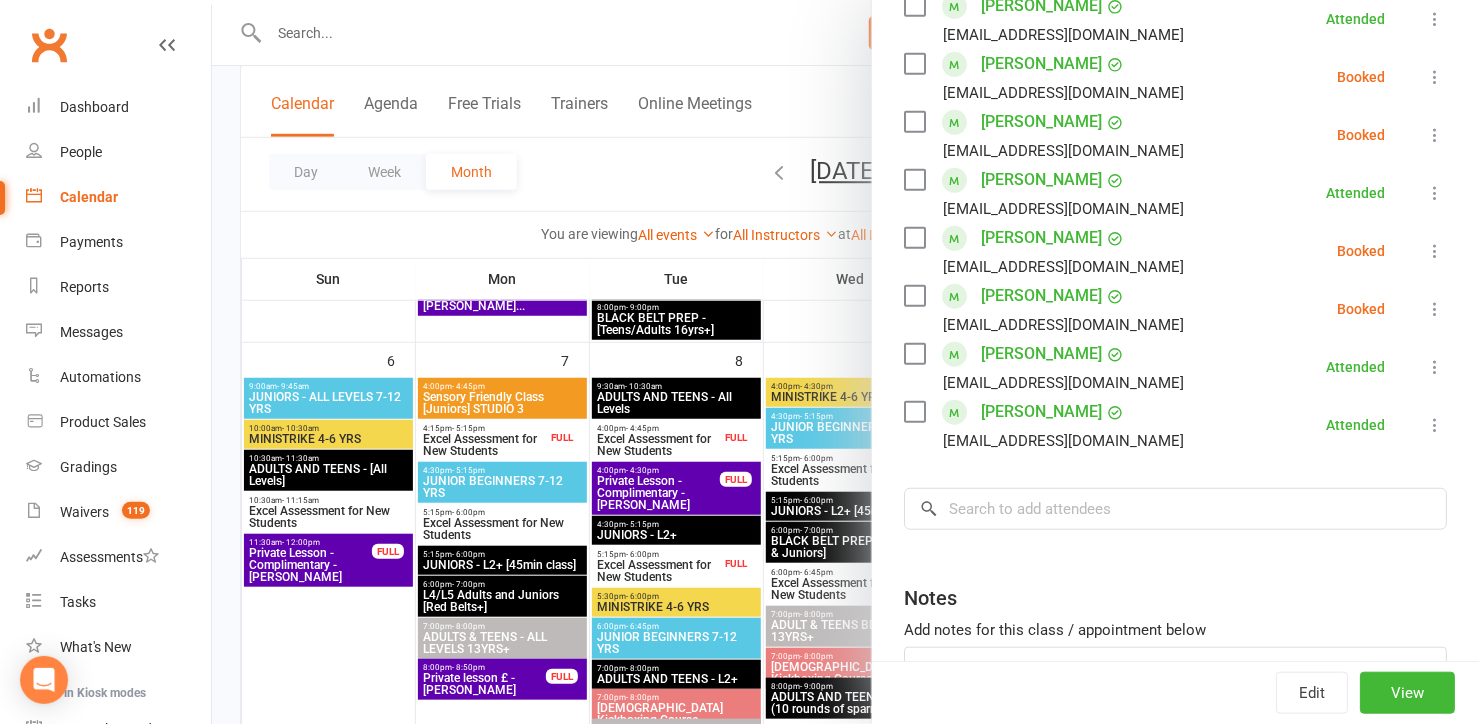 click at bounding box center (845, 362) 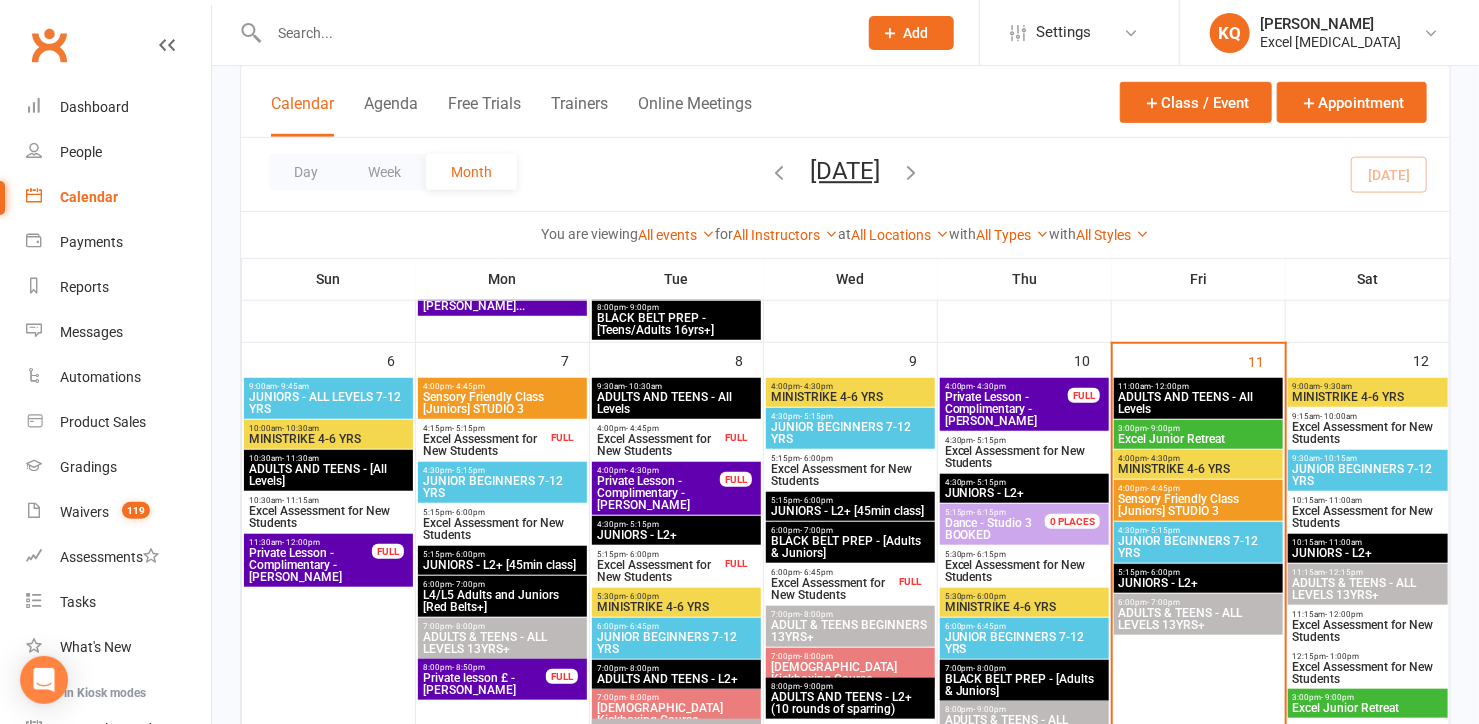 click at bounding box center (553, 33) 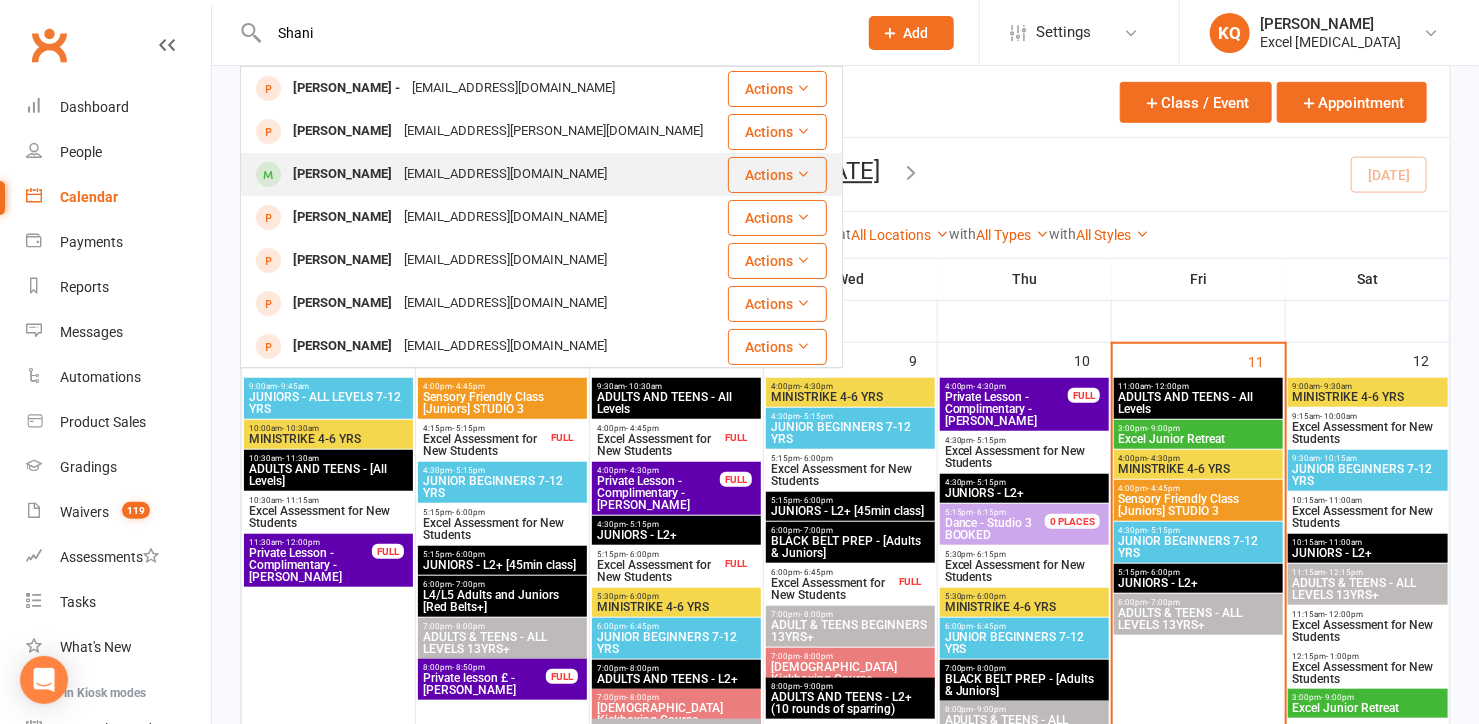 type on "Shani" 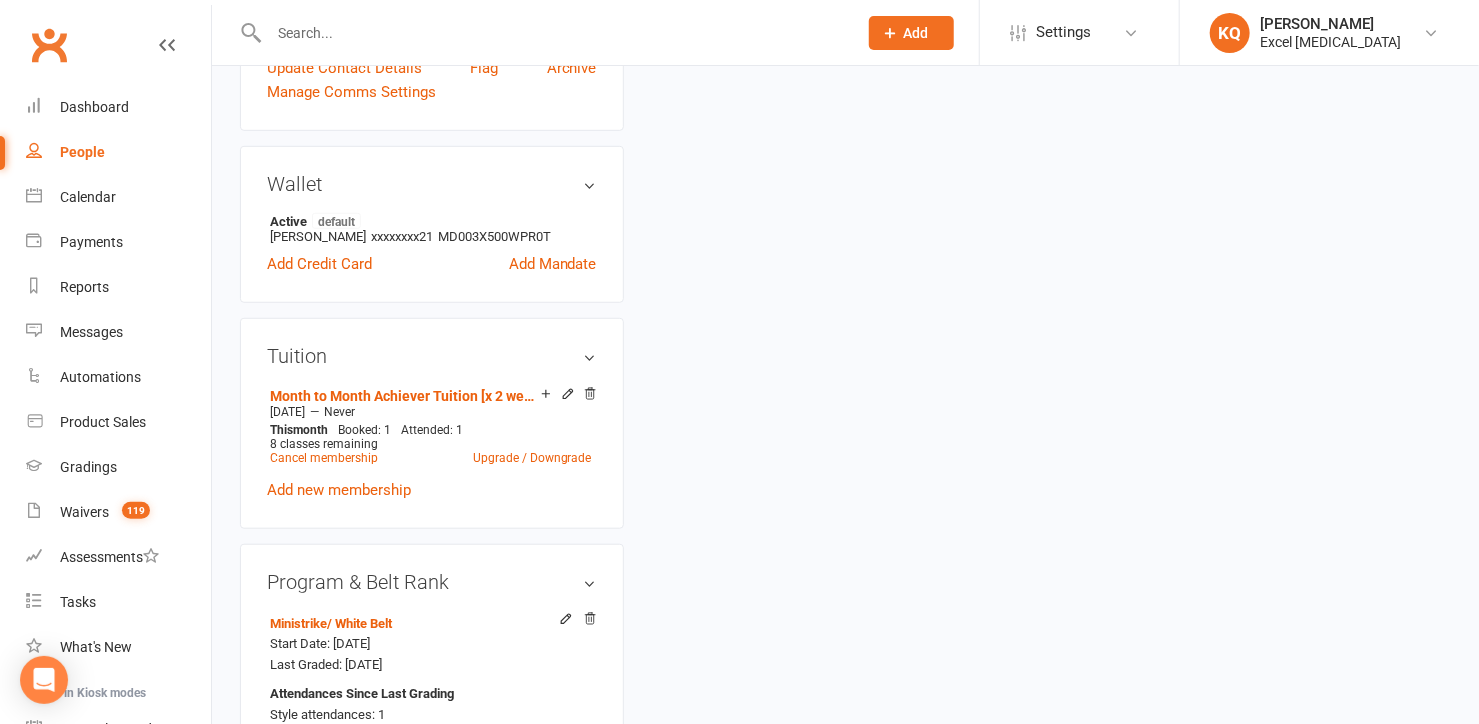 scroll, scrollTop: 0, scrollLeft: 0, axis: both 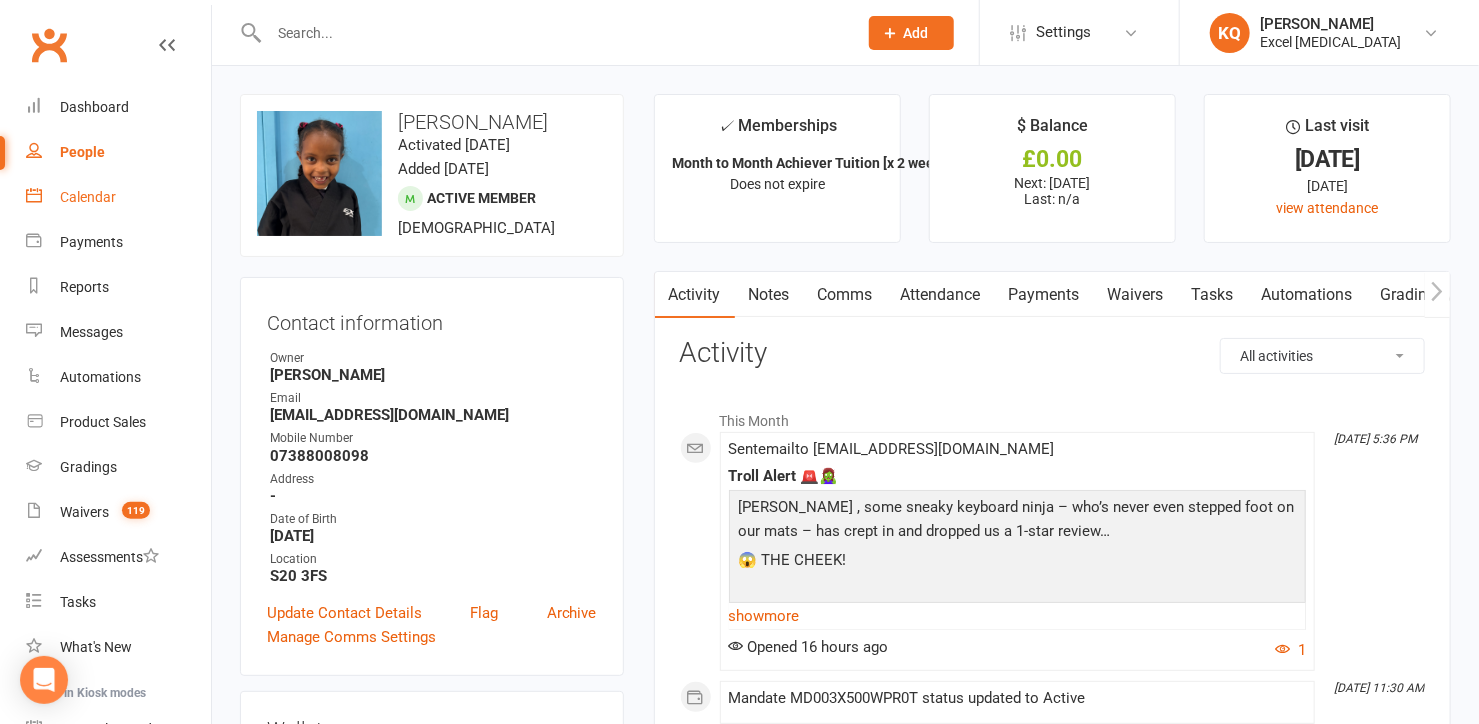 click on "Calendar" at bounding box center (88, 197) 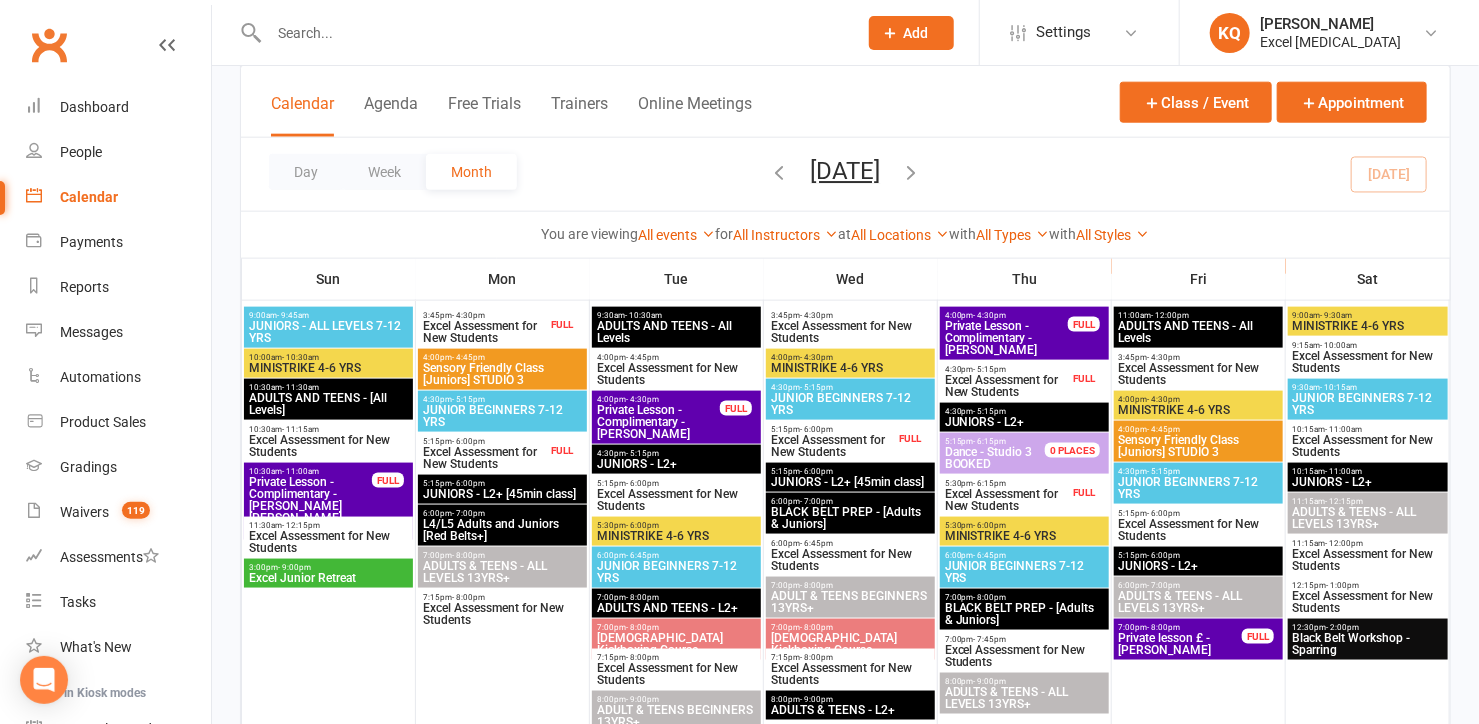 scroll, scrollTop: 1090, scrollLeft: 0, axis: vertical 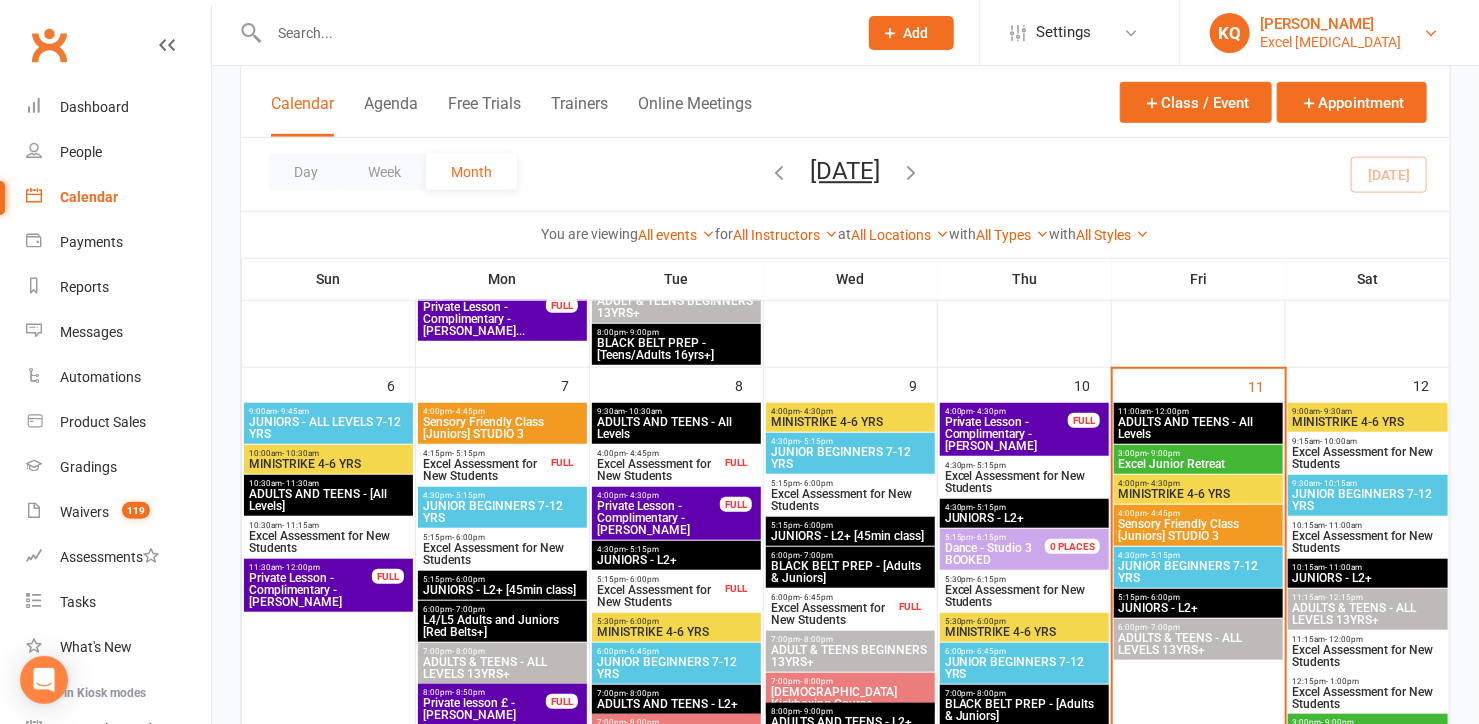 click on "[PERSON_NAME]" at bounding box center (1330, 24) 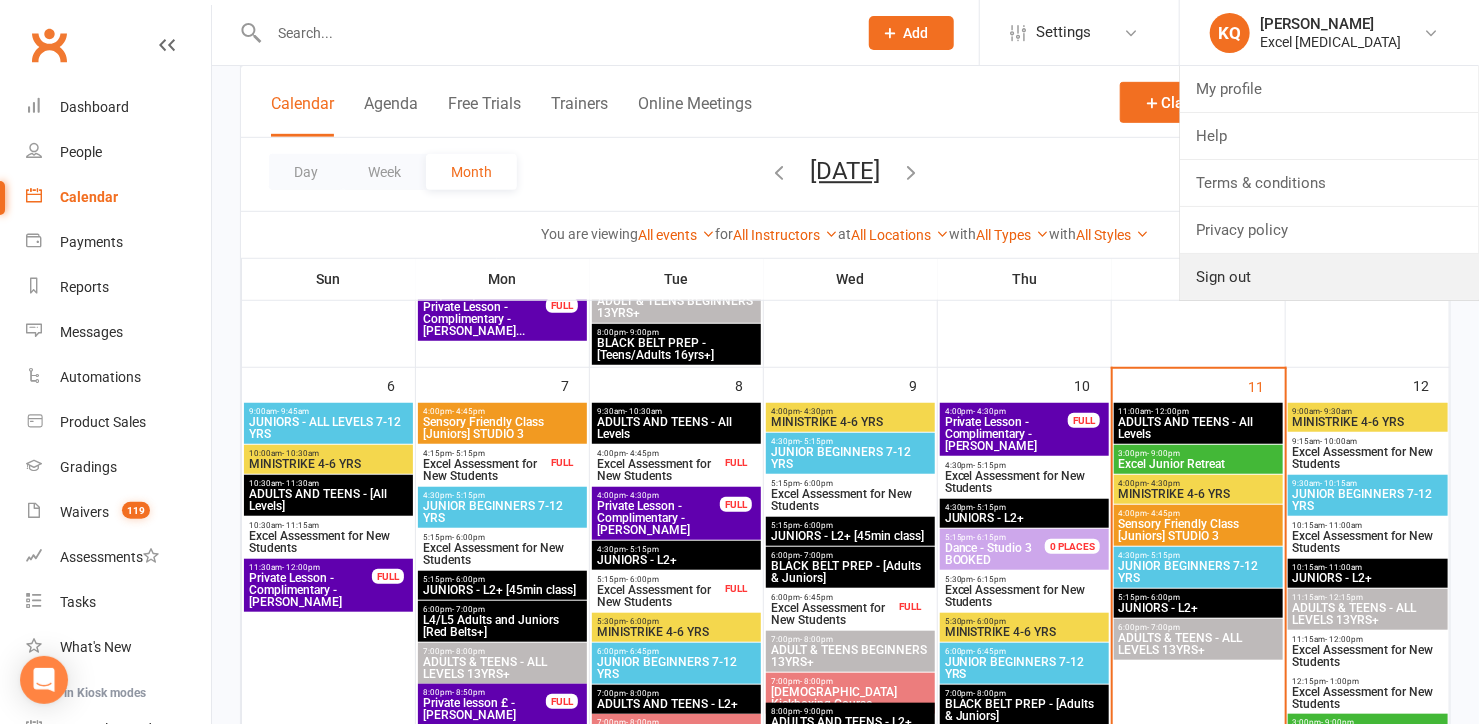 click on "Sign out" at bounding box center (1329, 277) 